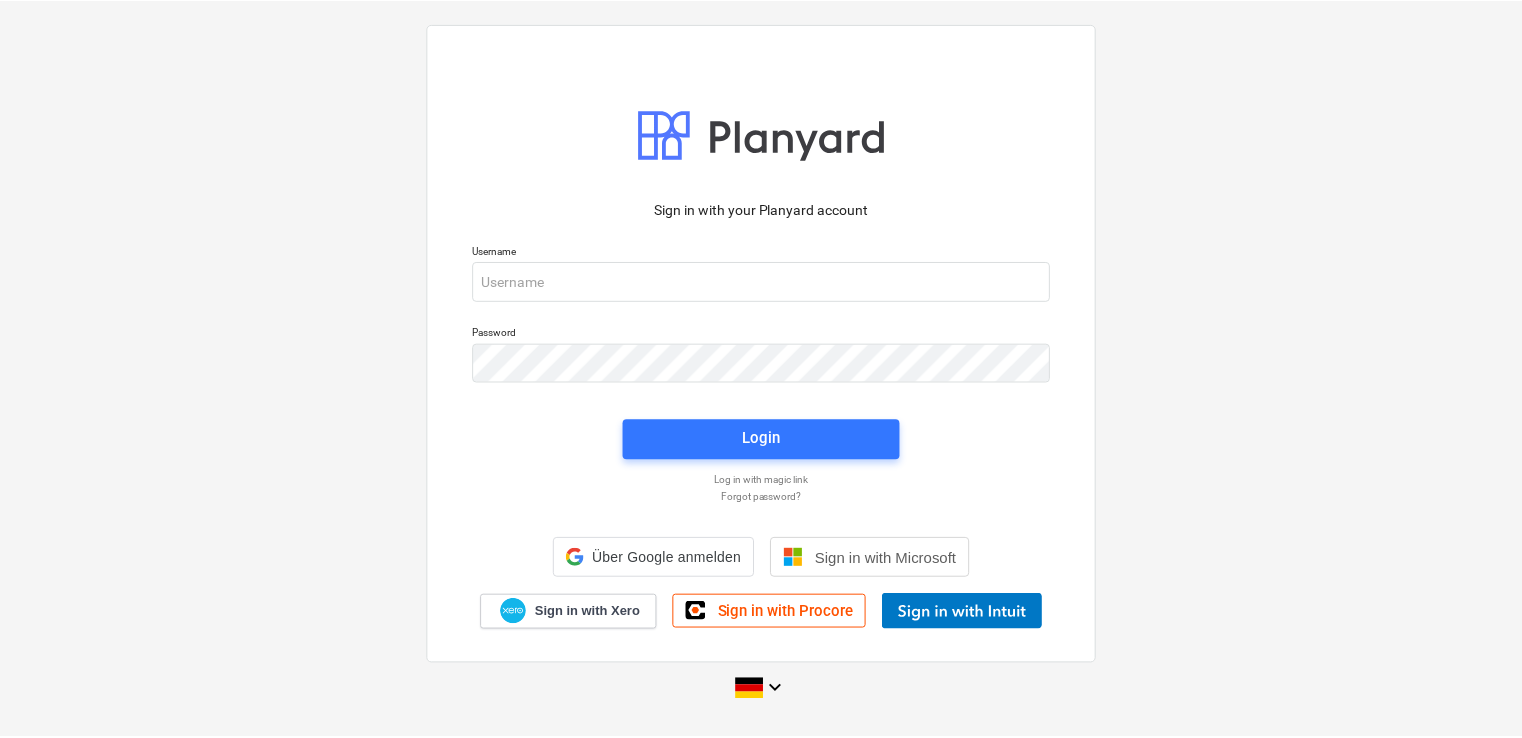 scroll, scrollTop: 0, scrollLeft: 0, axis: both 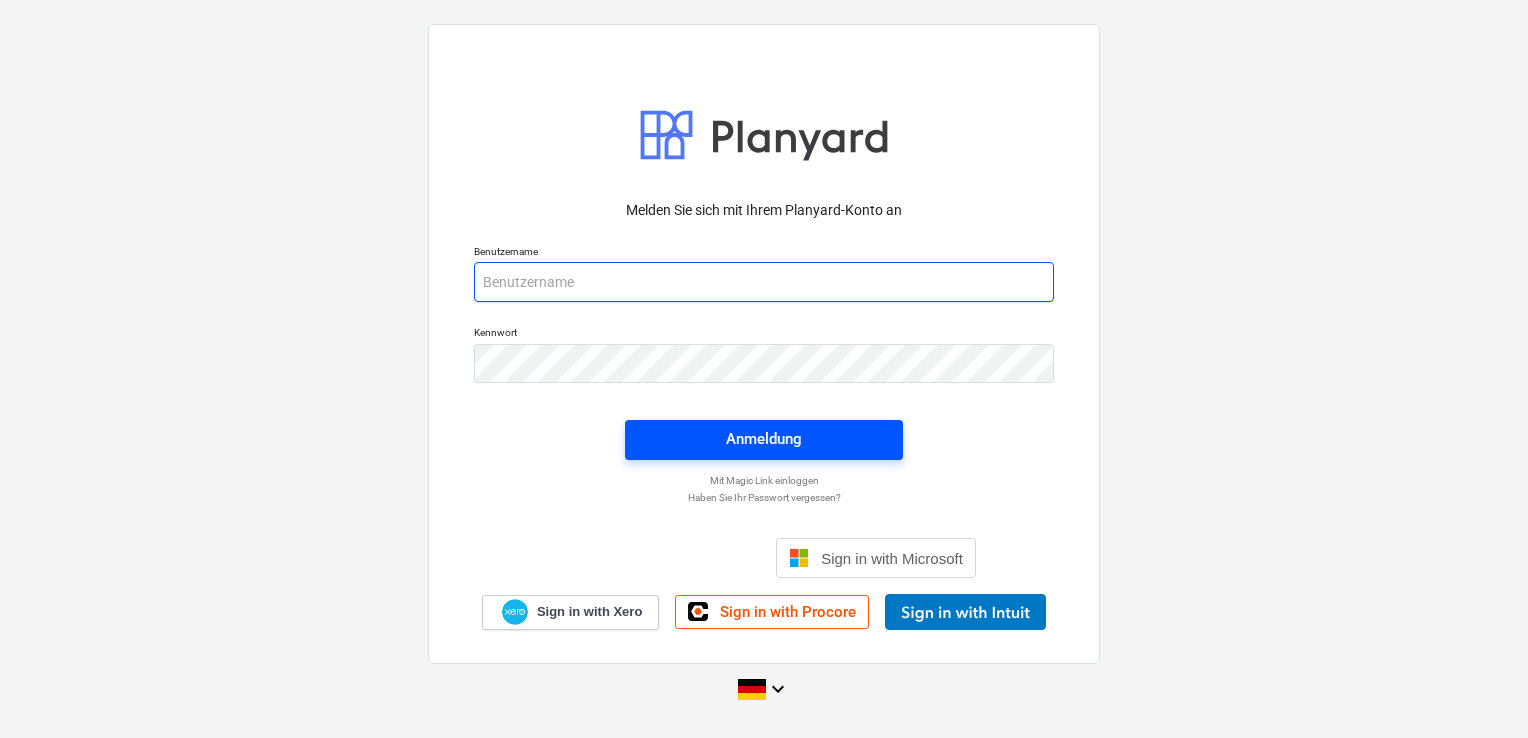 type on "[EMAIL_ADDRESS][DOMAIN_NAME]" 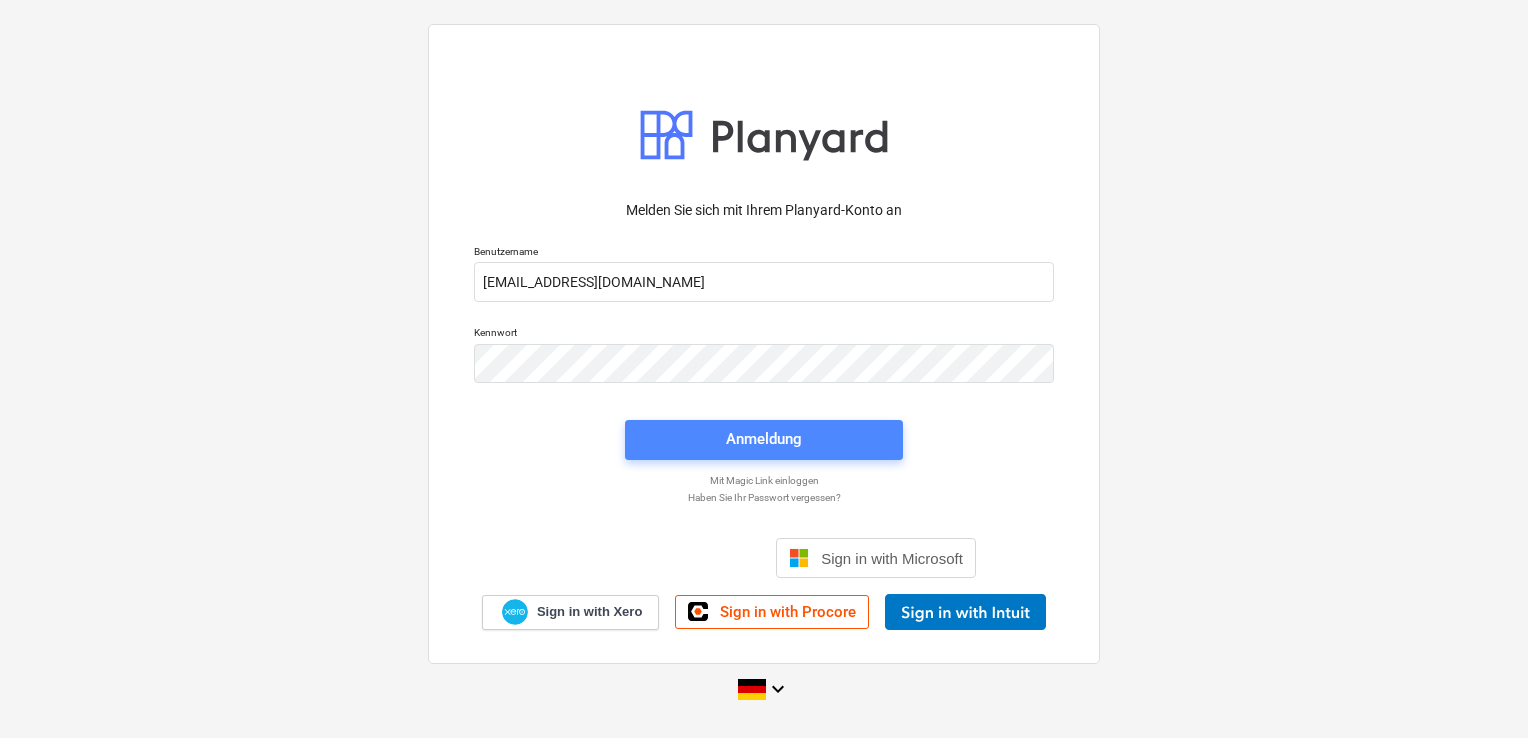 click on "Anmeldung" at bounding box center [764, 439] 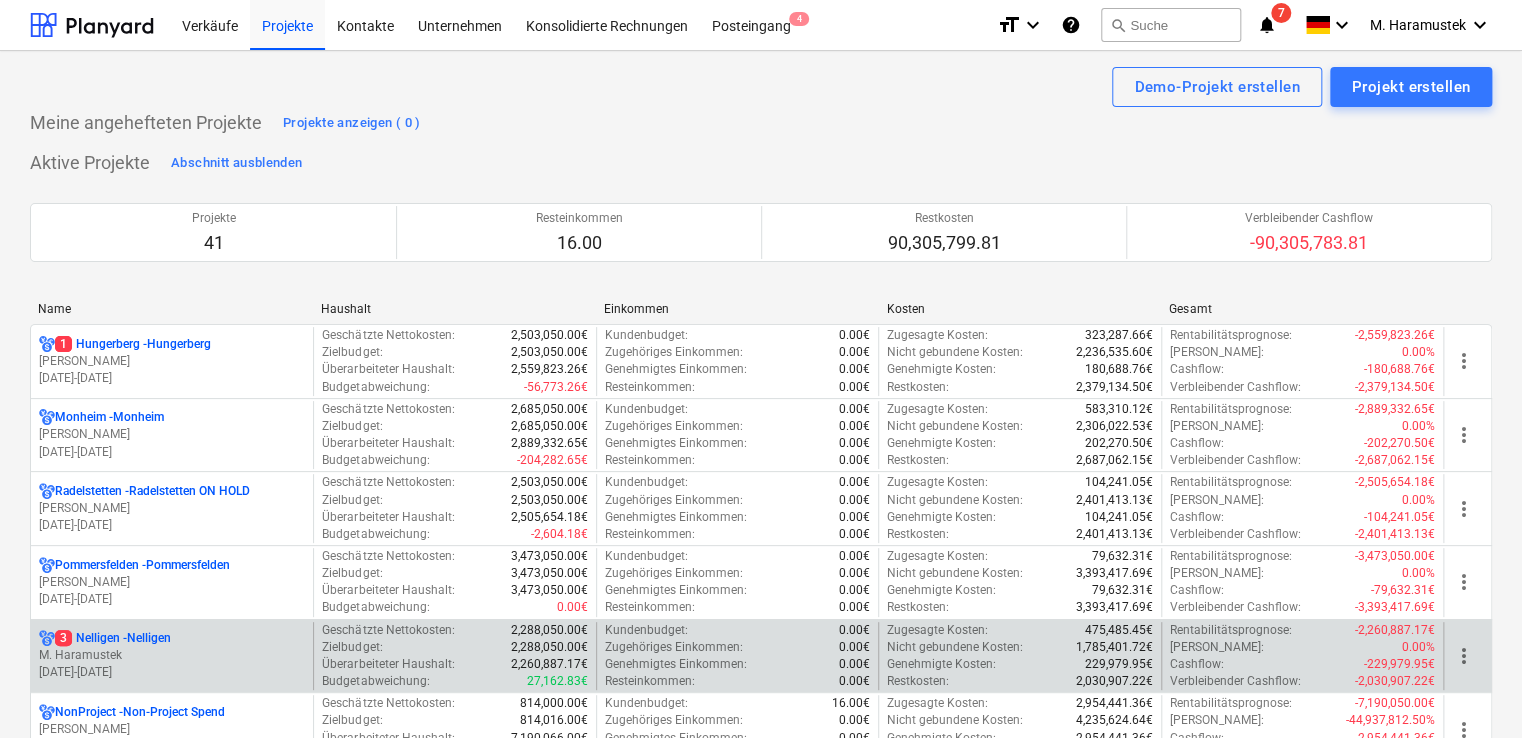 click on "3  Nelligen -  Nelligen" at bounding box center [113, 638] 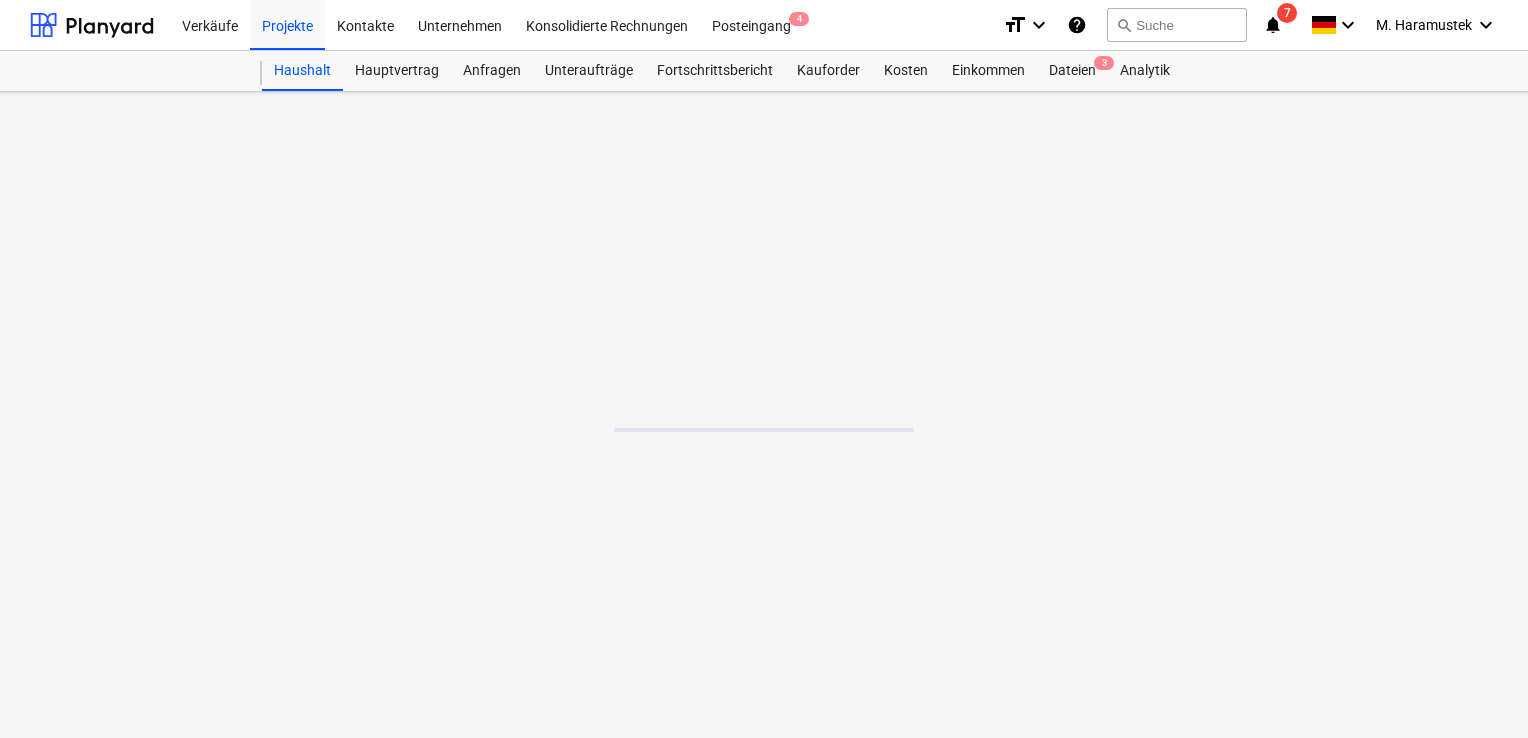 click at bounding box center [764, 415] 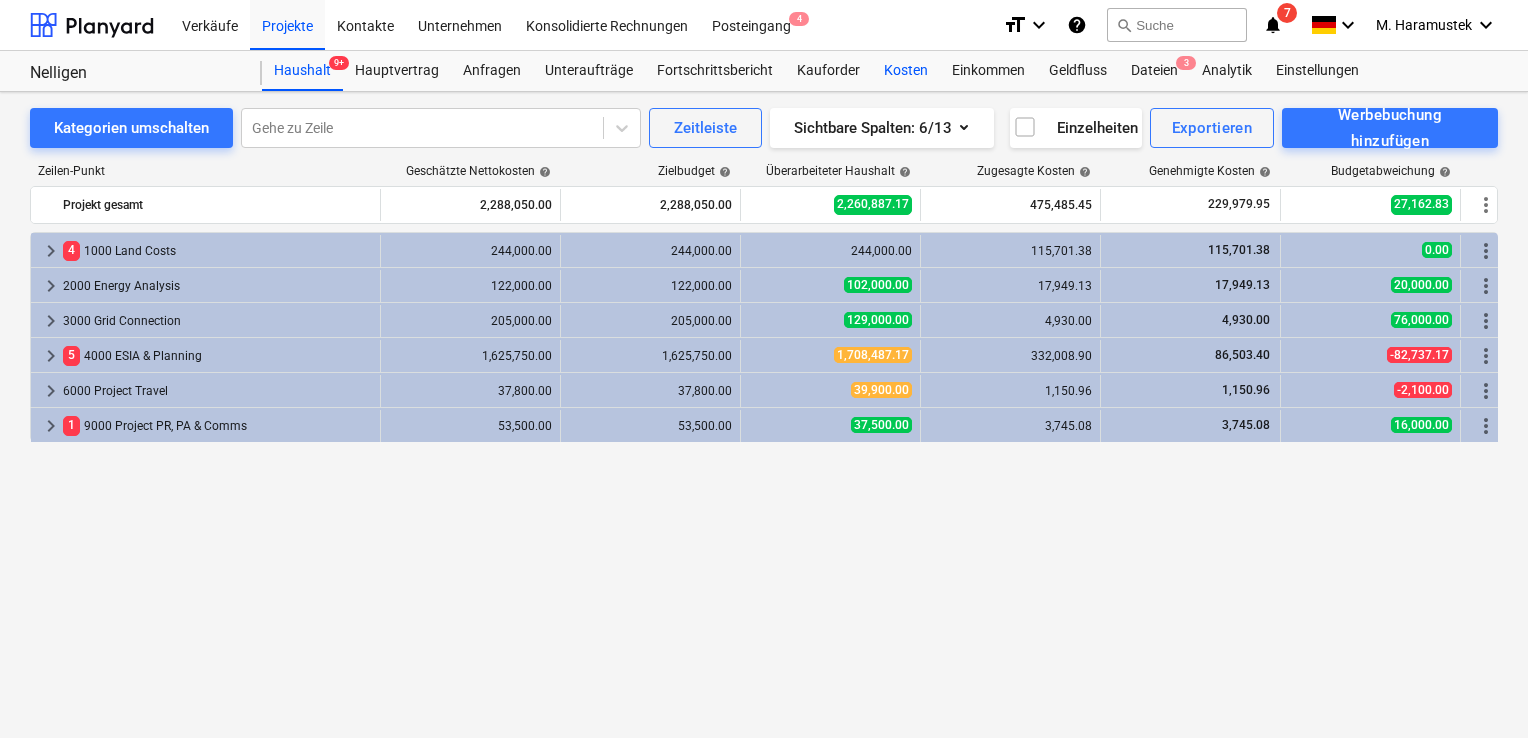 click on "Kosten" at bounding box center (906, 71) 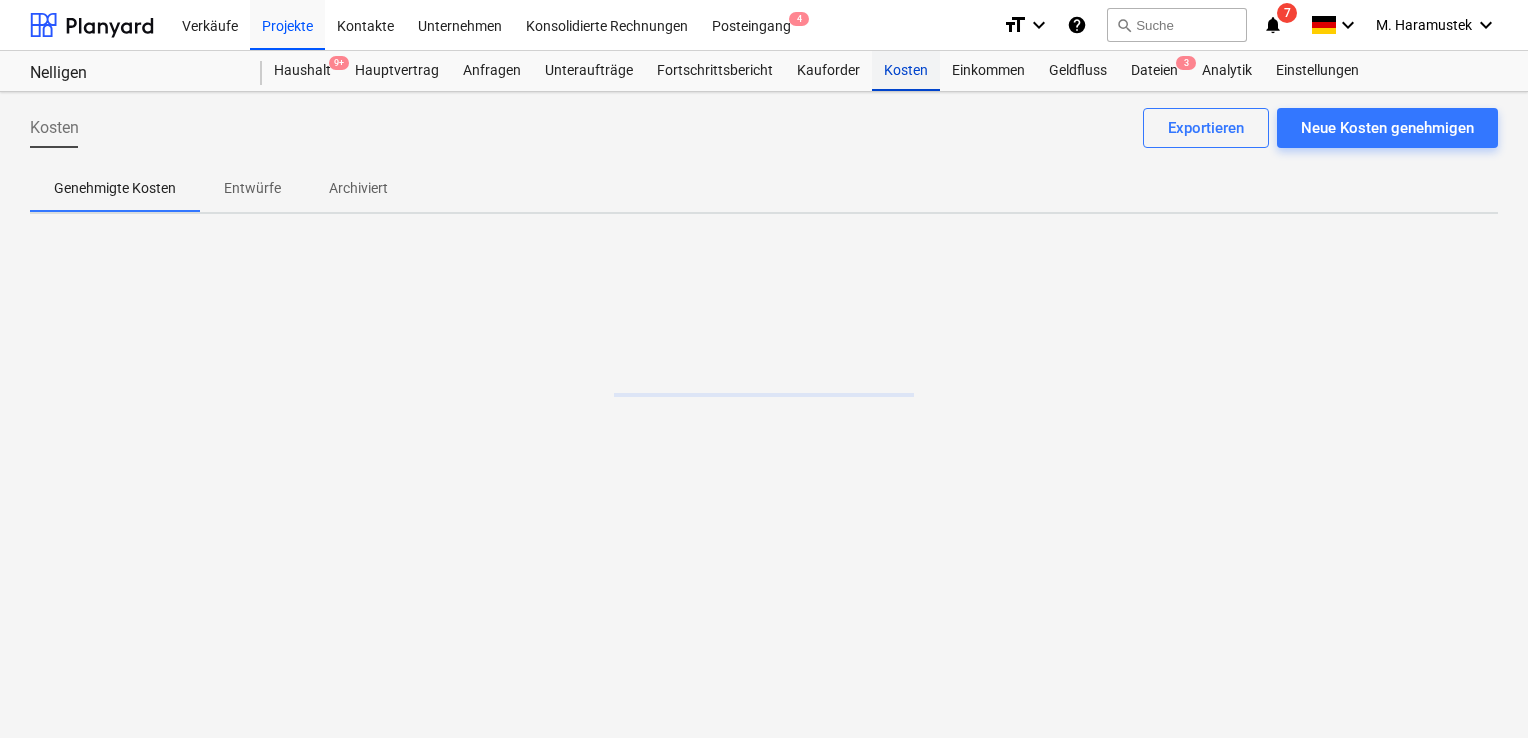 click on "Kosten" at bounding box center (906, 71) 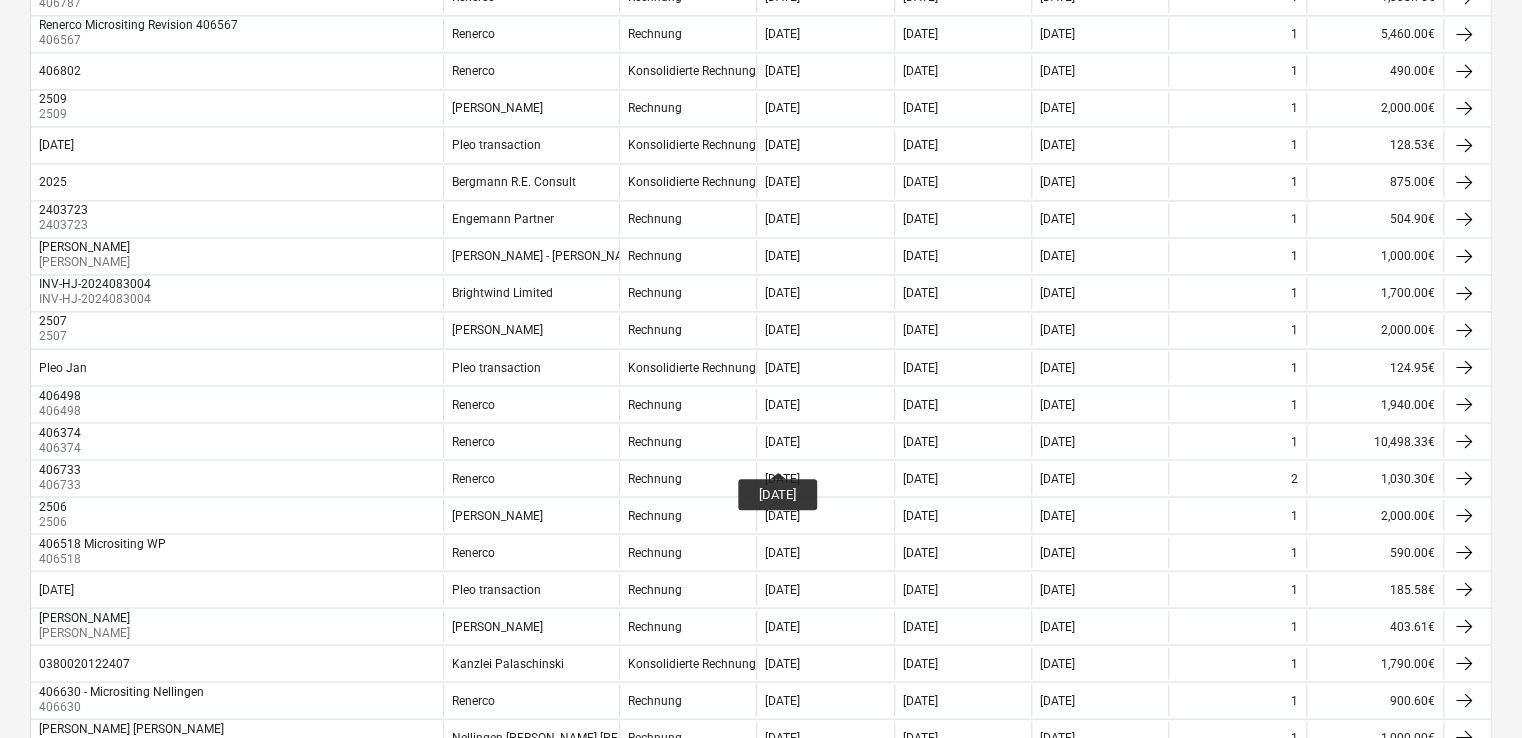 scroll, scrollTop: 1702, scrollLeft: 0, axis: vertical 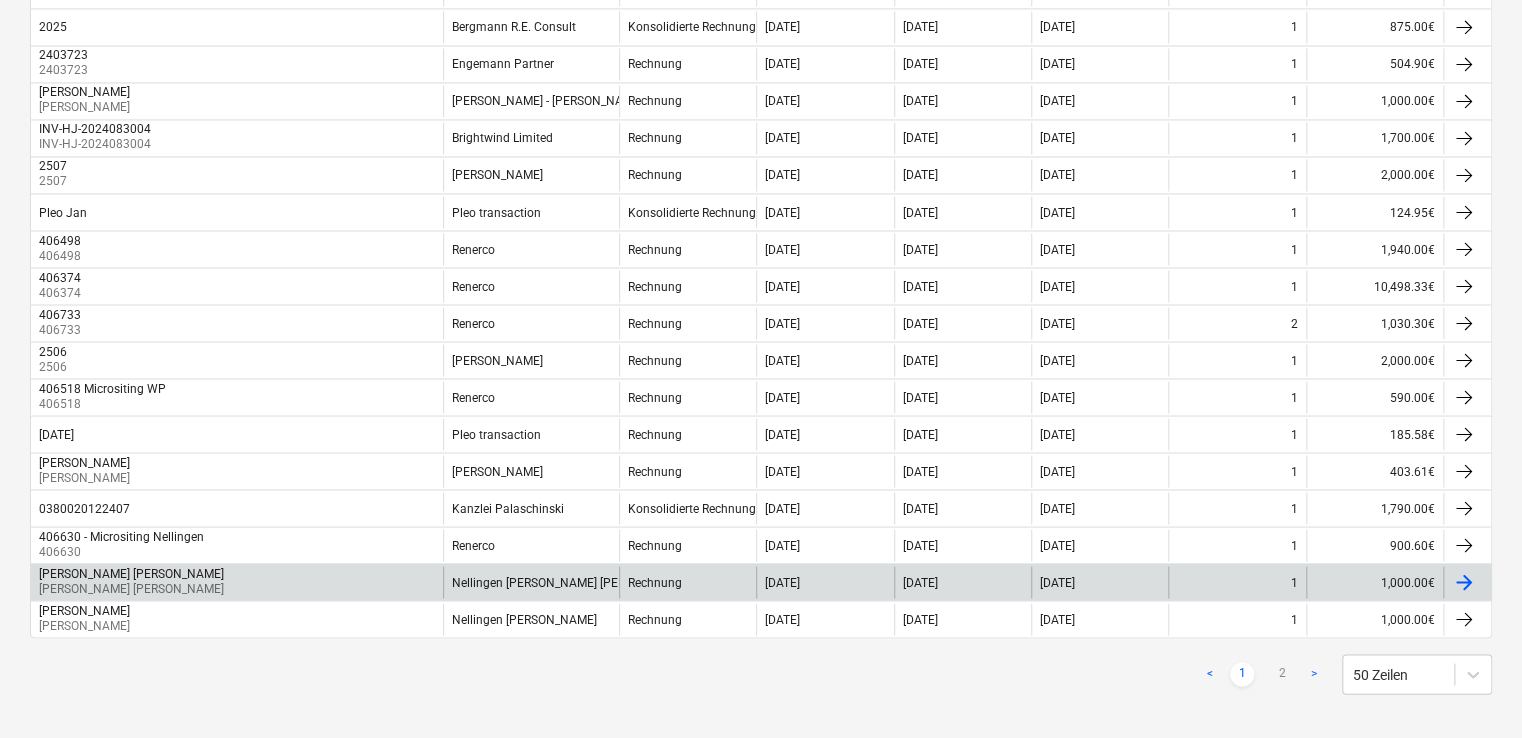 click at bounding box center (1464, 582) 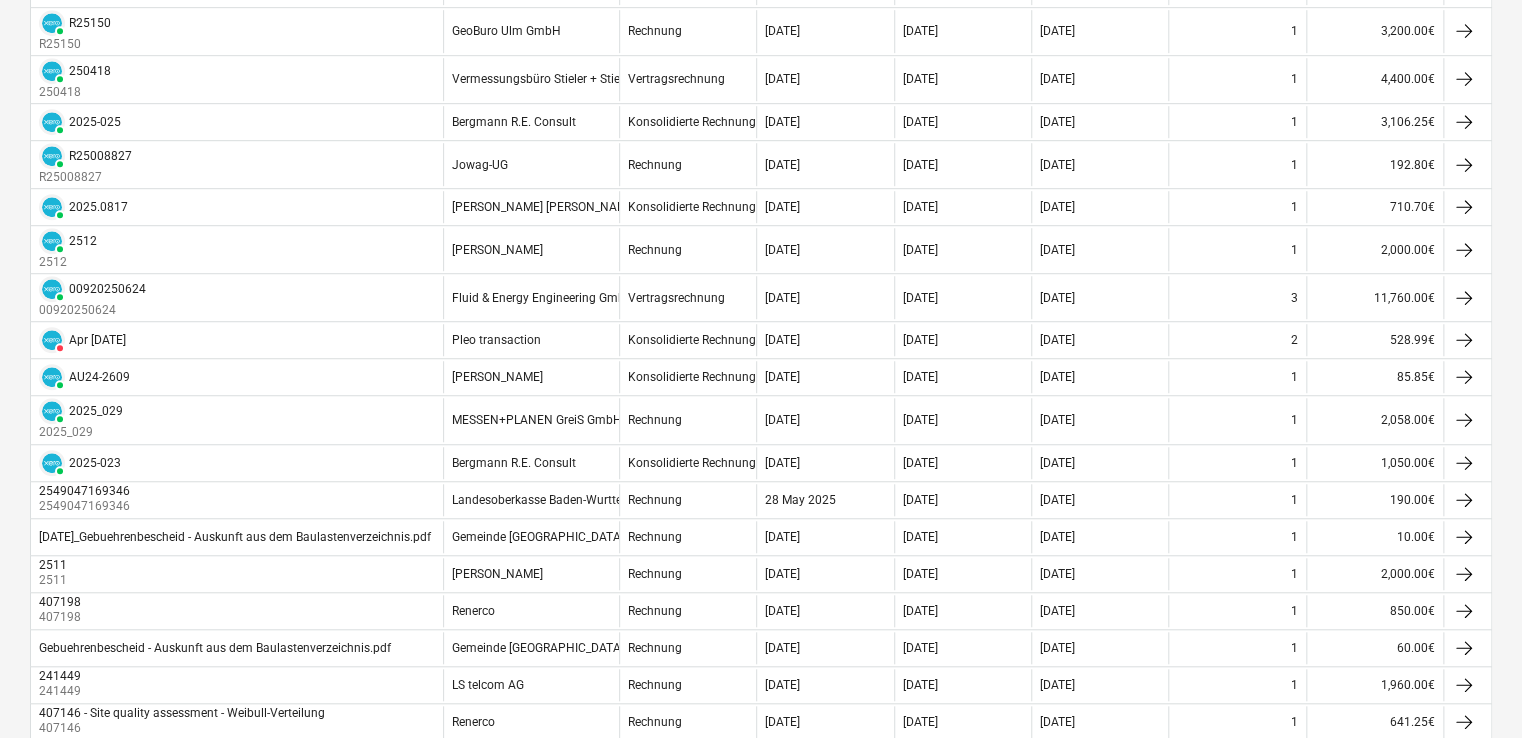 scroll, scrollTop: 0, scrollLeft: 0, axis: both 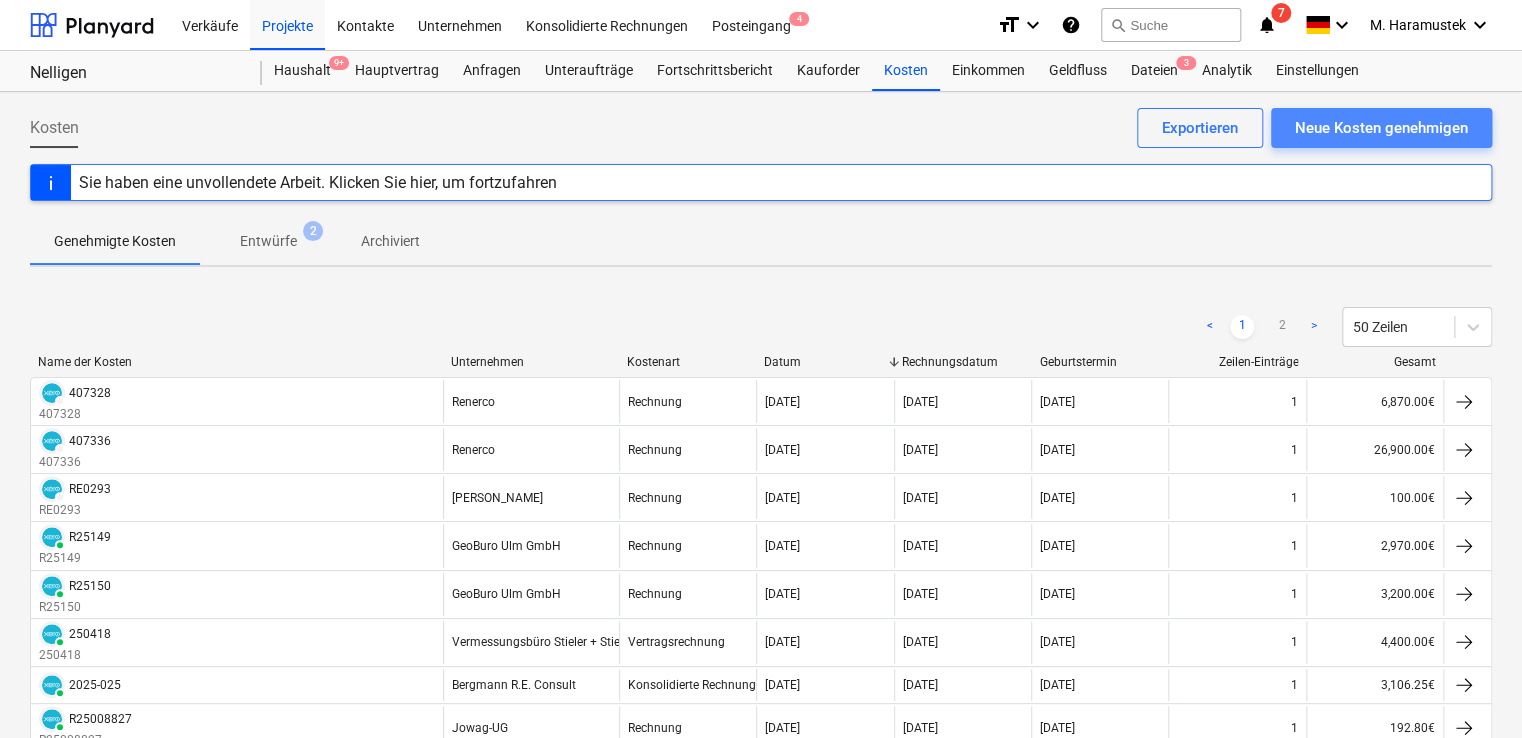 click on "Neue Kosten genehmigen" at bounding box center (1381, 128) 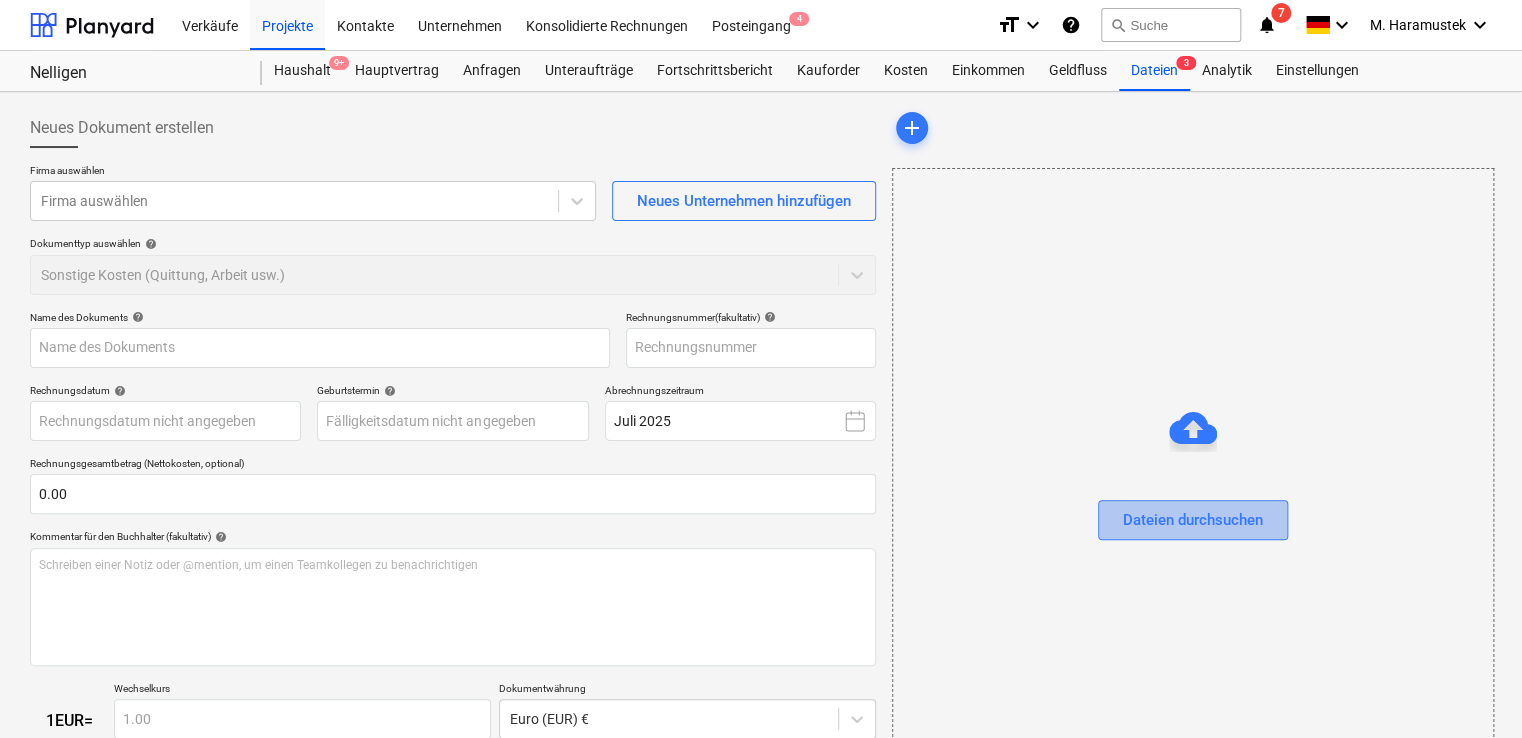 click on "Dateien durchsuchen" at bounding box center (1193, 520) 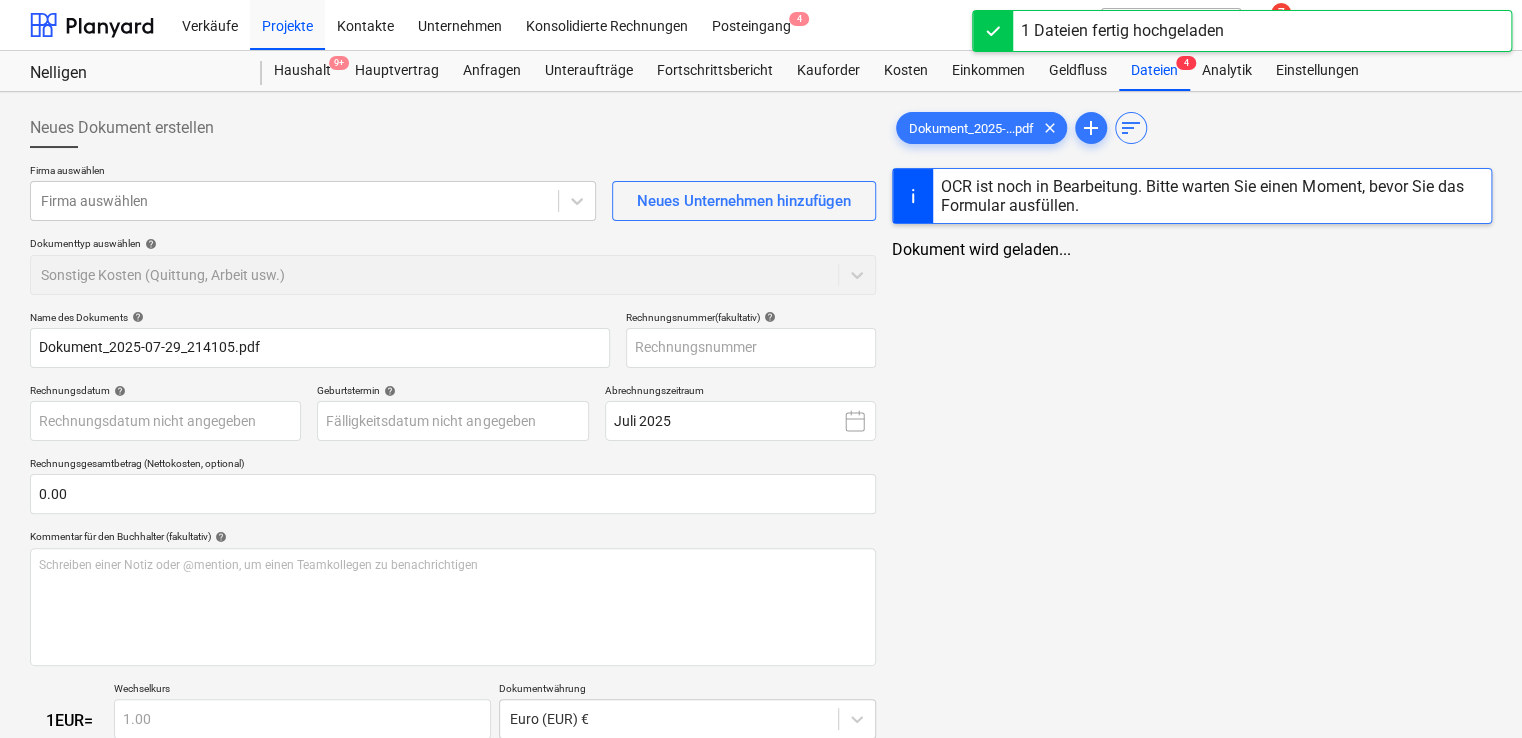 type on "Dokument_2025-07-29_214105.pdf" 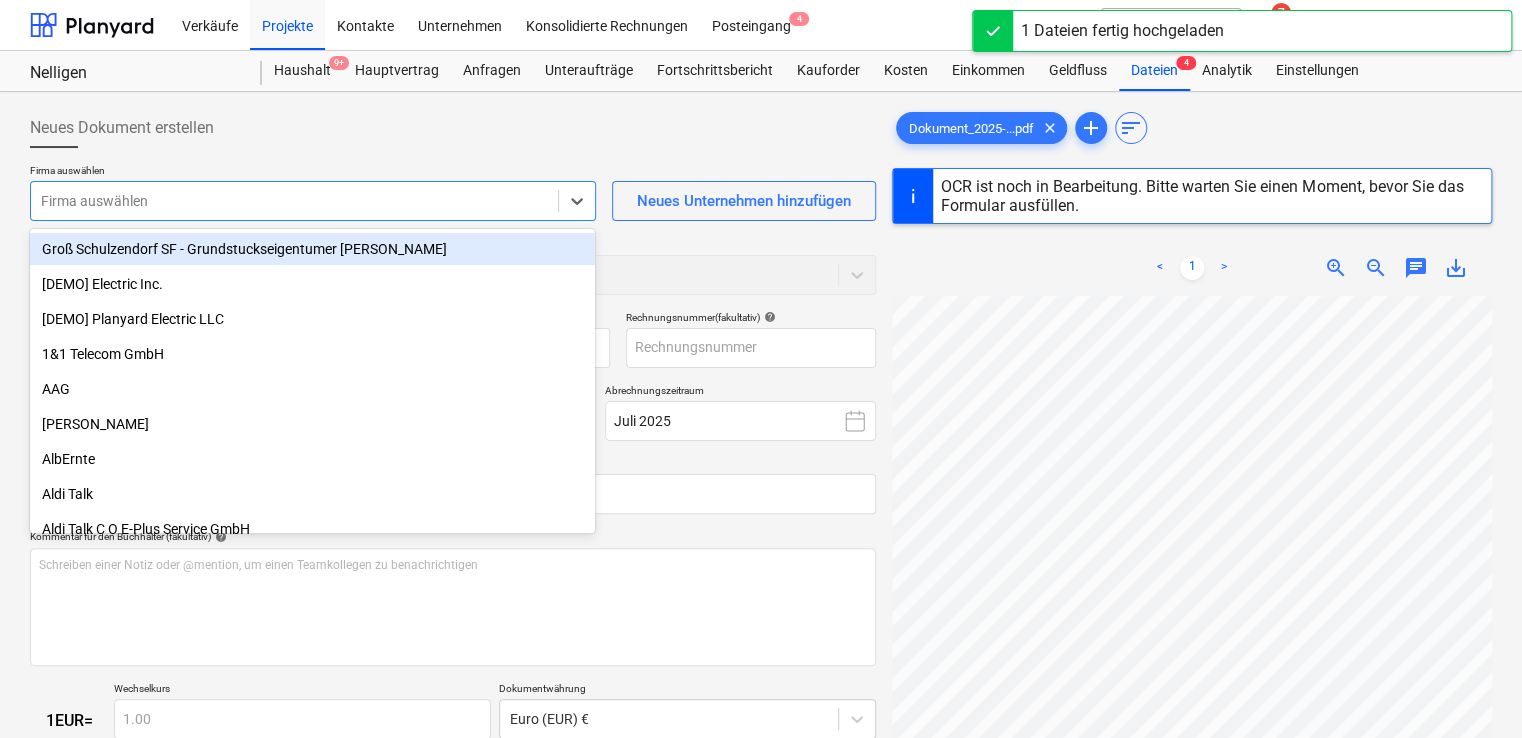 click at bounding box center (294, 201) 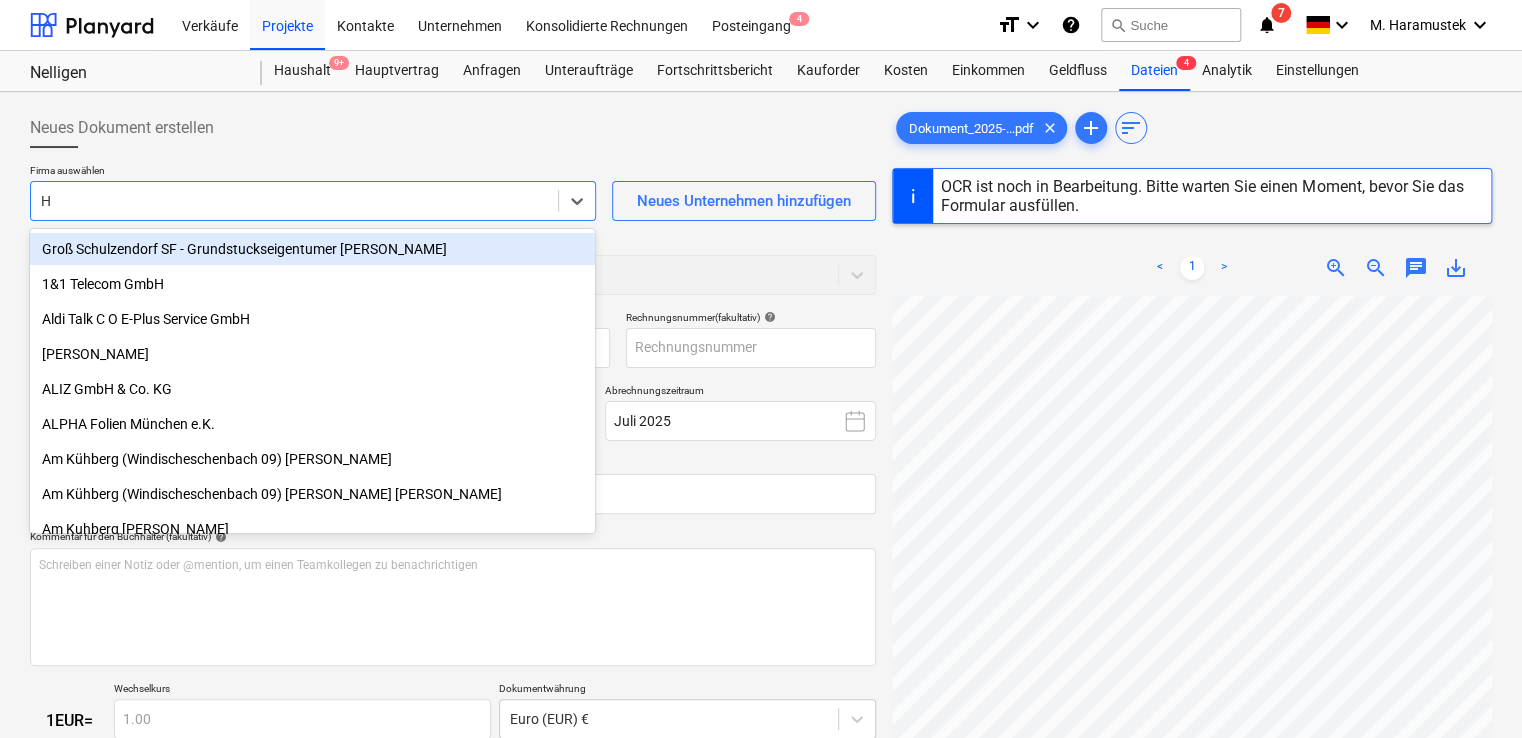 type on "Ha" 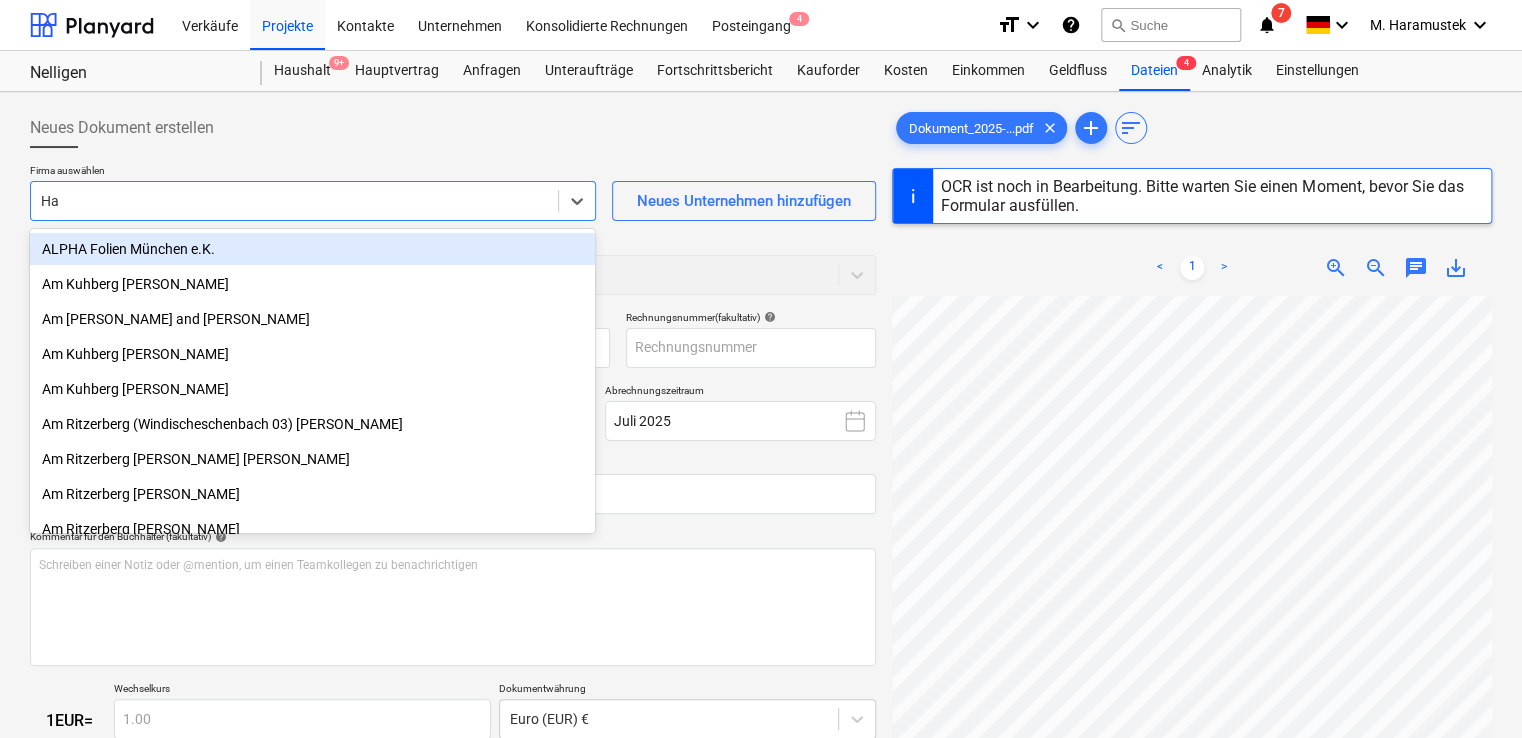 type on "[DATE]" 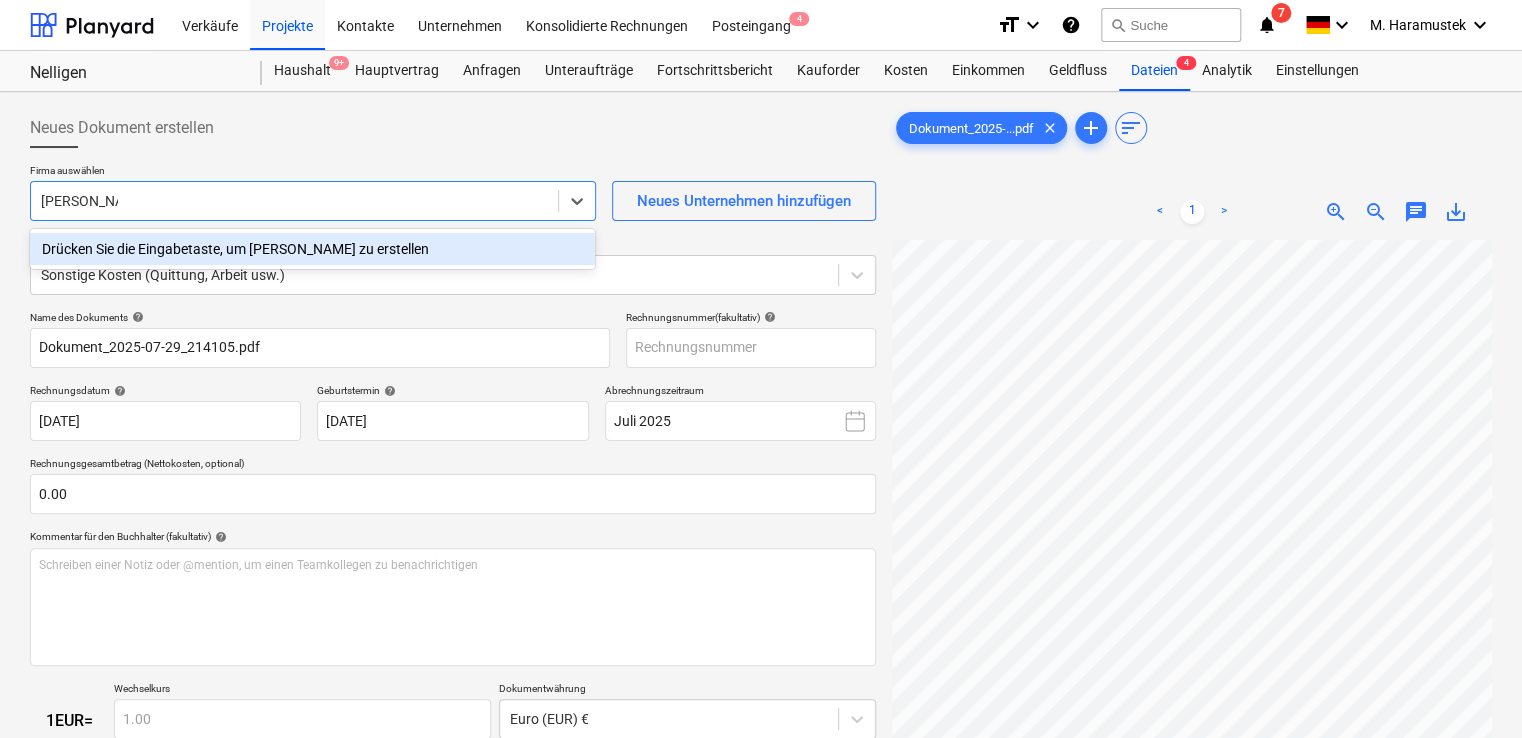 type on "[PERSON_NAME]" 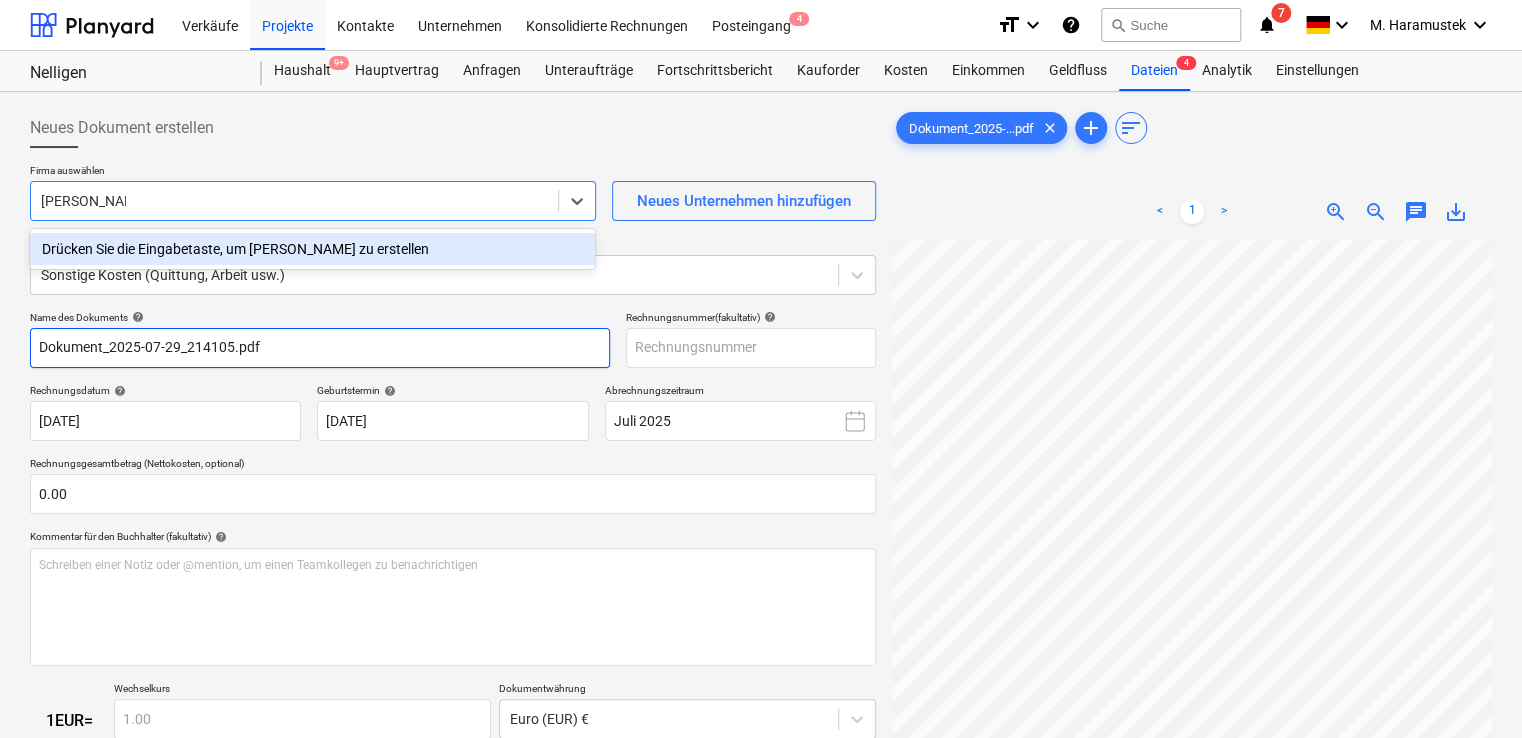 type 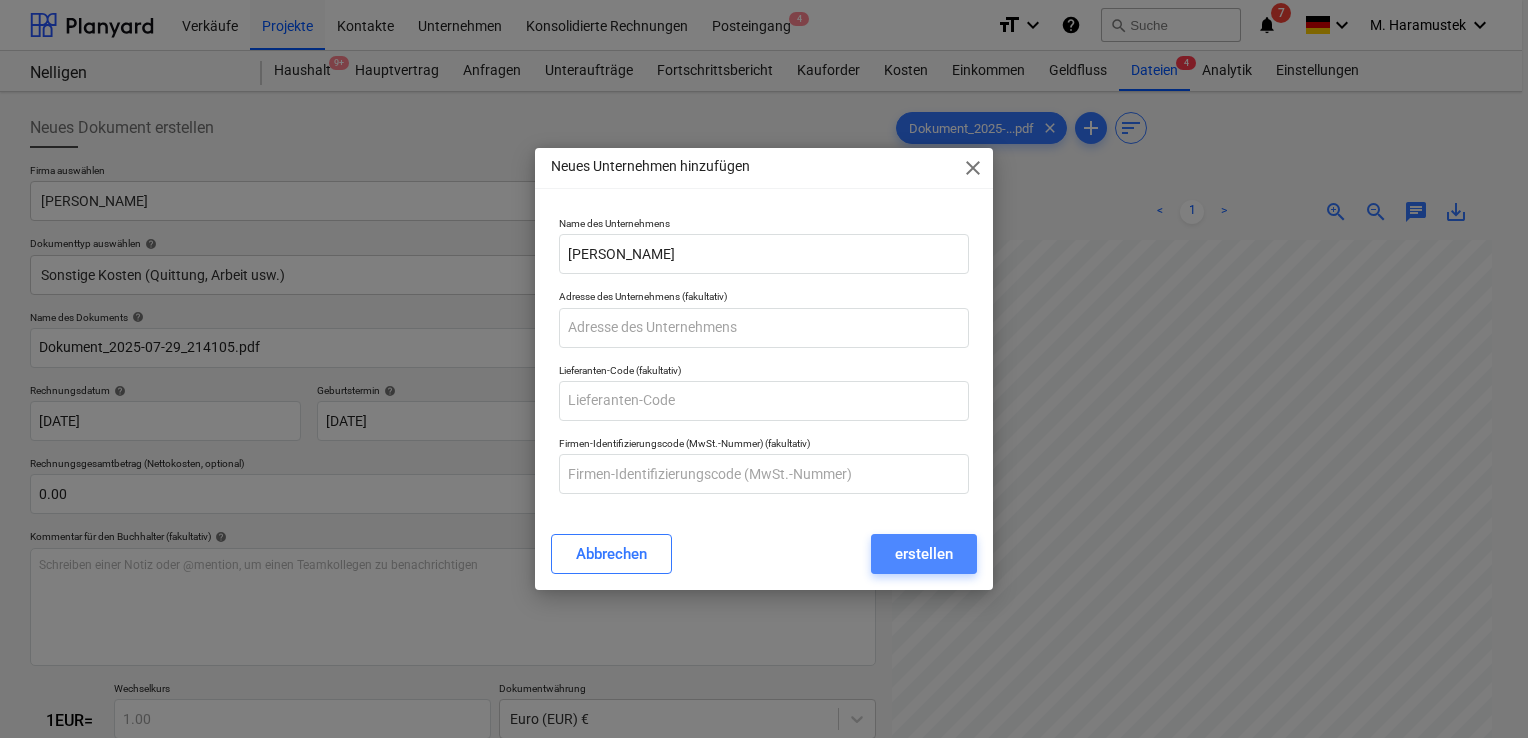 click on "erstellen" at bounding box center (924, 554) 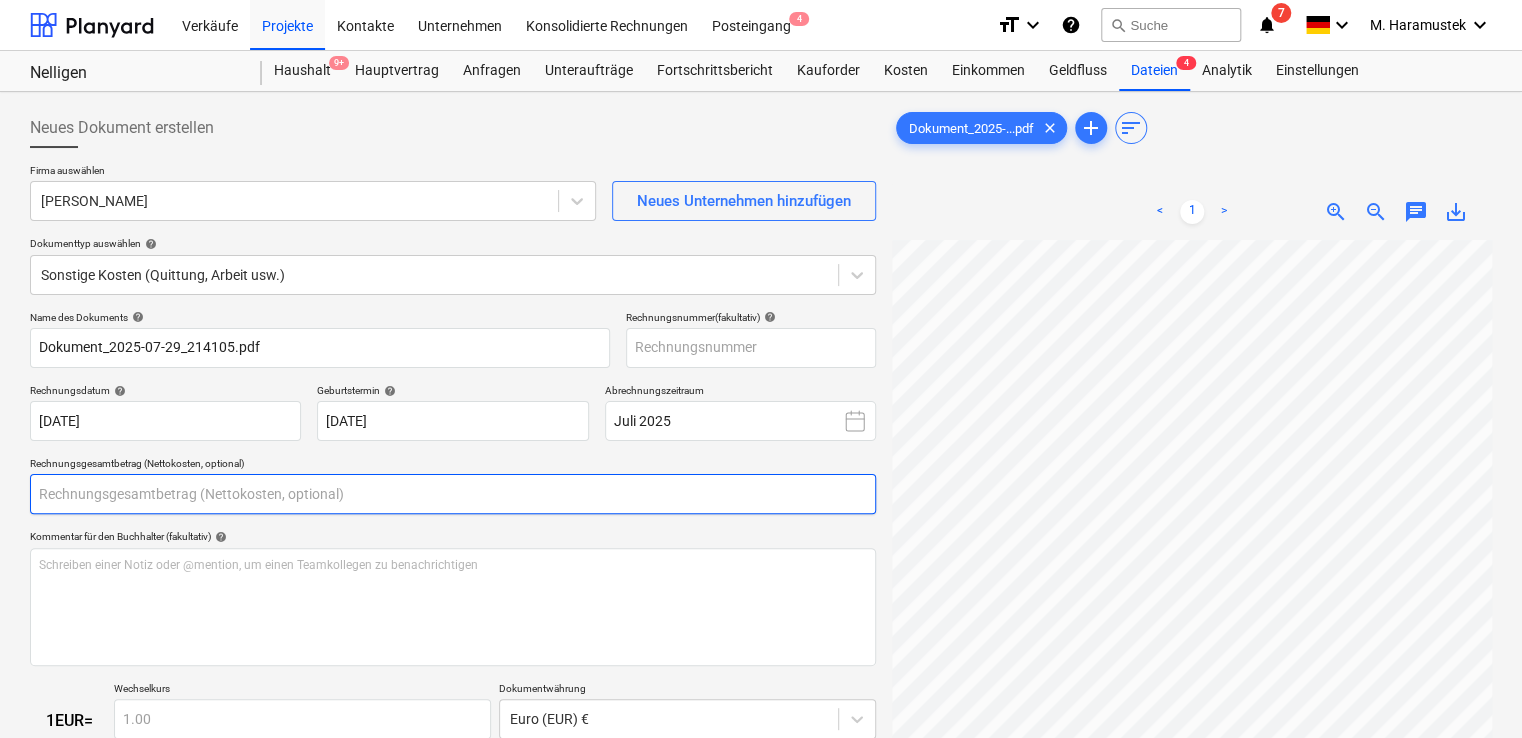 click at bounding box center (453, 494) 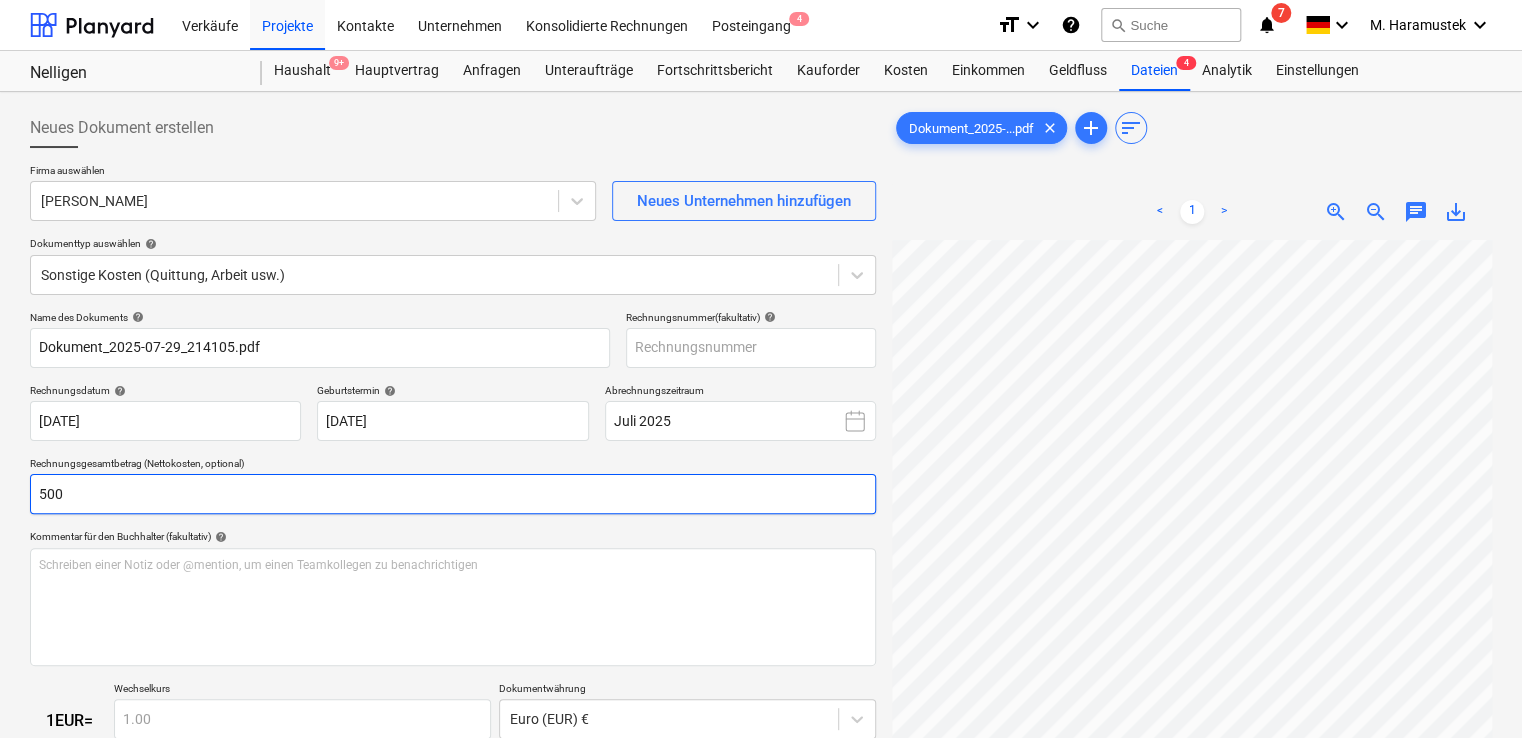 type on "500" 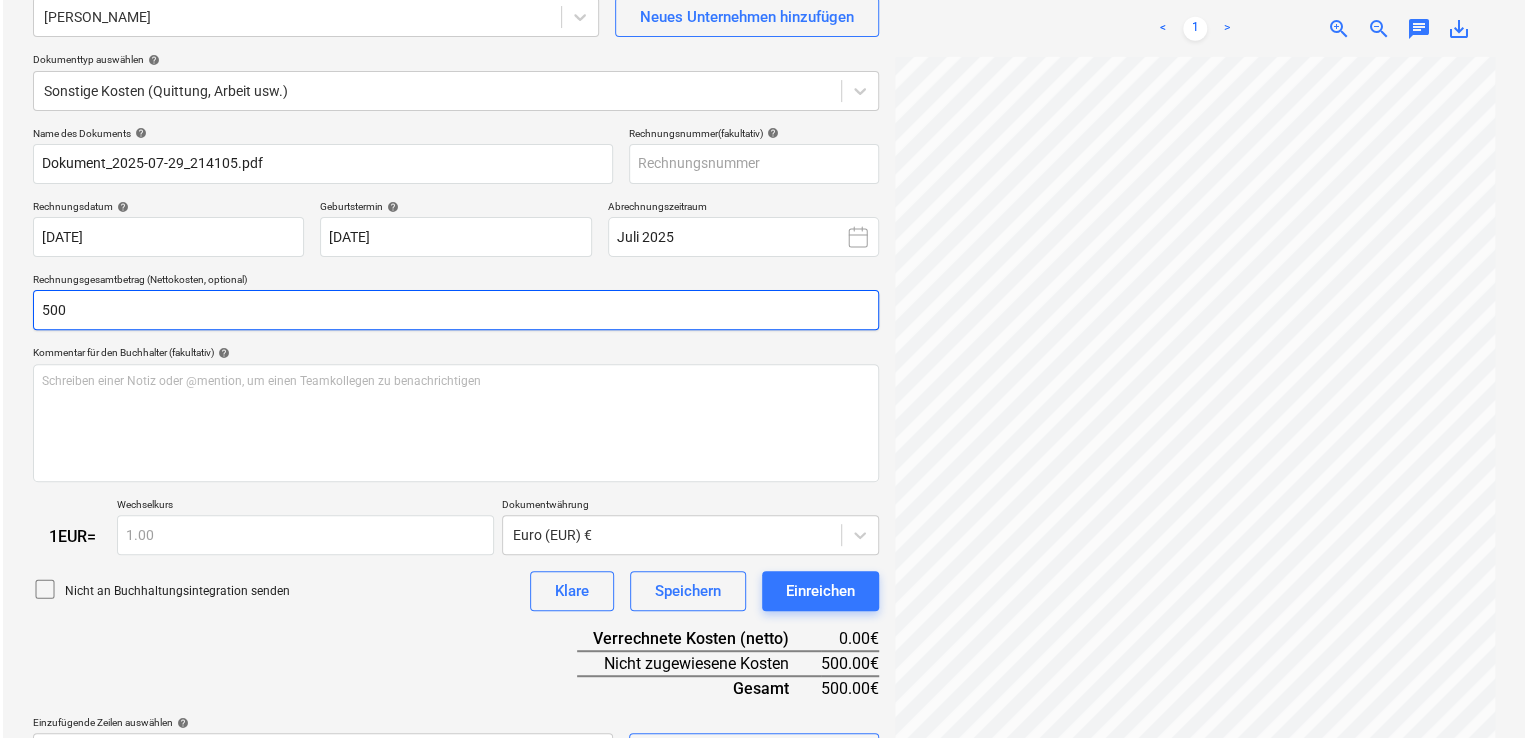 scroll, scrollTop: 234, scrollLeft: 0, axis: vertical 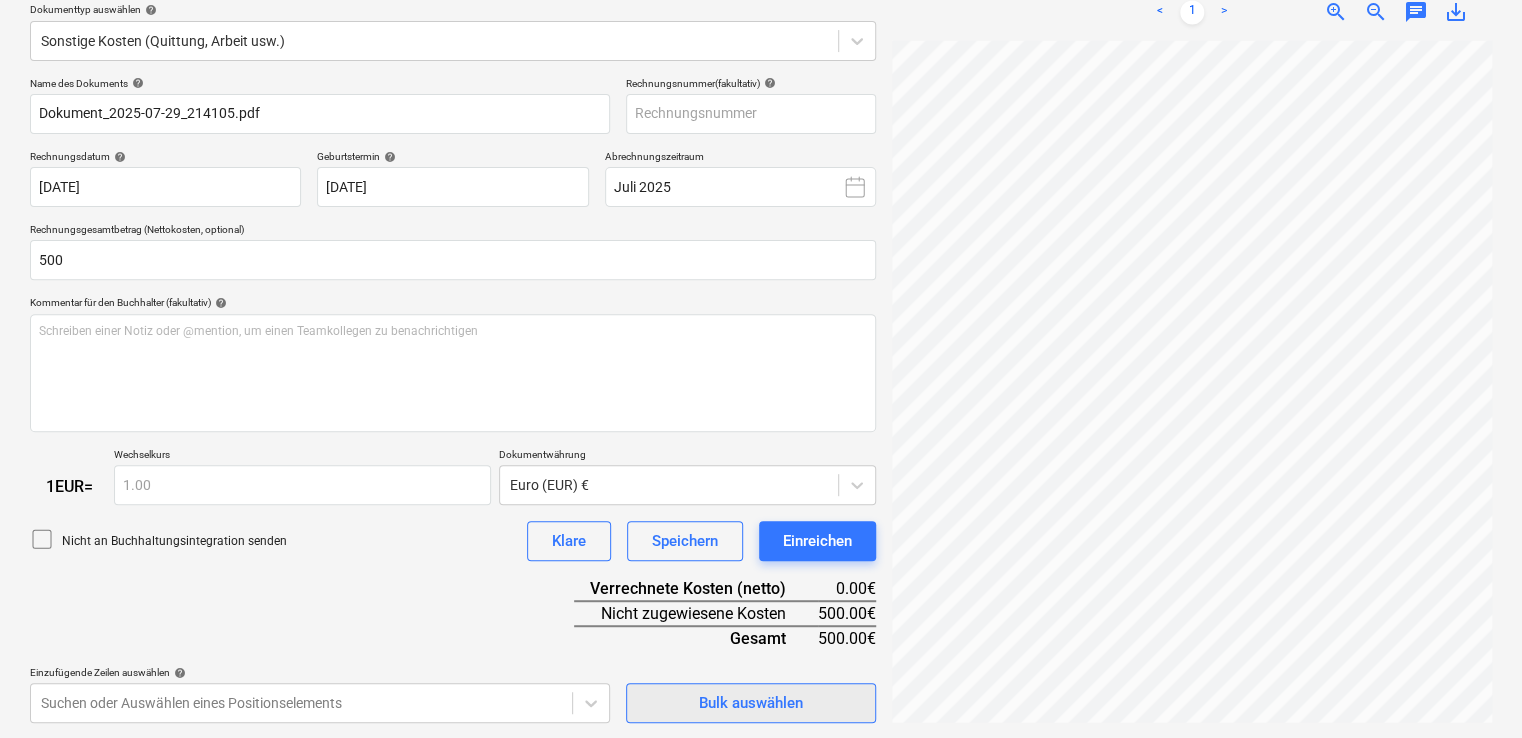 click on "Bulk auswählen" at bounding box center (751, 703) 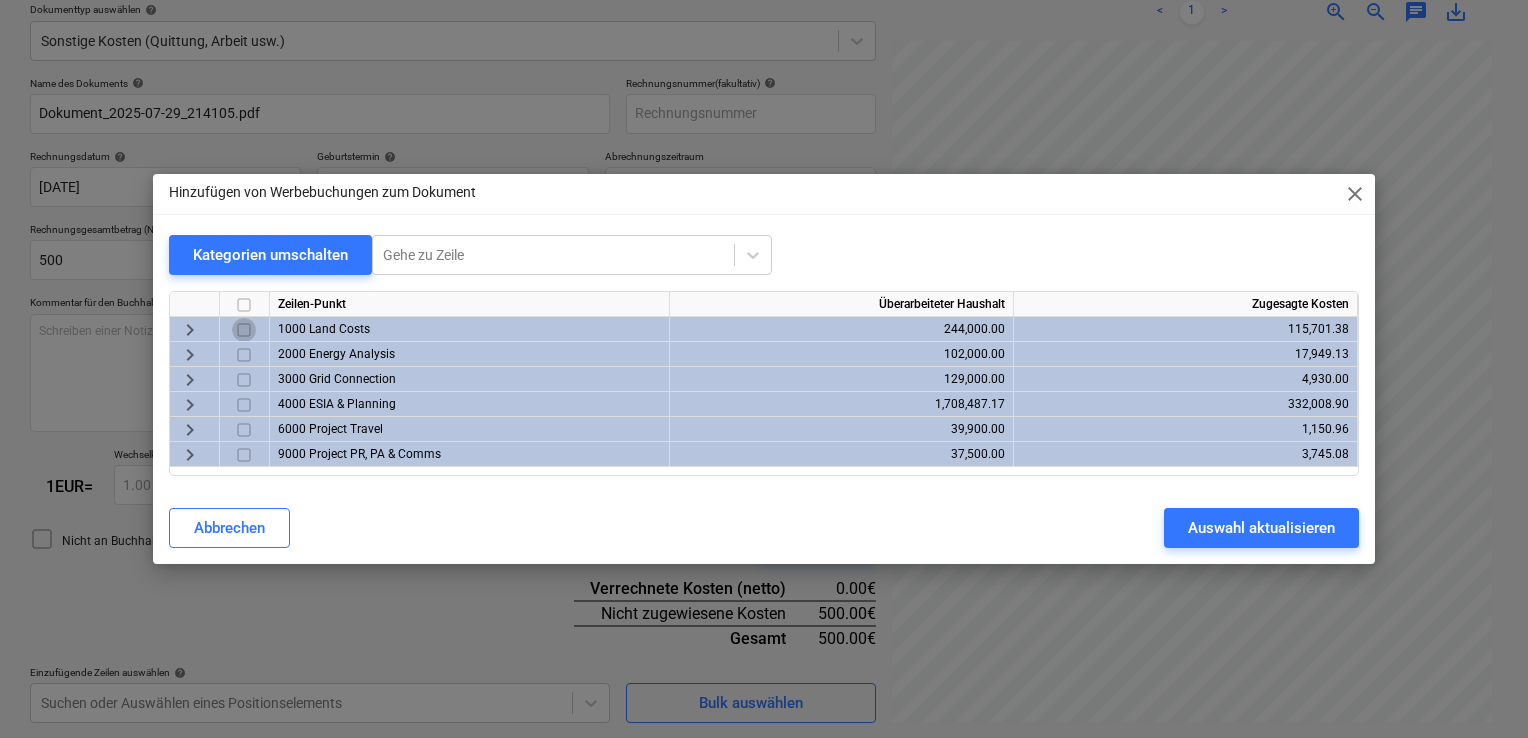 click at bounding box center [244, 330] 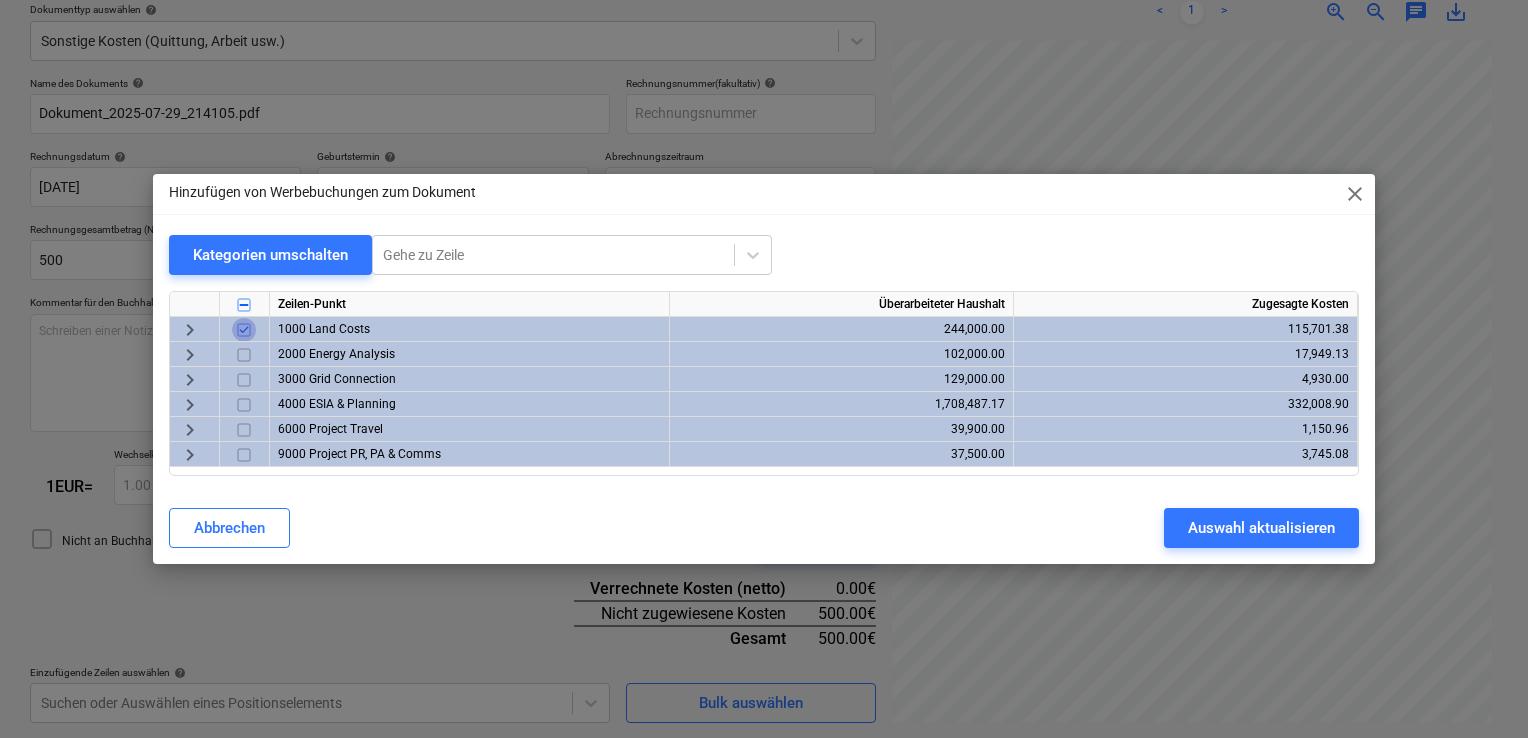 click at bounding box center [244, 330] 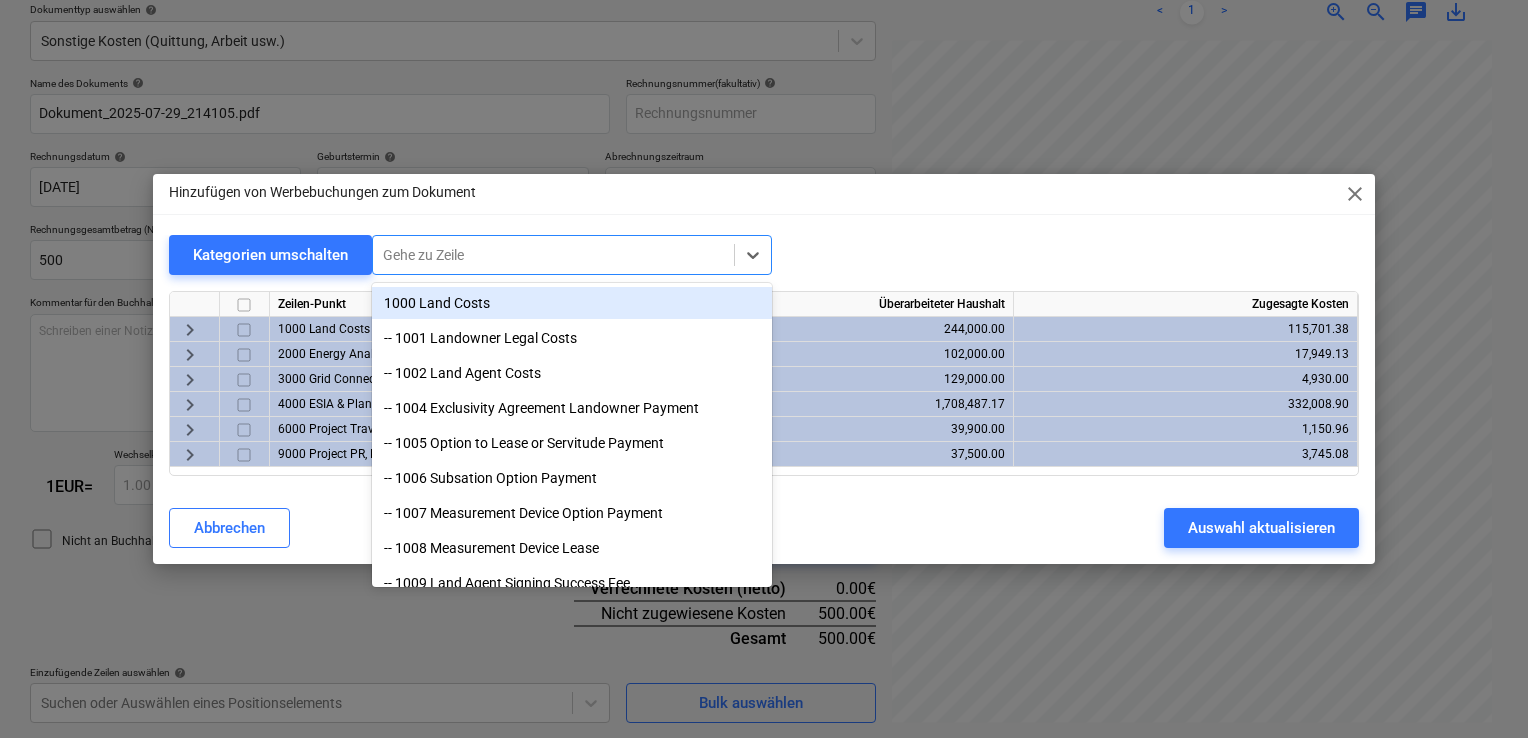 click at bounding box center (553, 255) 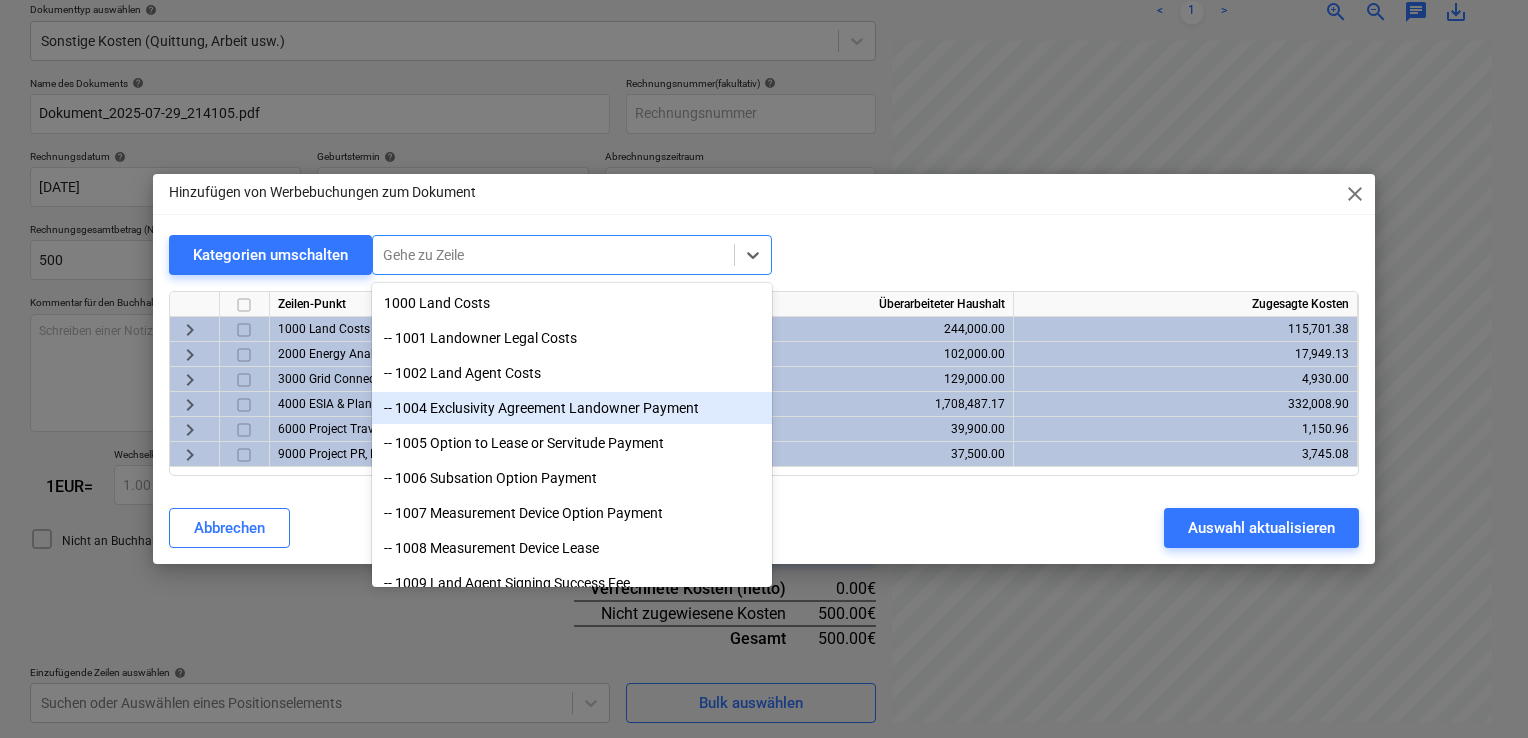 click on "--  1004 Exclusivity Agreement Landowner Payment" at bounding box center [572, 408] 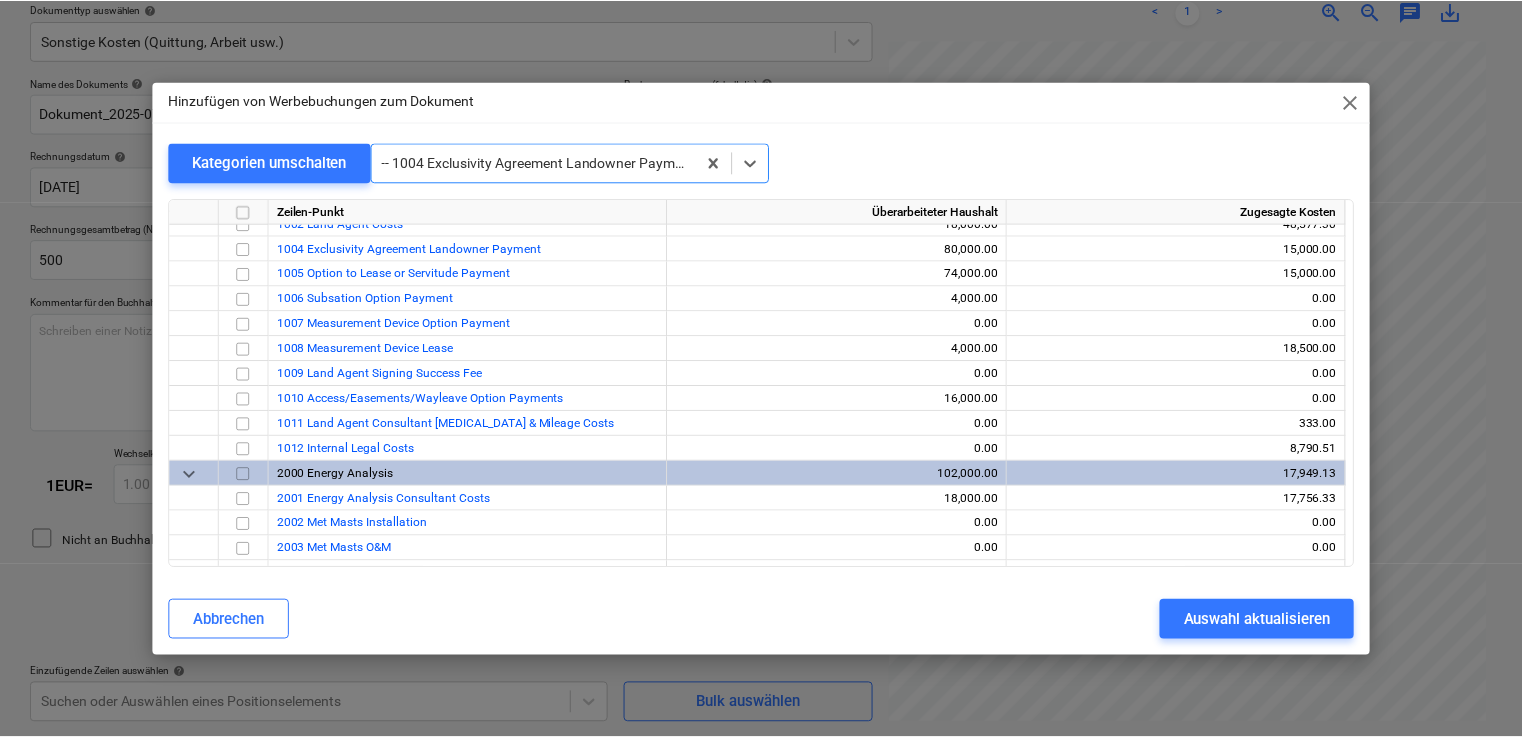 scroll, scrollTop: 75, scrollLeft: 0, axis: vertical 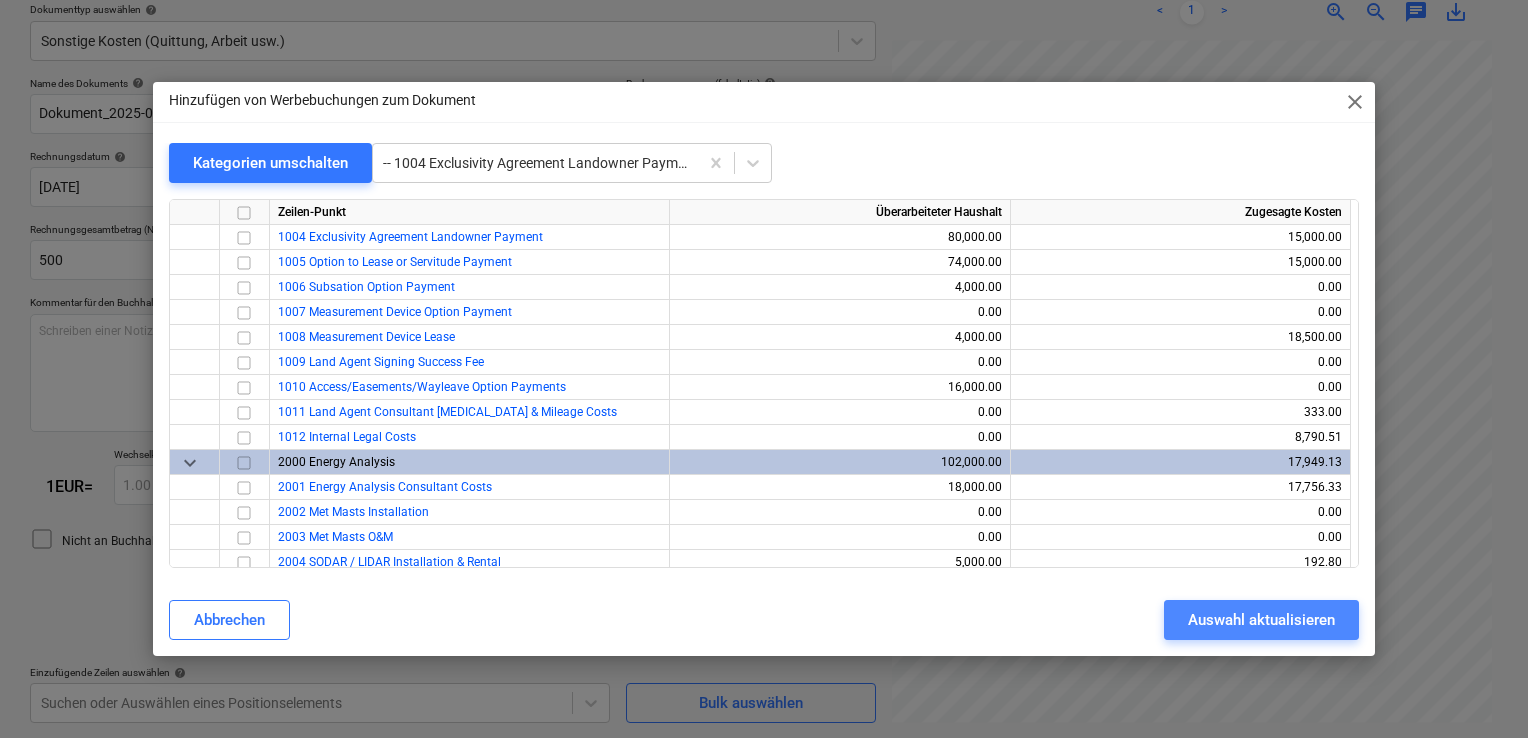 click on "Auswahl aktualisieren" at bounding box center [1261, 620] 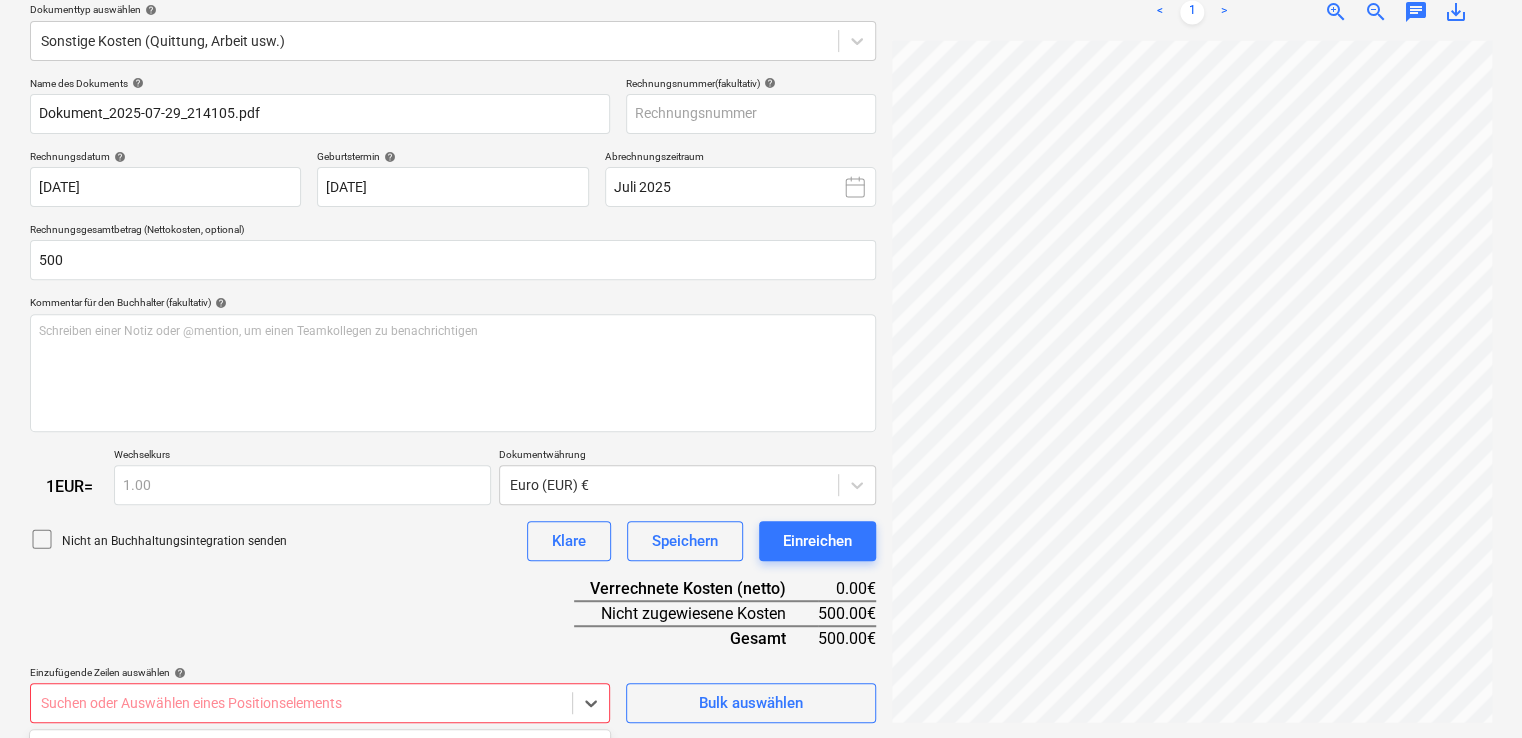 scroll, scrollTop: 530, scrollLeft: 0, axis: vertical 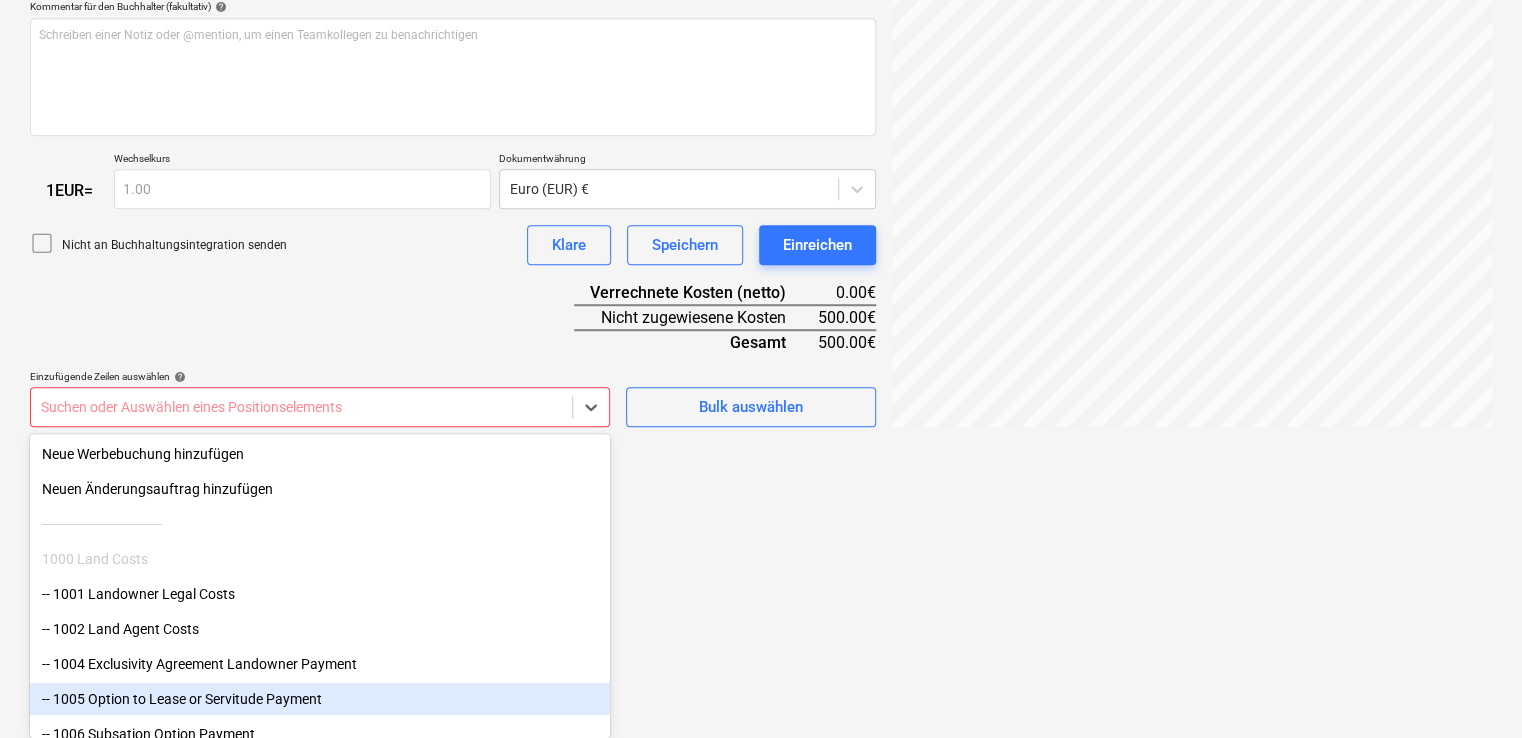 click on "Verkäufe Projekte Kontakte Unternehmen Konsolidierte Rechnungen Posteingang 4 format_size keyboard_arrow_down help search Suche notifications 7 keyboard_arrow_down M. Haramustek keyboard_arrow_down Nelligen Haushalt 9+ Hauptvertrag Anfragen Unteraufträge Fortschrittsbericht Kauforder Kosten Einkommen Geldfluss Dateien 4 Analytik Einstellungen Neues Dokument erstellen Firma auswählen [PERSON_NAME]   Neues Unternehmen hinzufügen Dokumenttyp auswählen help Sonstige Kosten (Quittung, Arbeit usw.) Name des Dokuments help Dokument_2025-07-29_214105.pdf Rechnungsnummer  (fakultativ) help Rechnungsdatum help [DATE] 04.07.2025 Press the down arrow key to interact with the calendar and
select a date. Press the question mark key to get the keyboard shortcuts for changing dates. Geburtstermin help [DEMOGRAPHIC_DATA] 04.07.2025 Press the down arrow key to interact with the calendar and
select a date. Press the question mark key to get the keyboard shortcuts for changing dates. Abrechnungszeitraum Juli 2025 500" at bounding box center [761, -161] 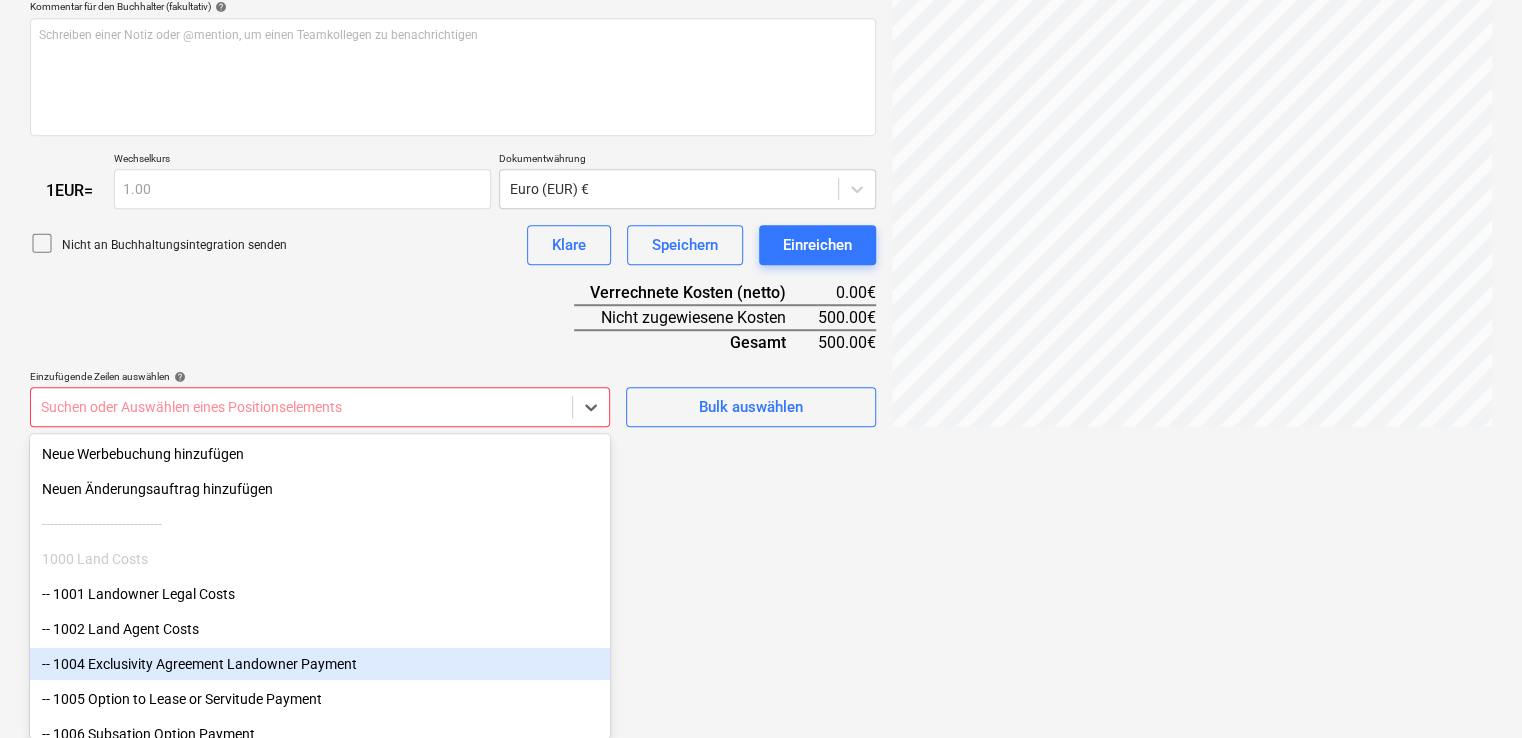 click on "--  1004 Exclusivity Agreement Landowner Payment" at bounding box center [320, 664] 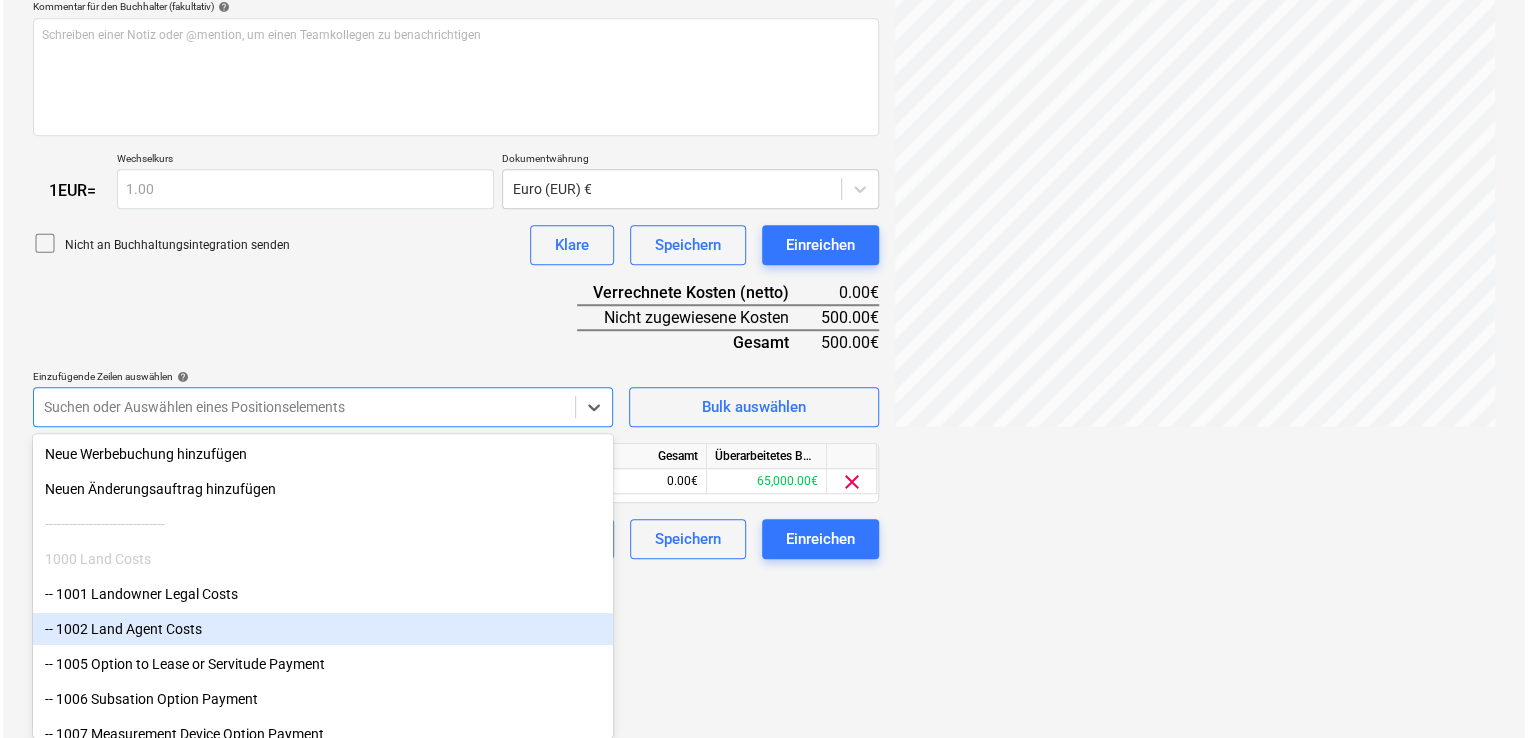 scroll, scrollTop: 366, scrollLeft: 0, axis: vertical 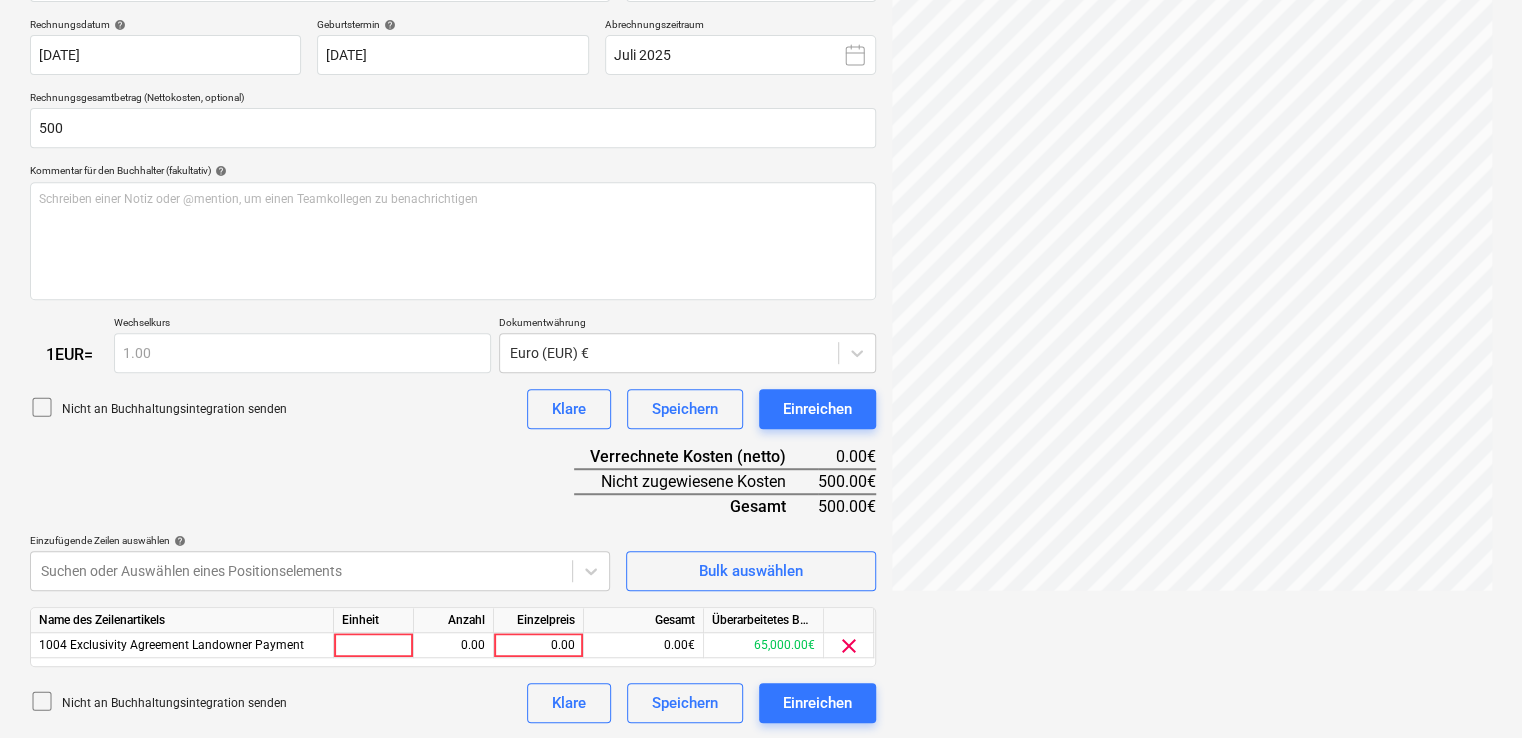 click on "Verkäufe Projekte Kontakte Unternehmen Konsolidierte Rechnungen Posteingang 4 format_size keyboard_arrow_down help search Suche notifications 7 keyboard_arrow_down M. Haramustek keyboard_arrow_down Nelligen Haushalt 9+ Hauptvertrag Anfragen Unteraufträge Fortschrittsbericht Kauforder Kosten Einkommen Geldfluss Dateien 4 Analytik Einstellungen Neues Dokument erstellen Firma auswählen [PERSON_NAME]   Neues Unternehmen hinzufügen Dokumenttyp auswählen help Sonstige Kosten (Quittung, Arbeit usw.) Name des Dokuments help Dokument_2025-07-29_214105.pdf Rechnungsnummer  (fakultativ) help Rechnungsdatum help [DATE] 04.07.2025 Press the down arrow key to interact with the calendar and
select a date. Press the question mark key to get the keyboard shortcuts for changing dates. Geburtstermin help [DEMOGRAPHIC_DATA] 04.07.2025 Press the down arrow key to interact with the calendar and
select a date. Press the question mark key to get the keyboard shortcuts for changing dates. Abrechnungszeitraum Juli 2025" at bounding box center [761, 3] 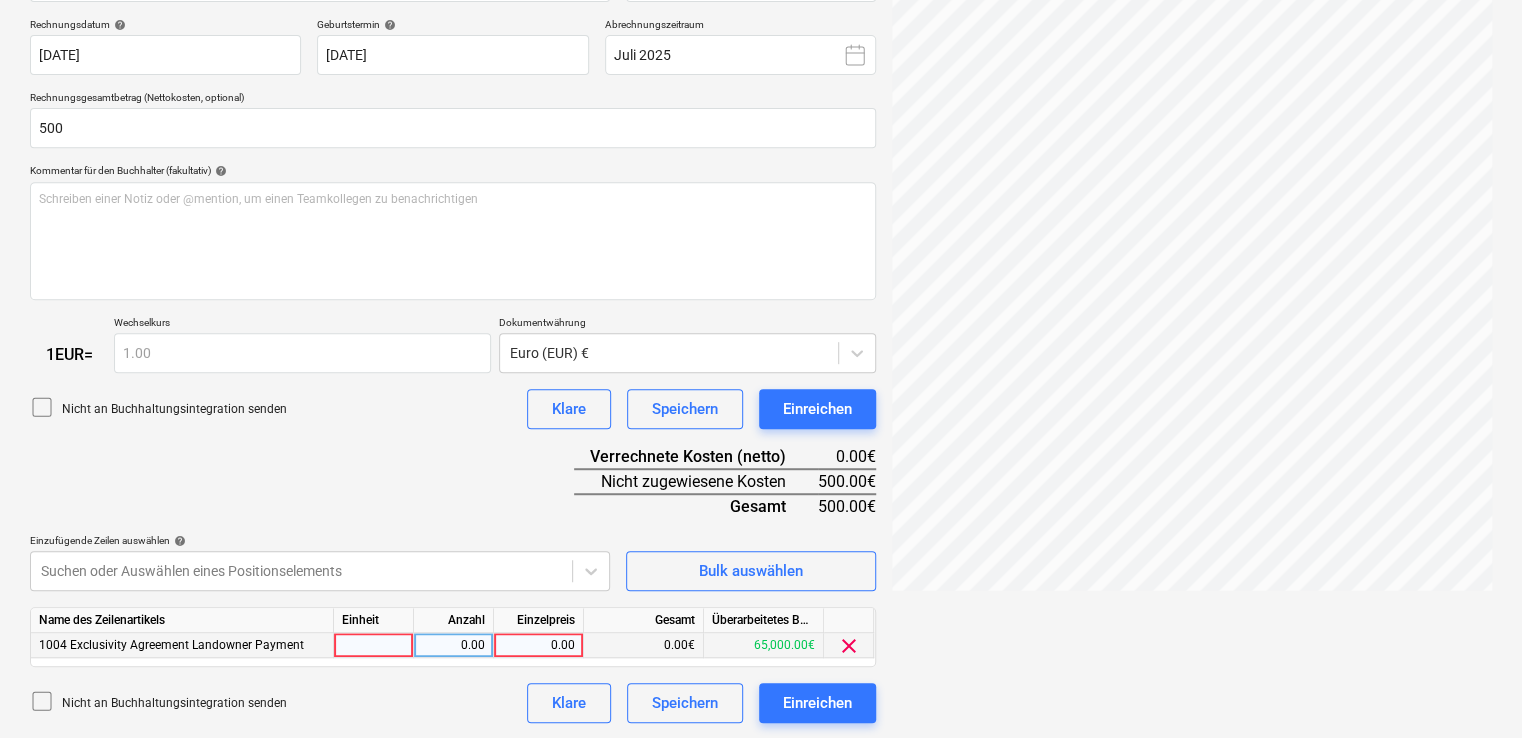 click at bounding box center (374, 645) 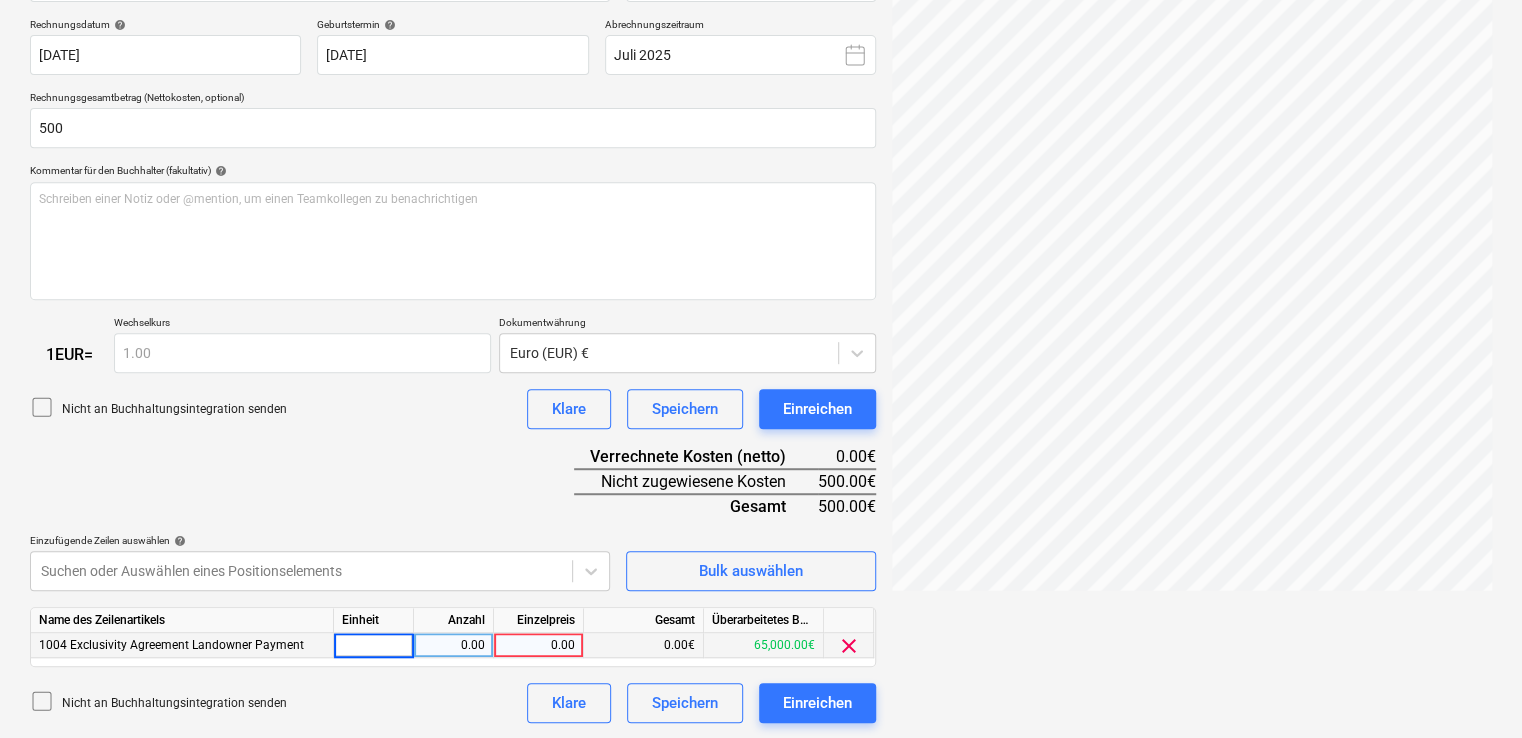 type on "€" 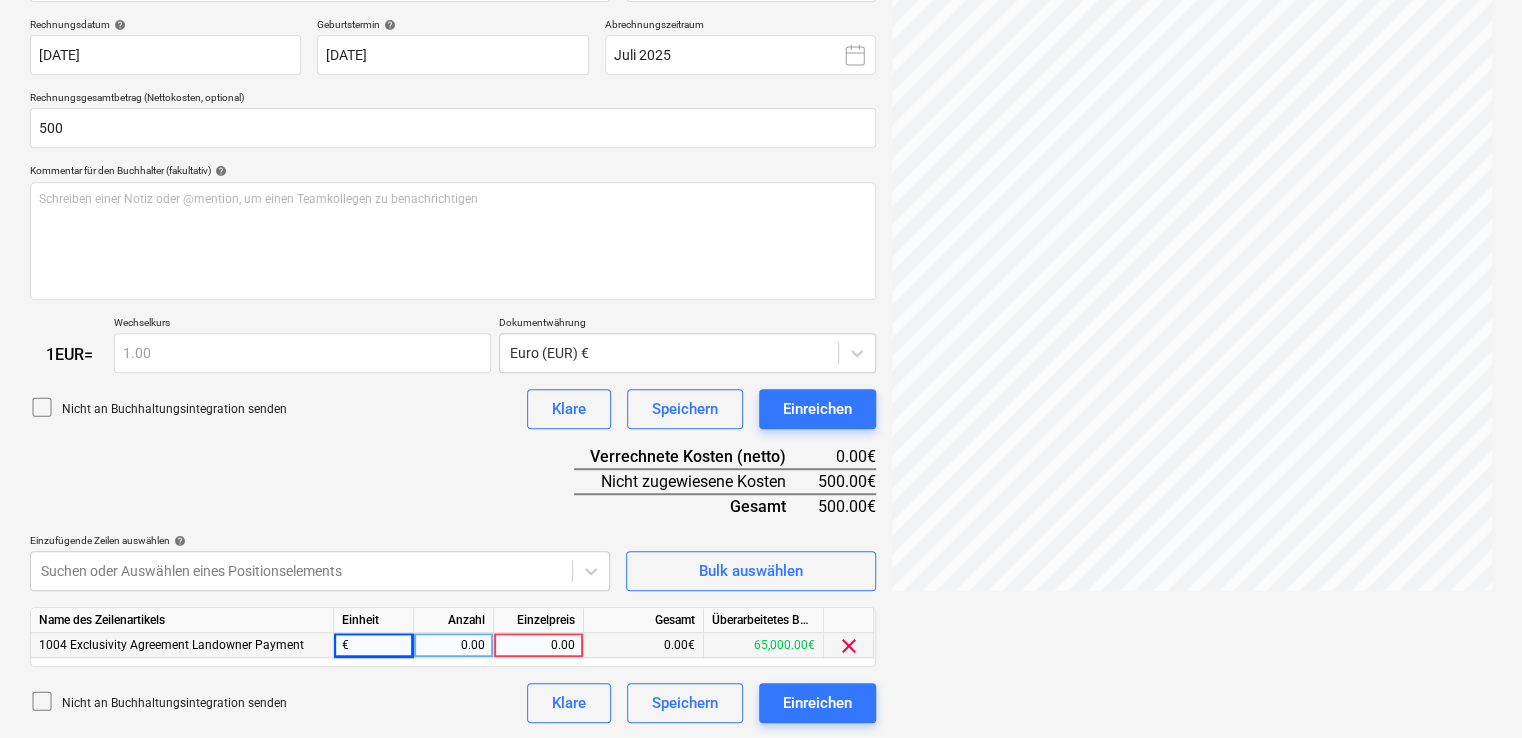 click on "0.00" at bounding box center (453, 645) 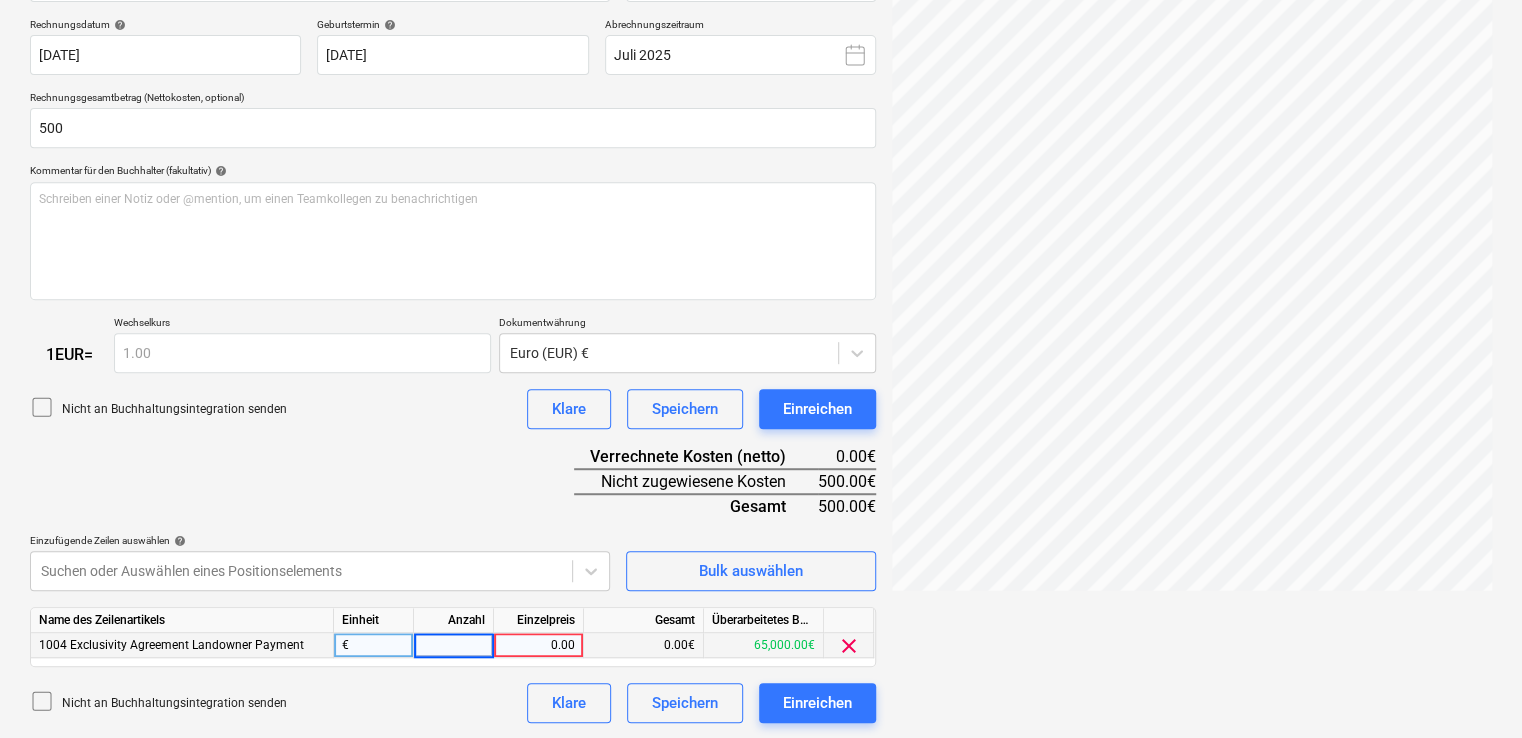 type on "1" 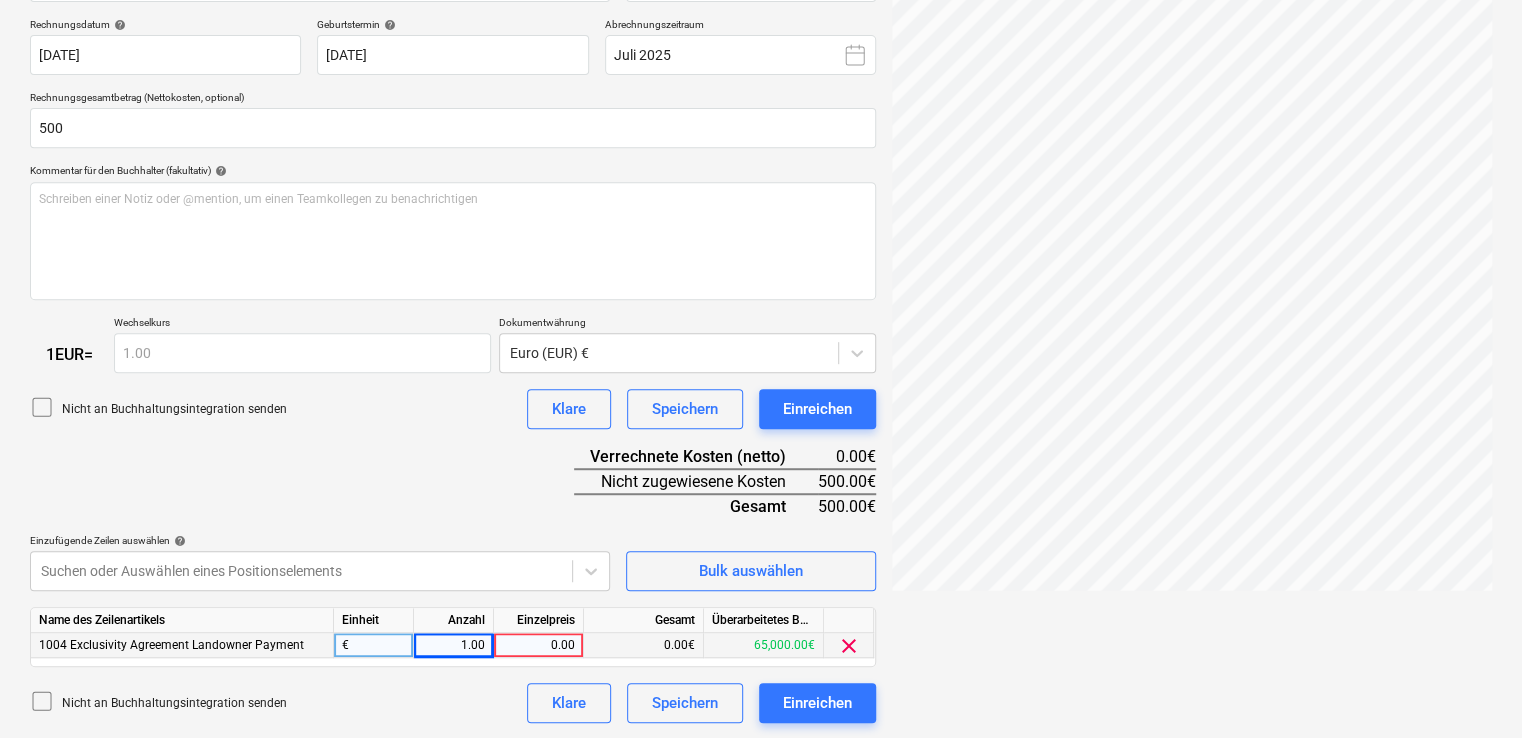 click on "0.00" at bounding box center (538, 645) 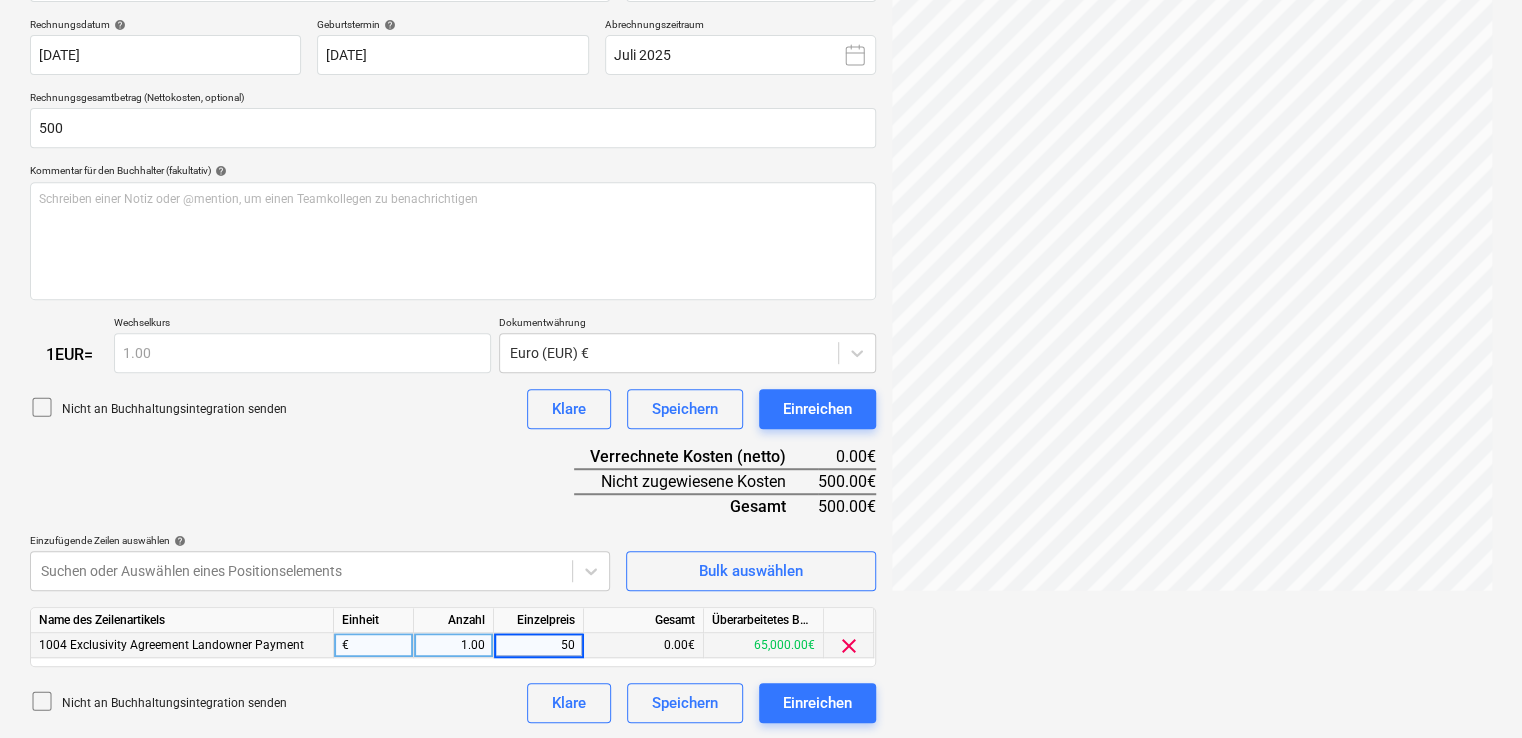 type on "500" 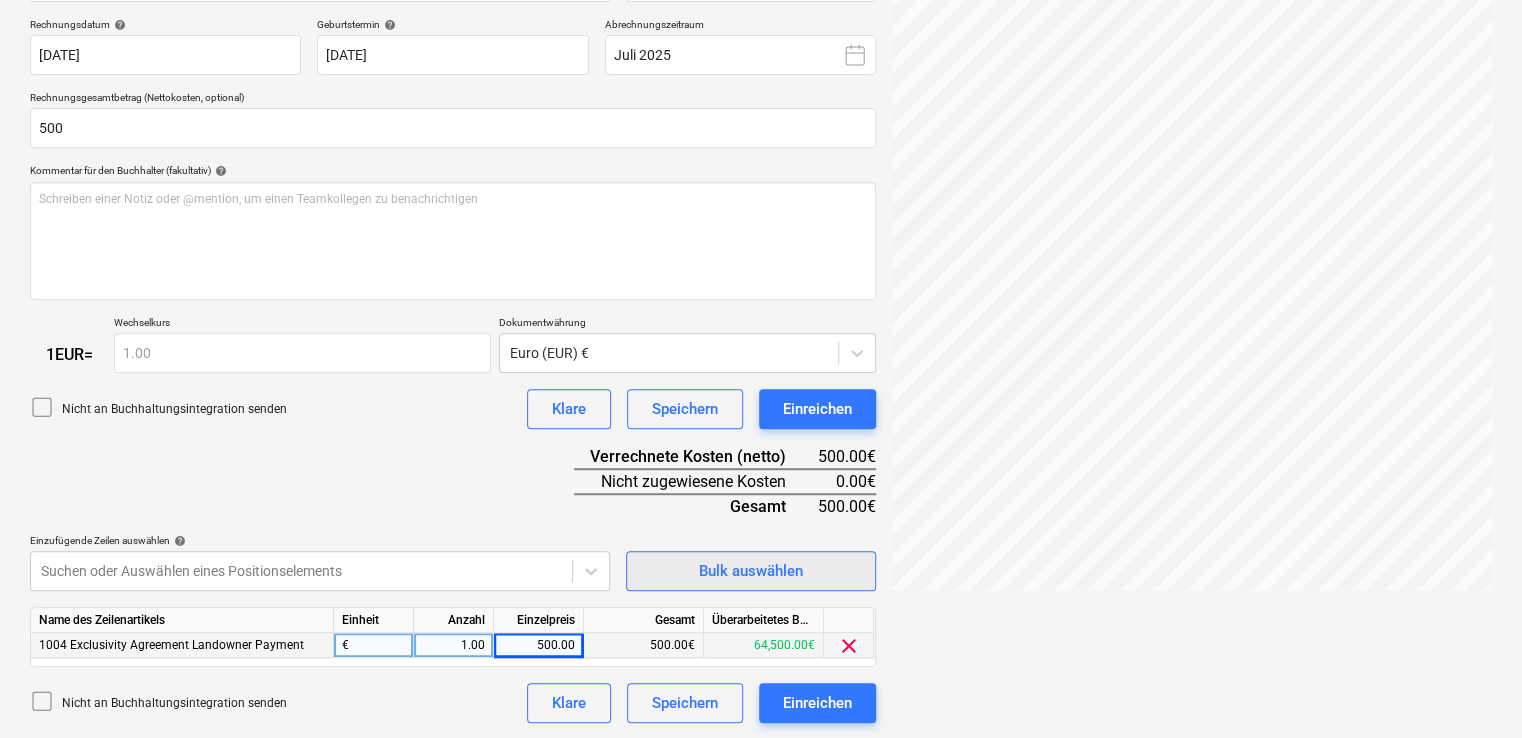 click on "Bulk auswählen" at bounding box center (751, 571) 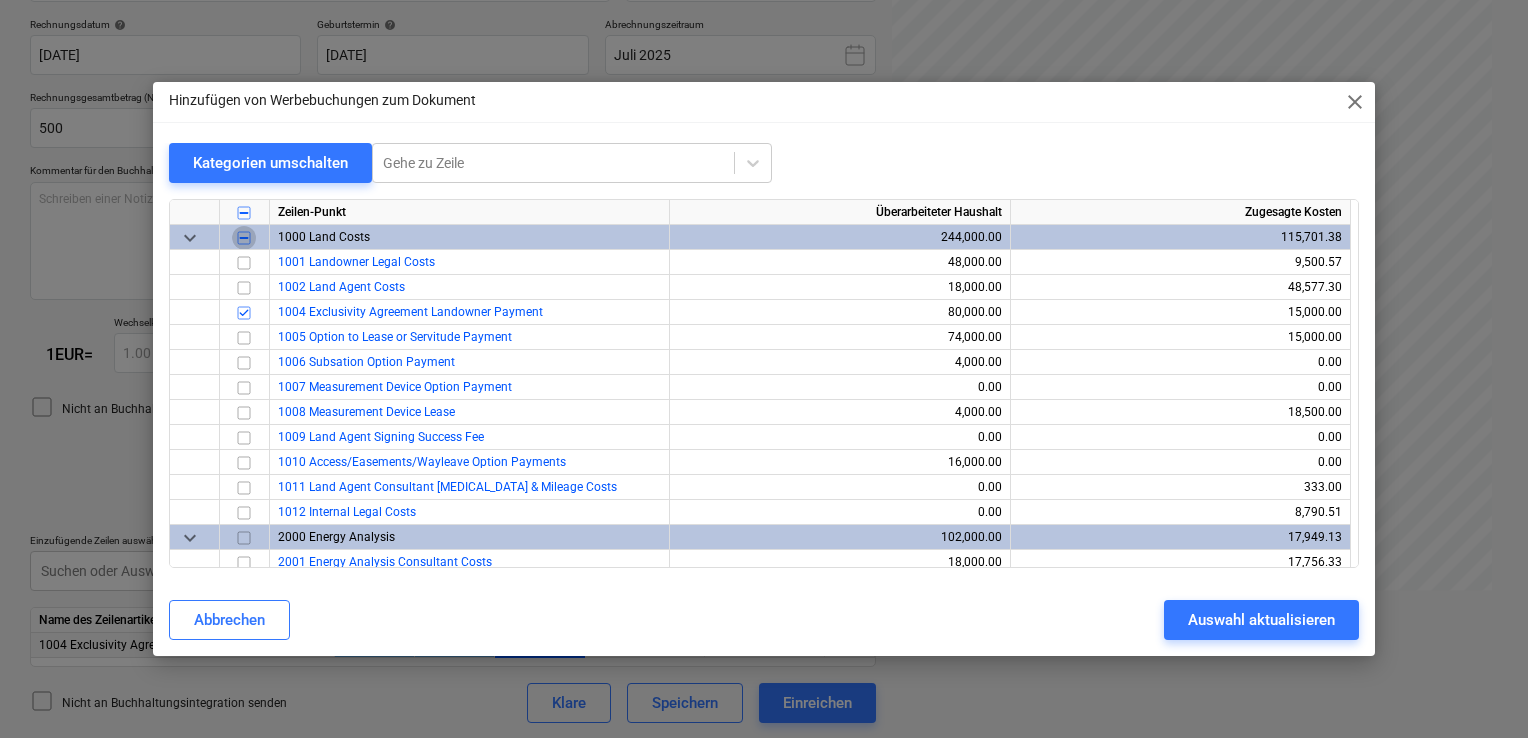 click at bounding box center [244, 238] 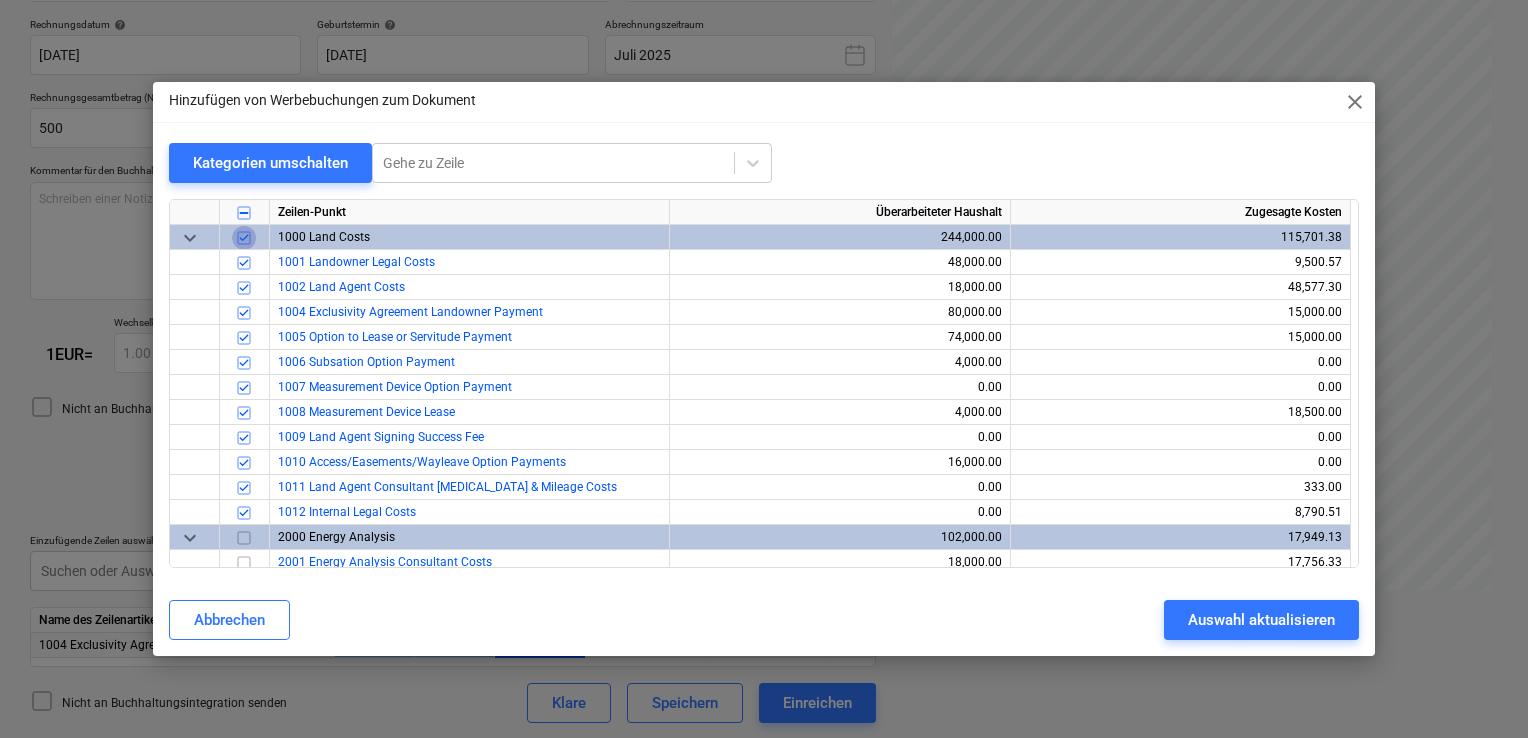 click at bounding box center [244, 238] 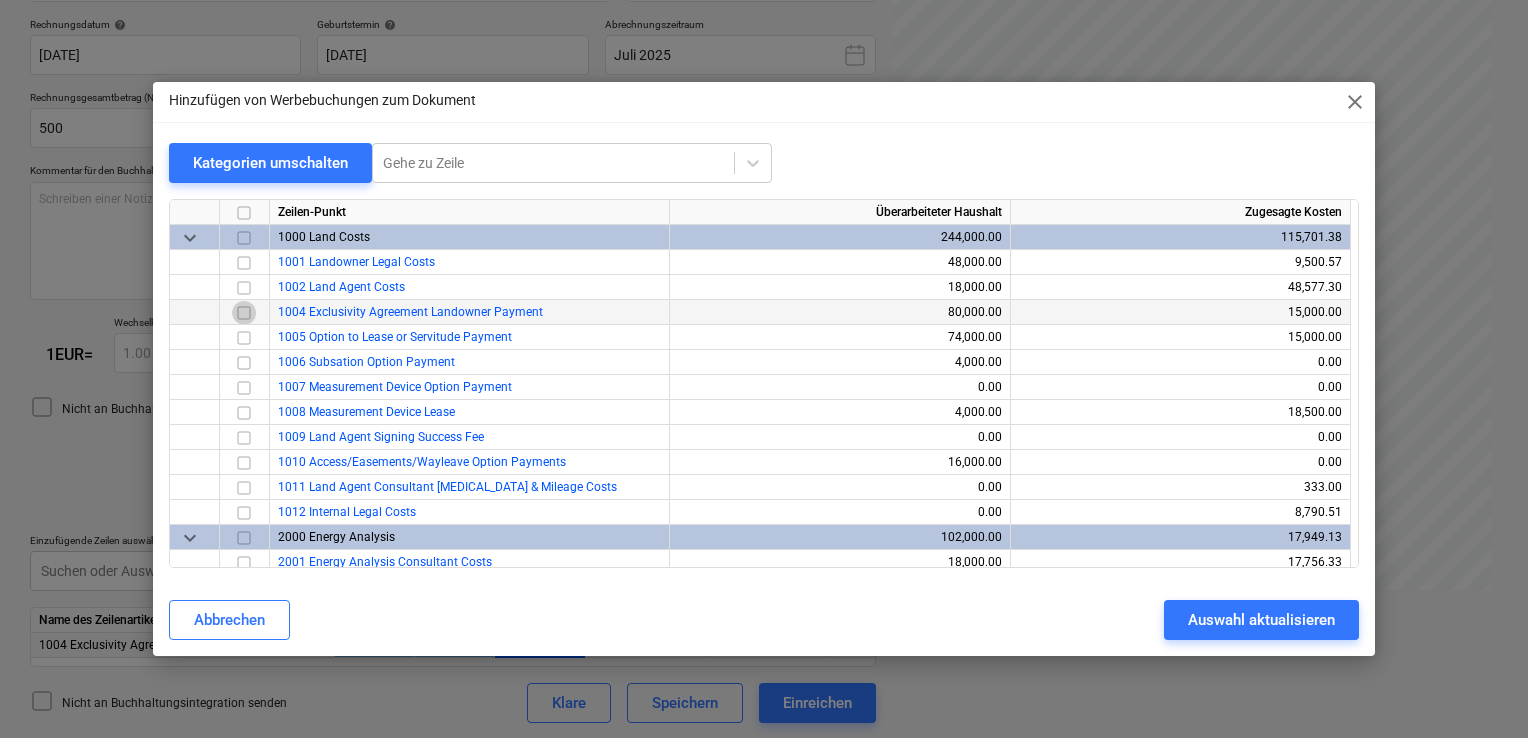 click at bounding box center [244, 313] 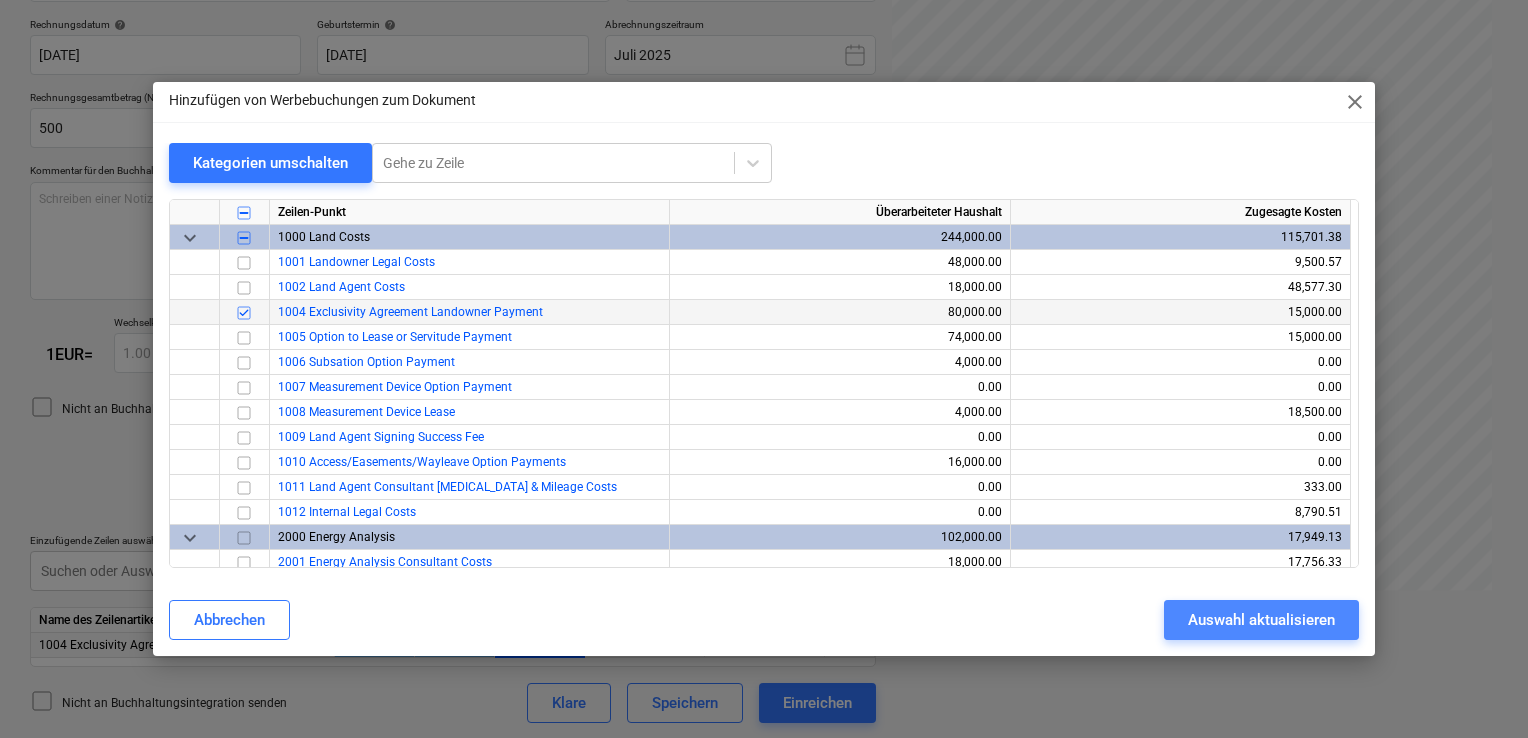 click on "Auswahl aktualisieren" at bounding box center [1261, 620] 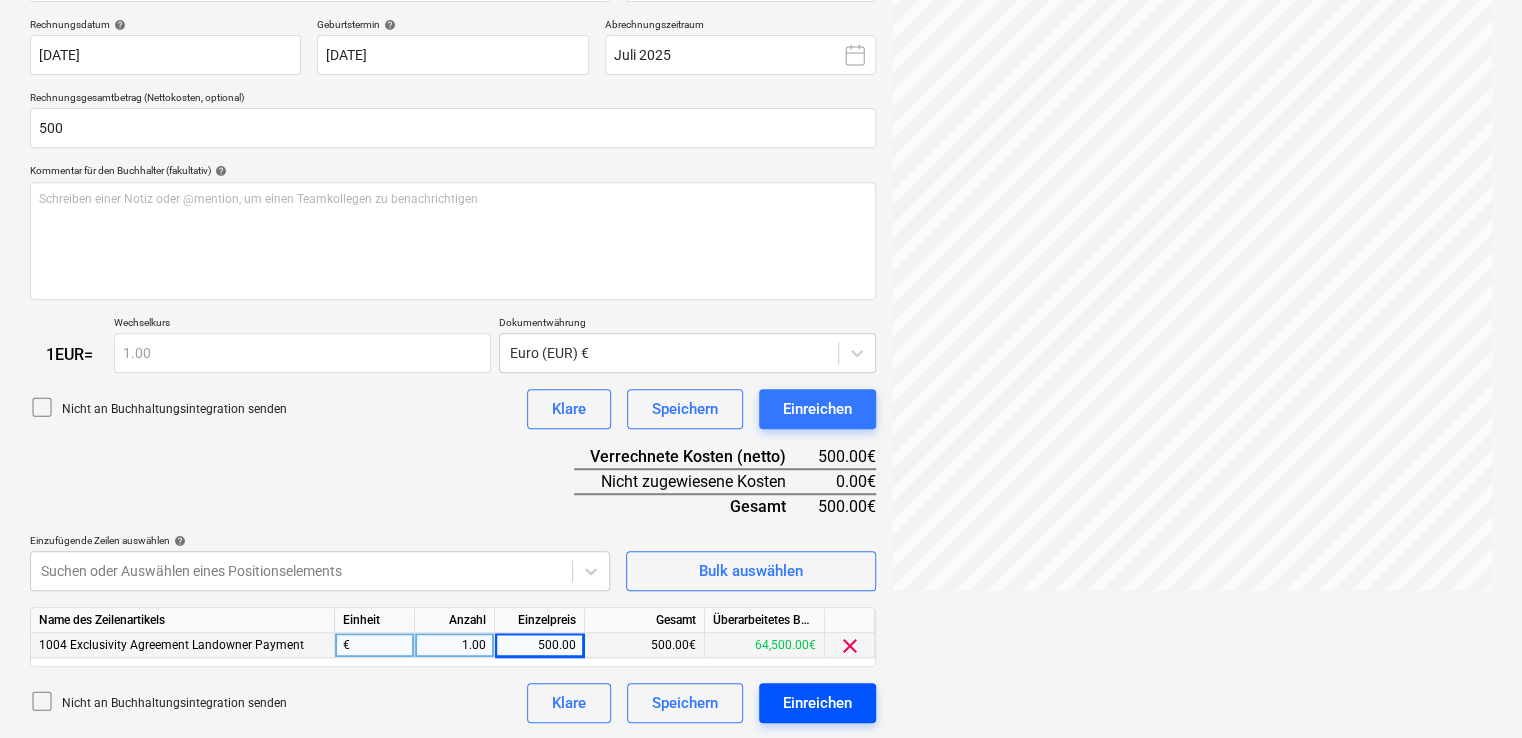 click on "Einreichen" at bounding box center (817, 703) 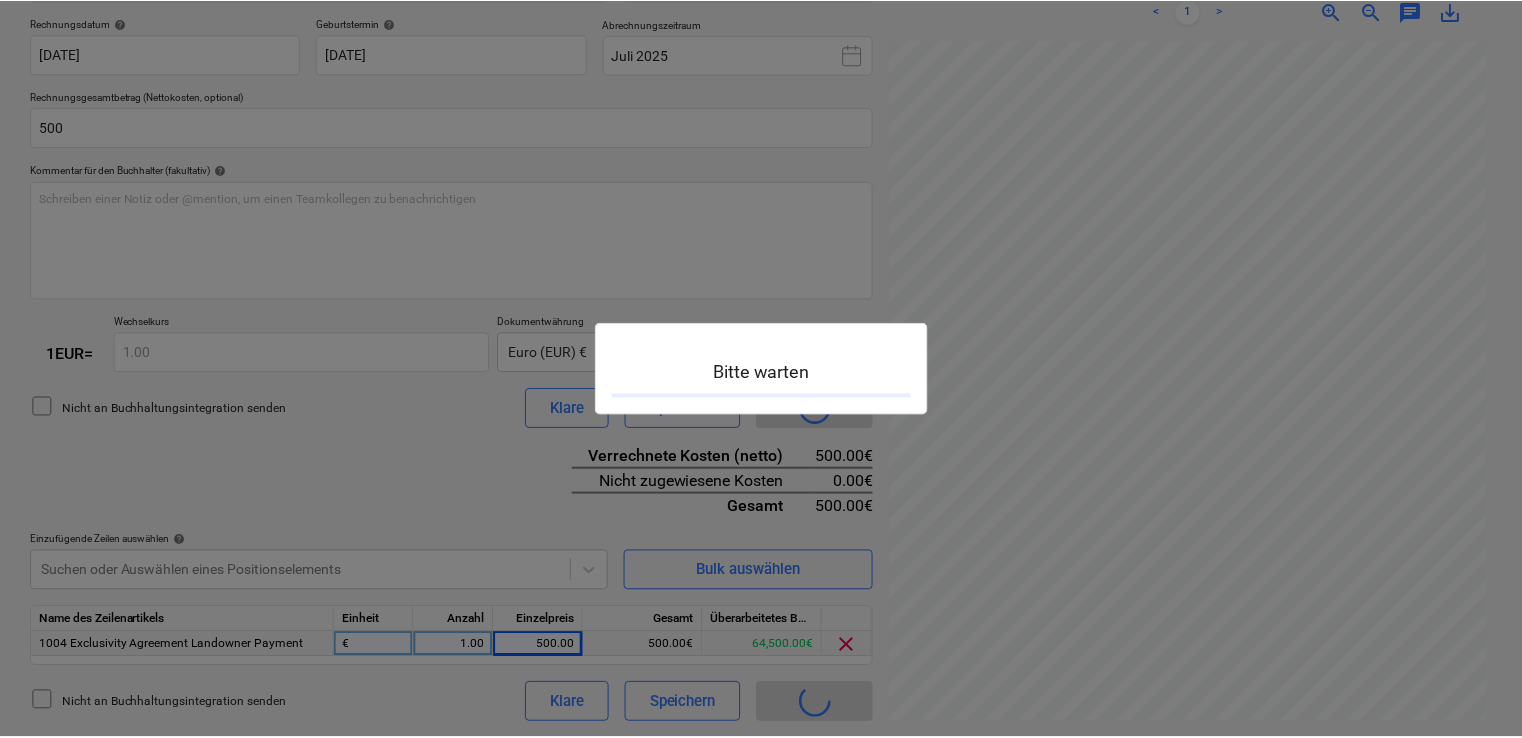 scroll, scrollTop: 0, scrollLeft: 0, axis: both 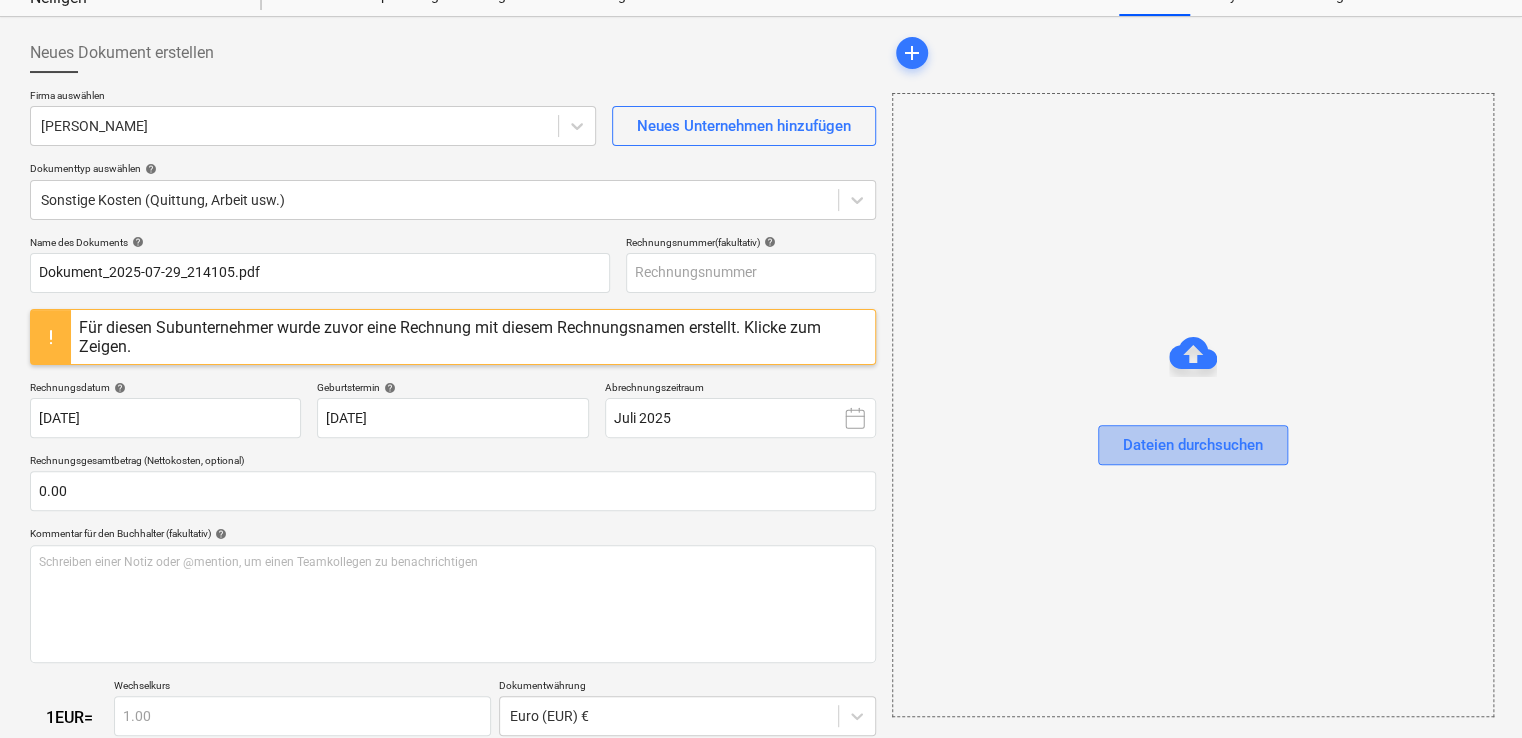 click on "Dateien durchsuchen" at bounding box center [1193, 445] 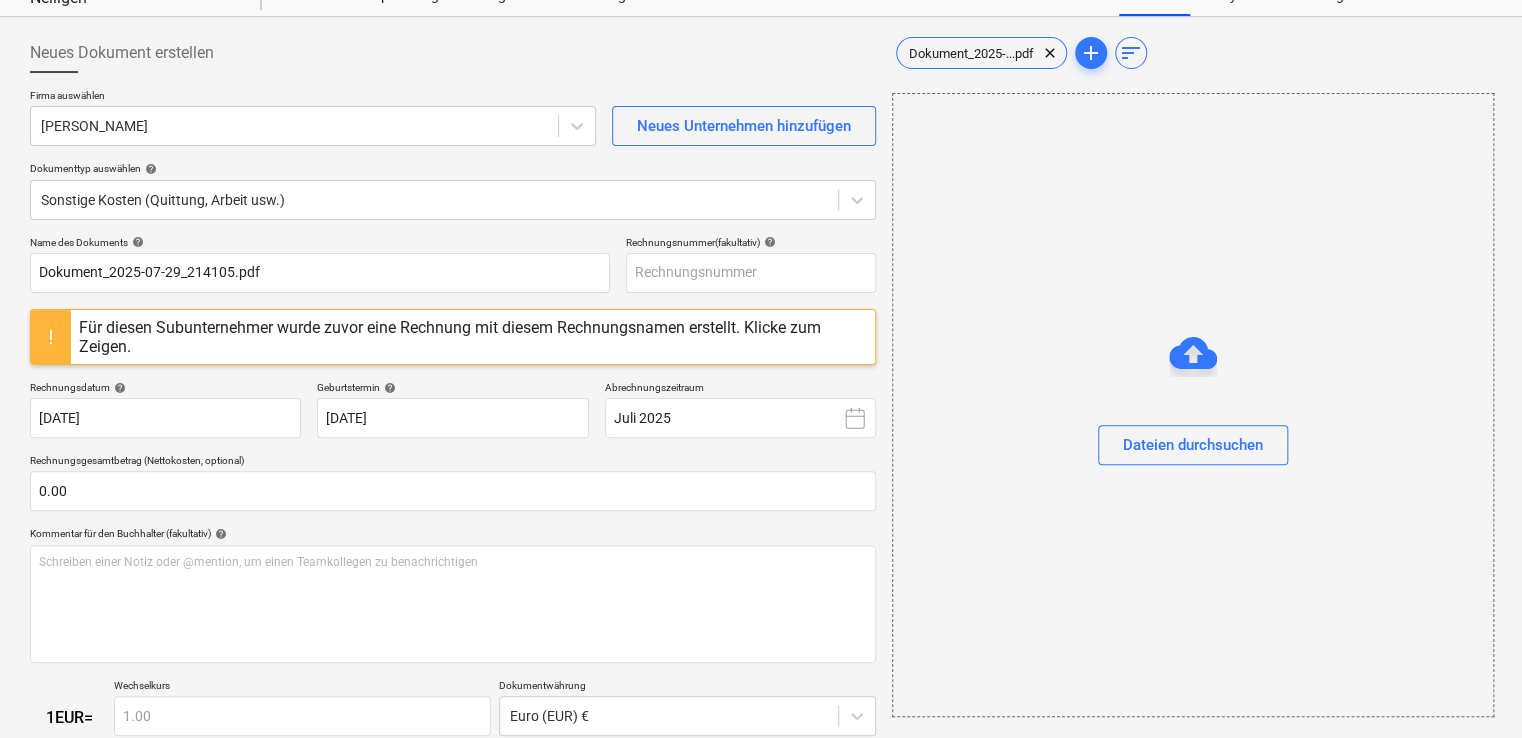 click on "Dateien durchsuchen" at bounding box center (1193, 405) 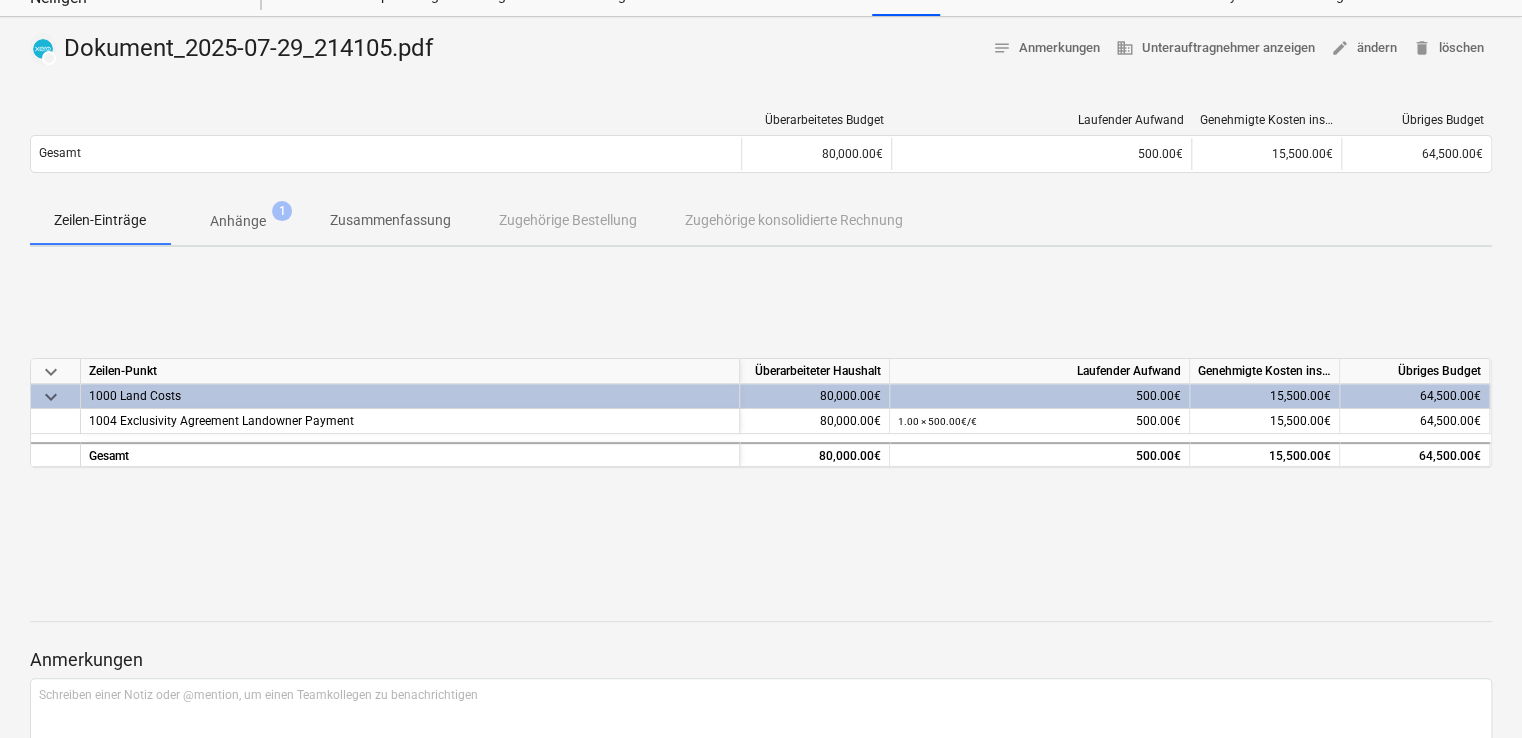 scroll, scrollTop: 0, scrollLeft: 0, axis: both 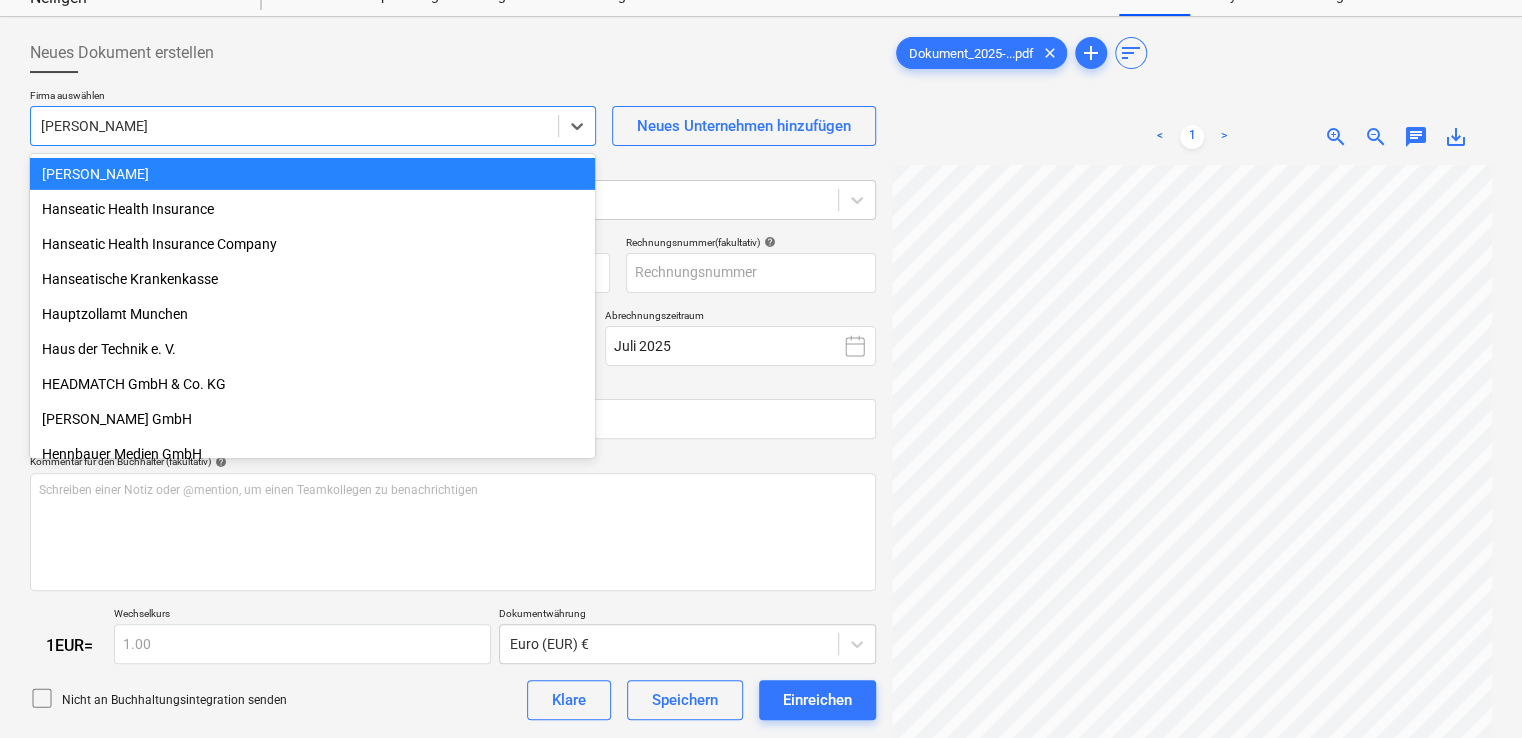 click at bounding box center (294, 126) 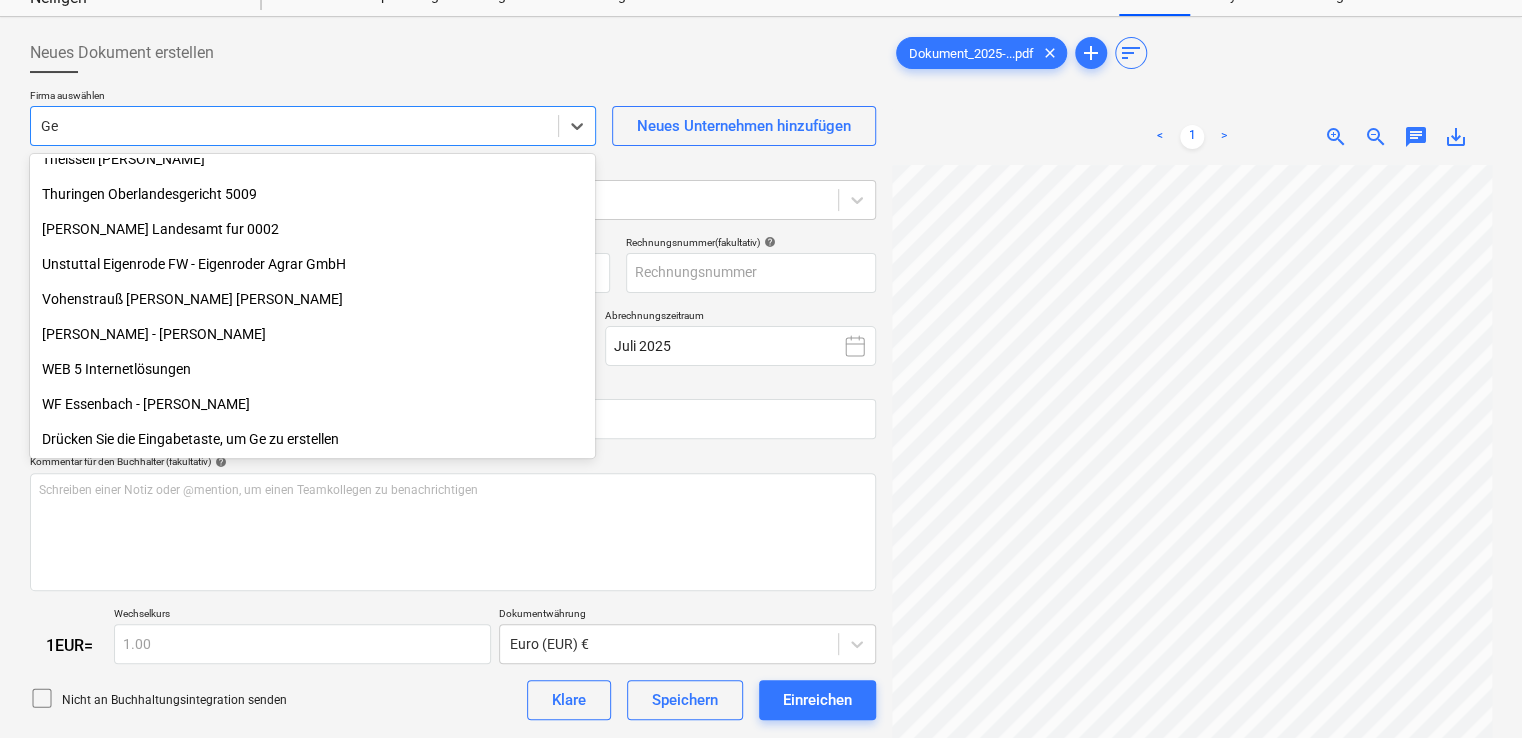 scroll, scrollTop: 4180, scrollLeft: 0, axis: vertical 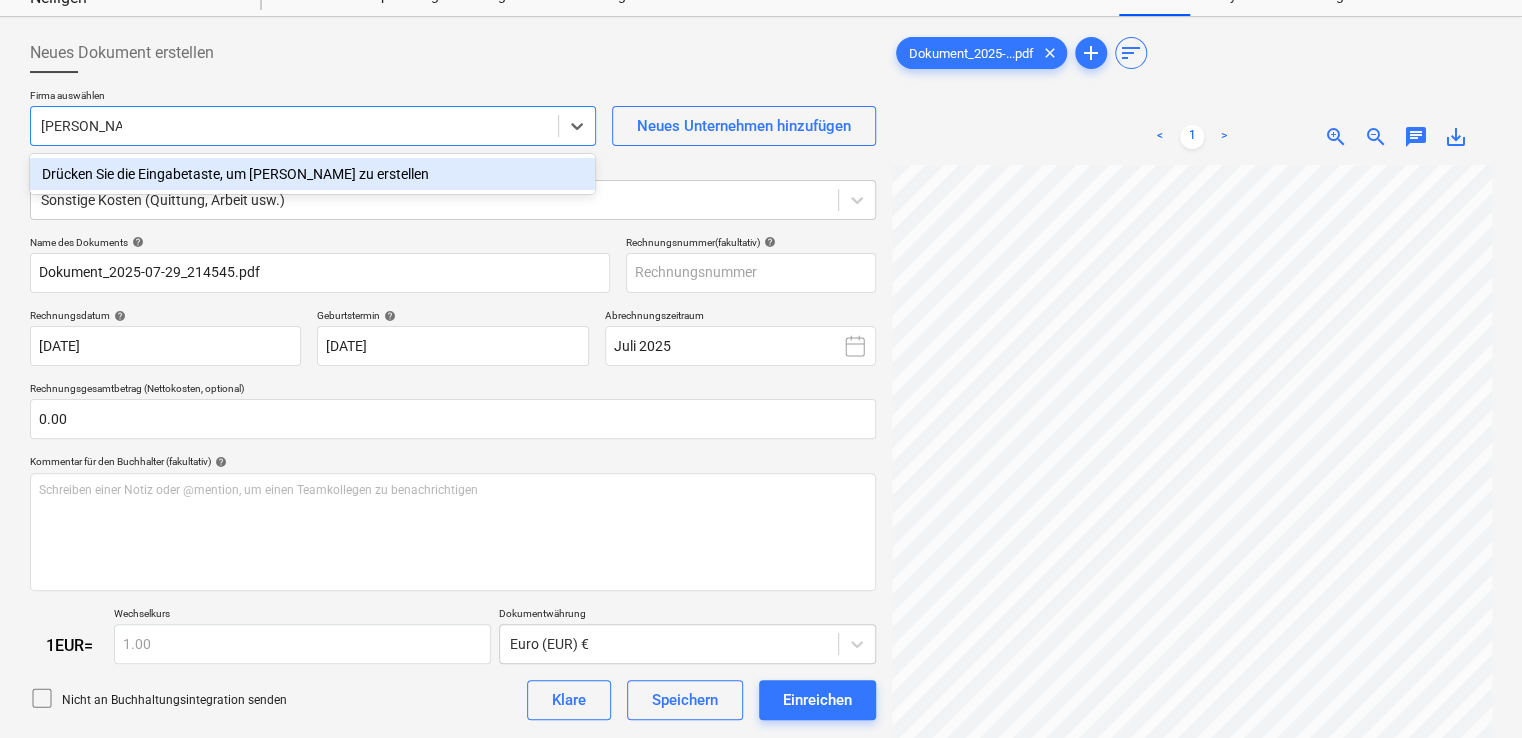 type on "[PERSON_NAME]" 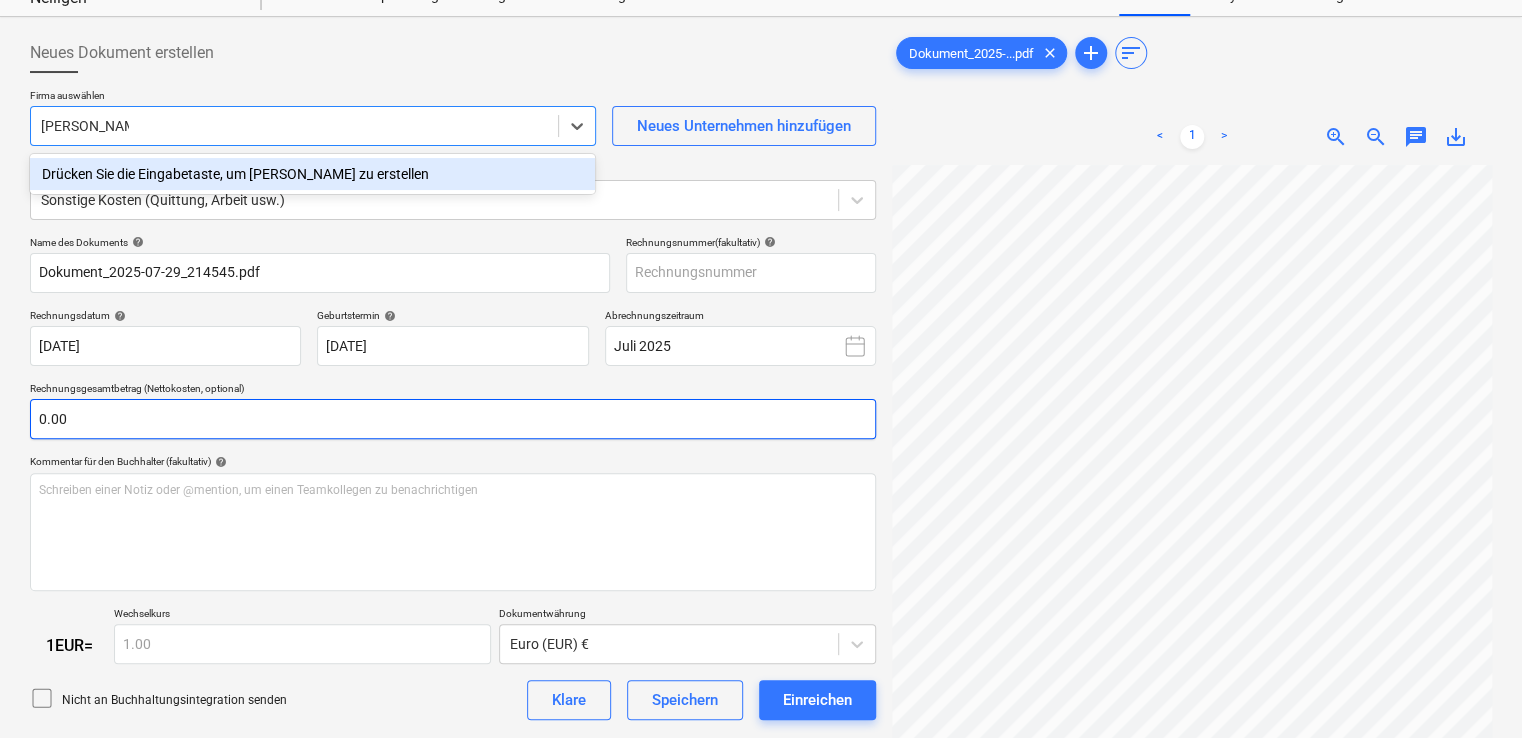 type 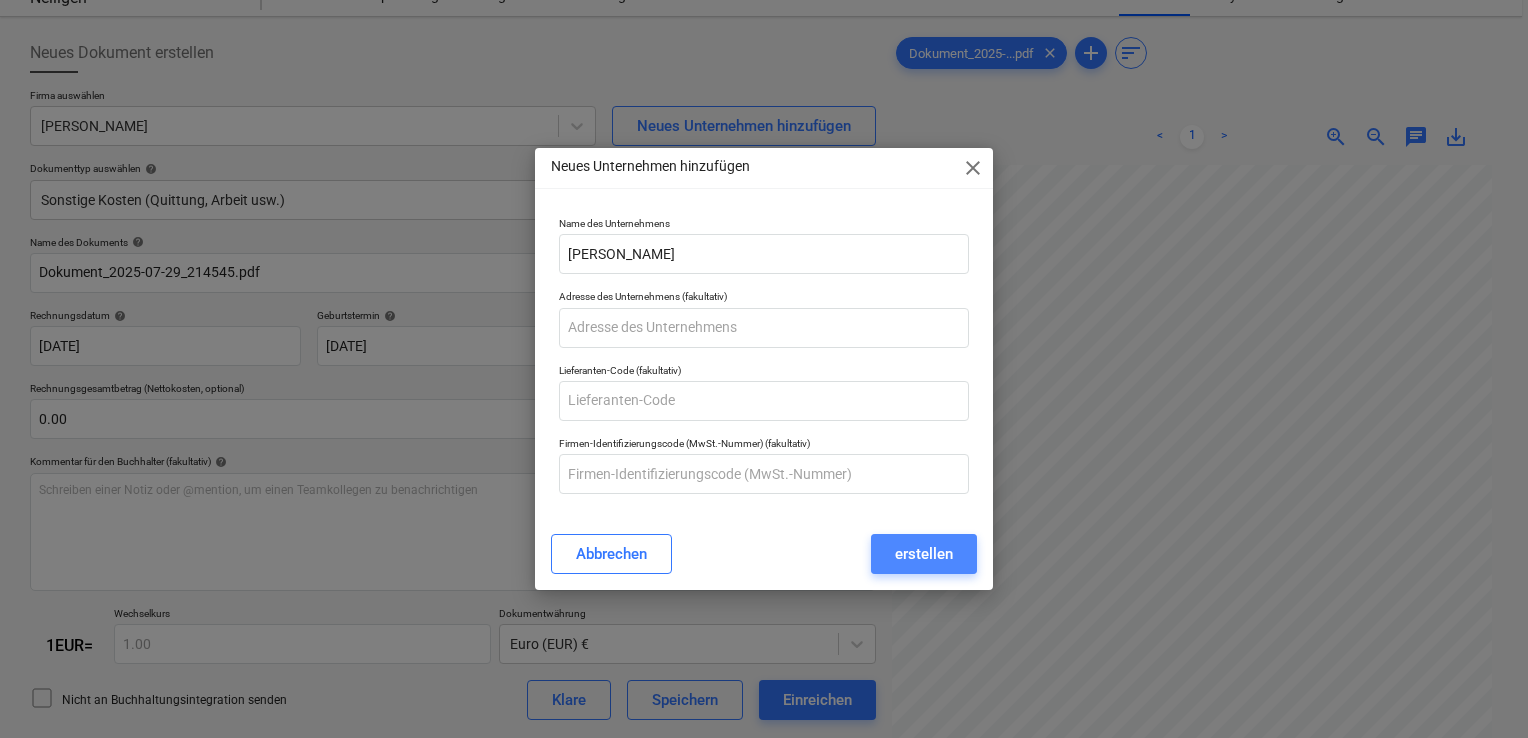 click on "erstellen" at bounding box center [924, 554] 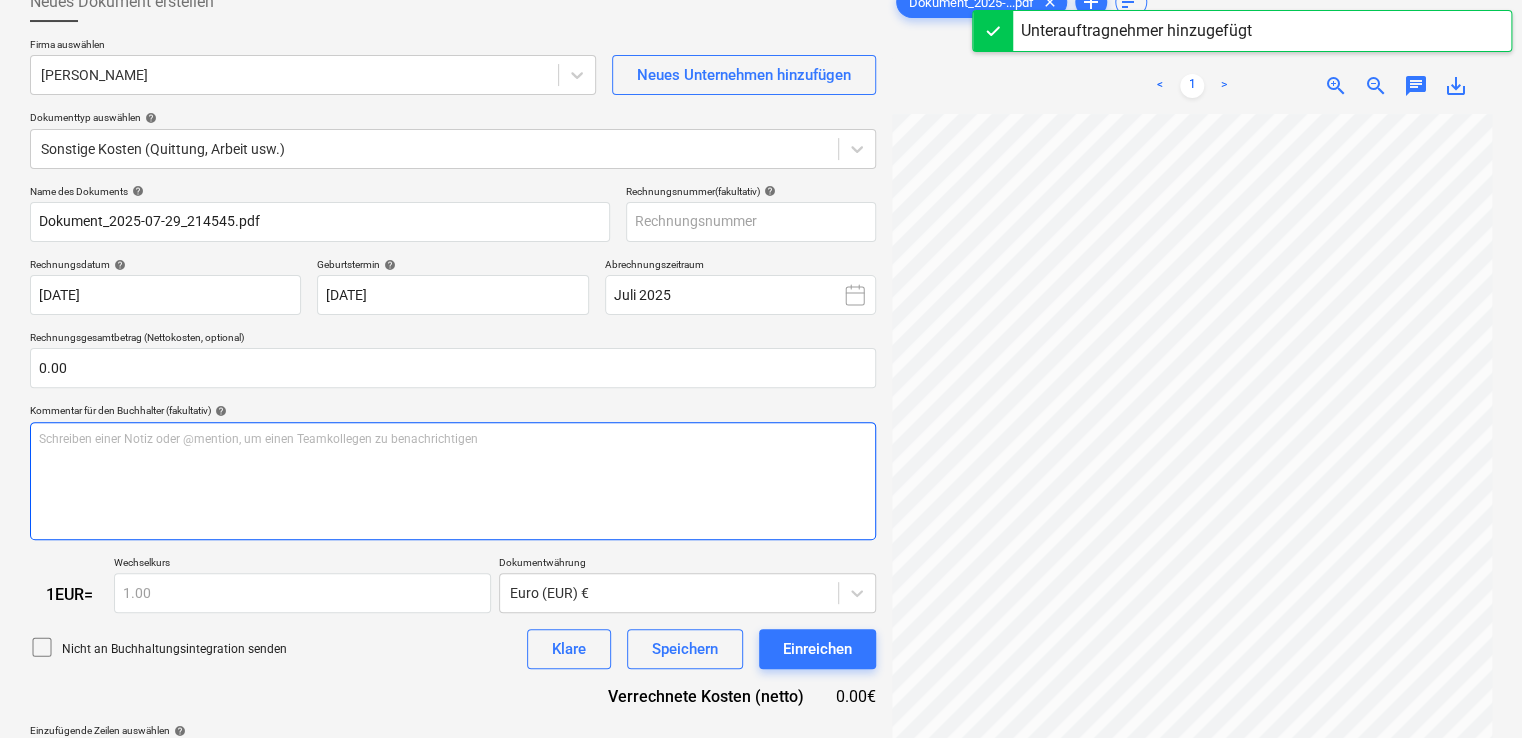 scroll, scrollTop: 127, scrollLeft: 0, axis: vertical 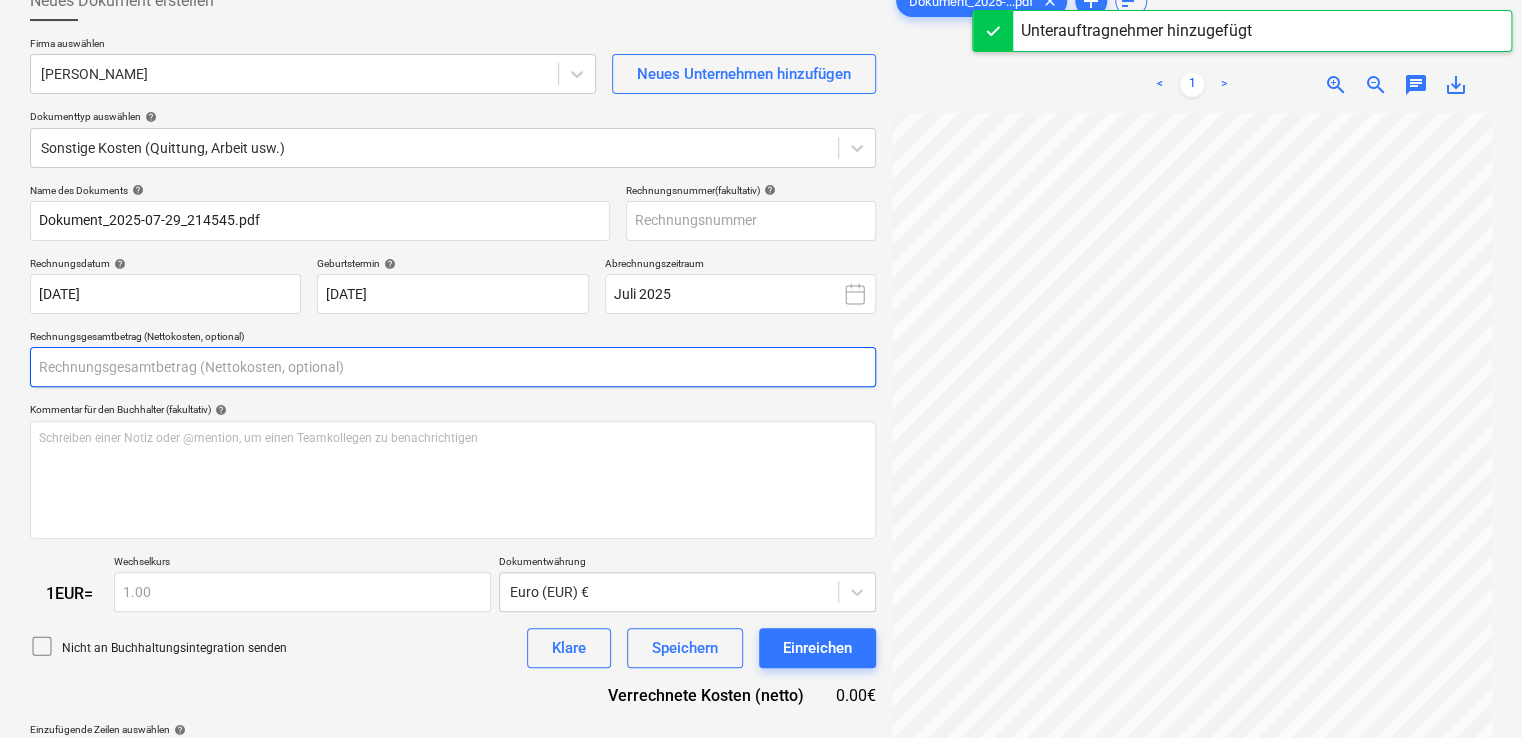 click at bounding box center (453, 367) 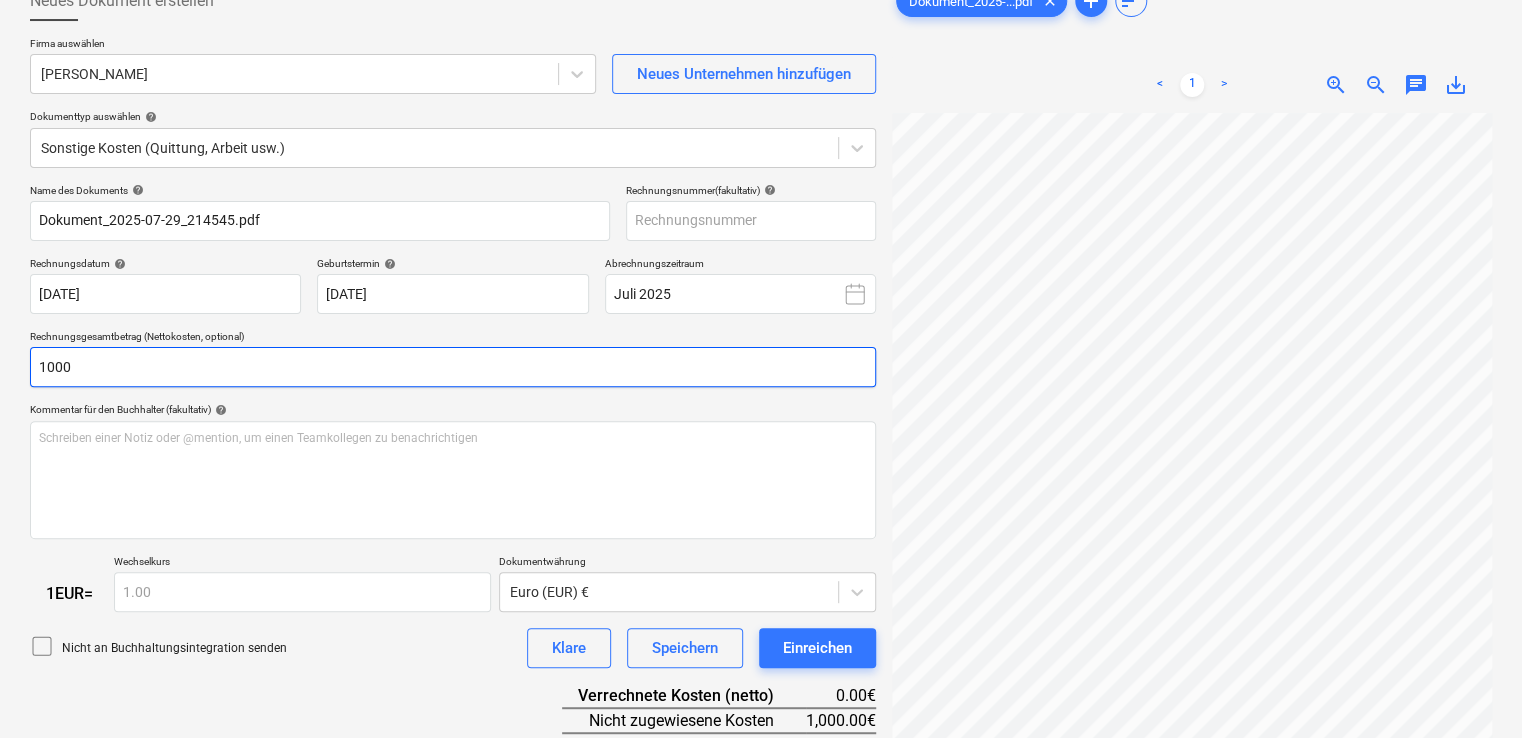 type on "1000" 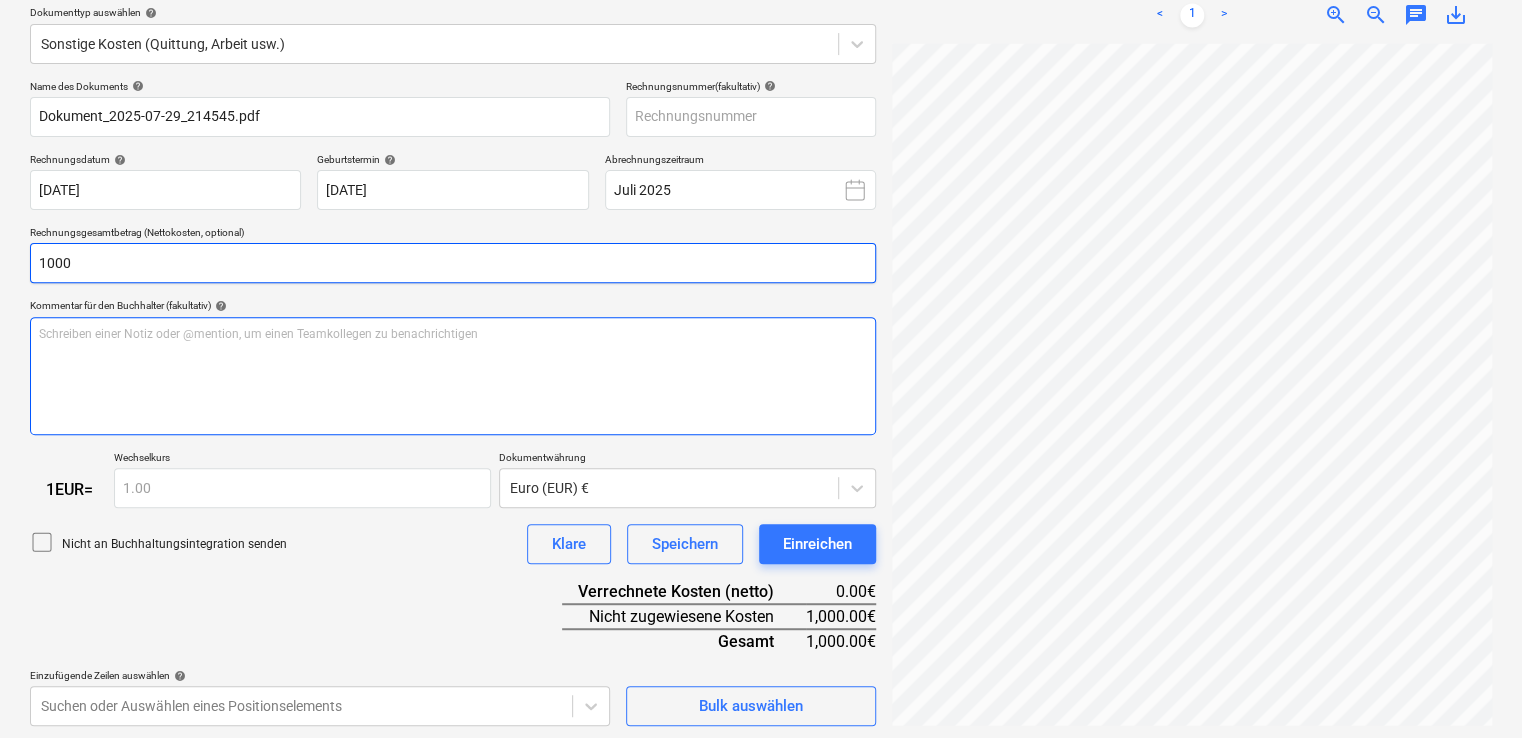 scroll, scrollTop: 234, scrollLeft: 0, axis: vertical 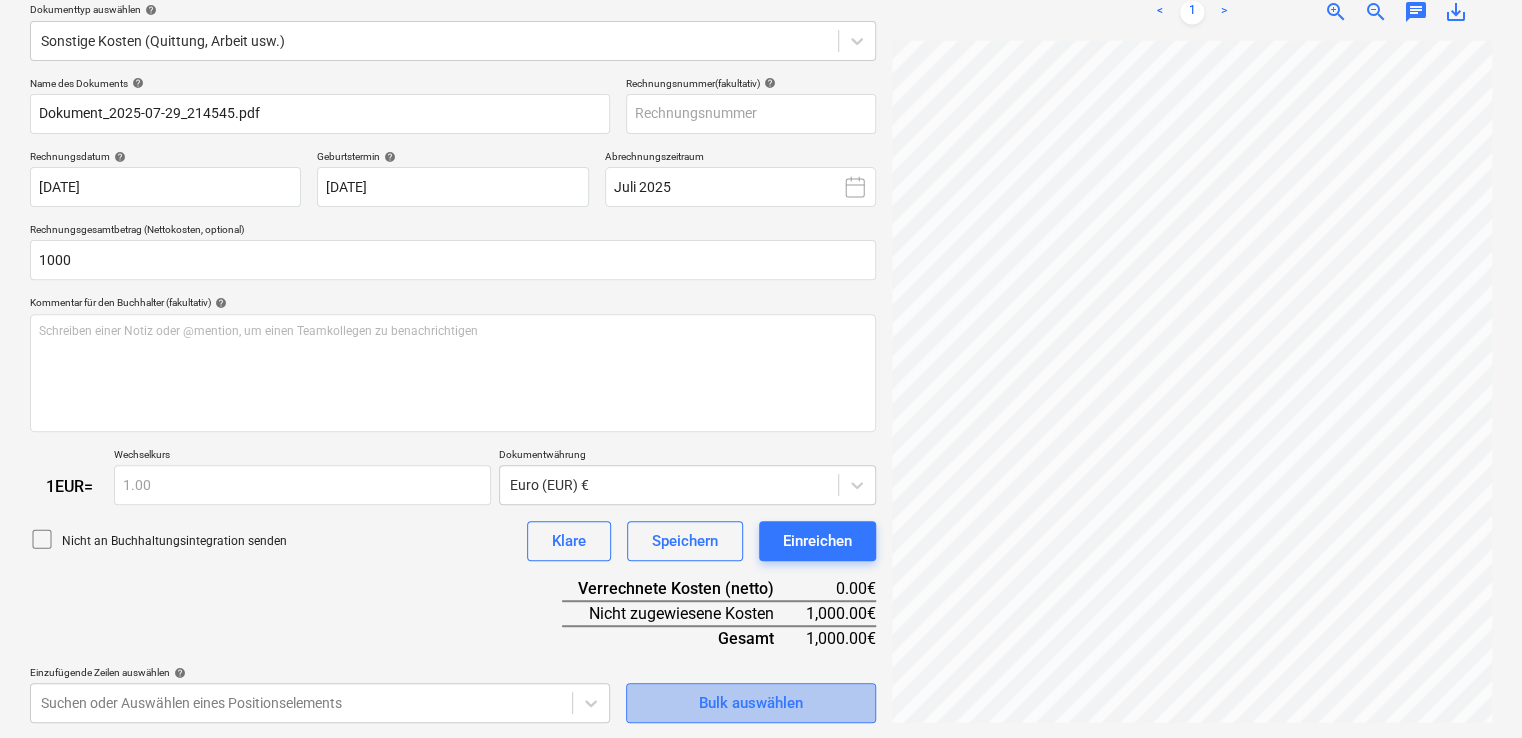 click on "Bulk auswählen" at bounding box center [751, 703] 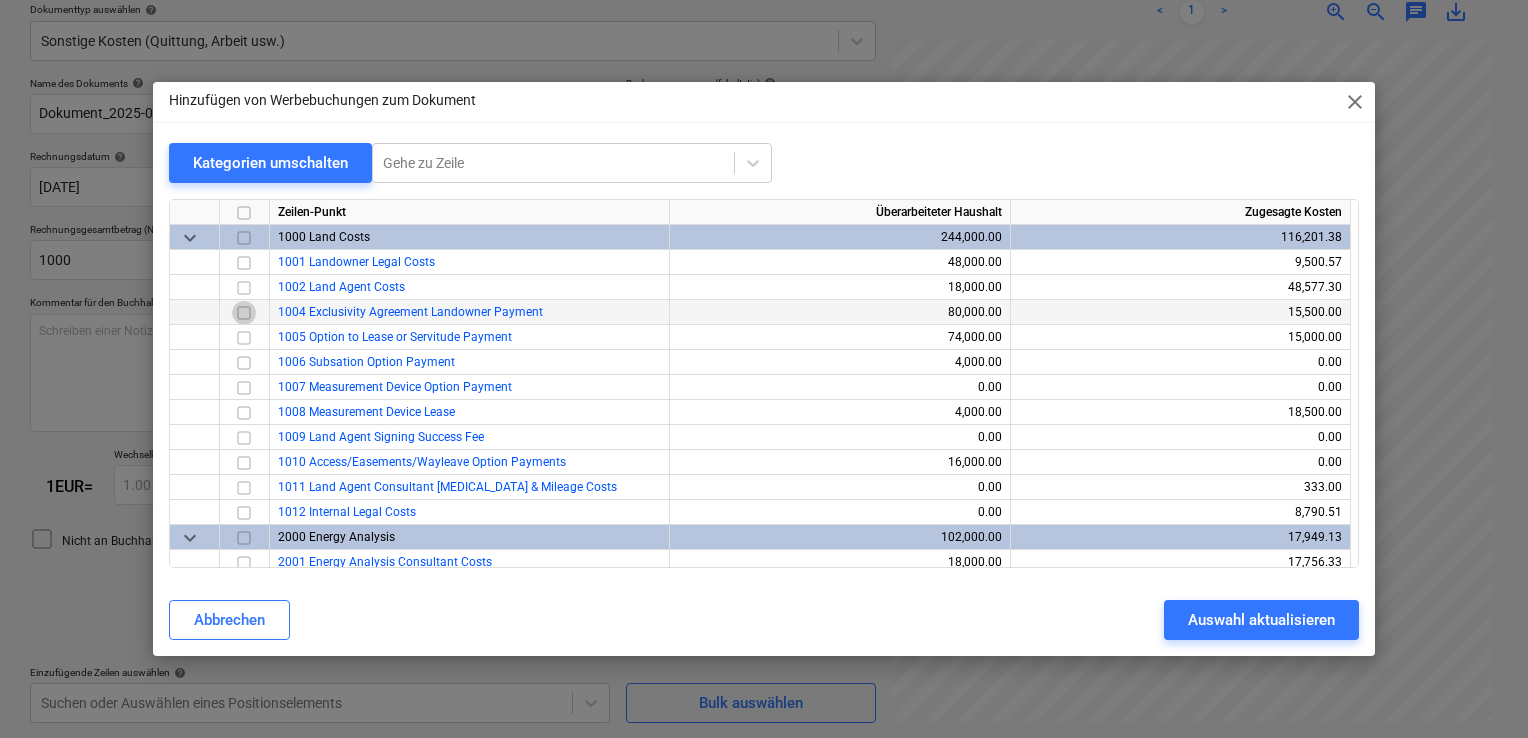 click at bounding box center (244, 313) 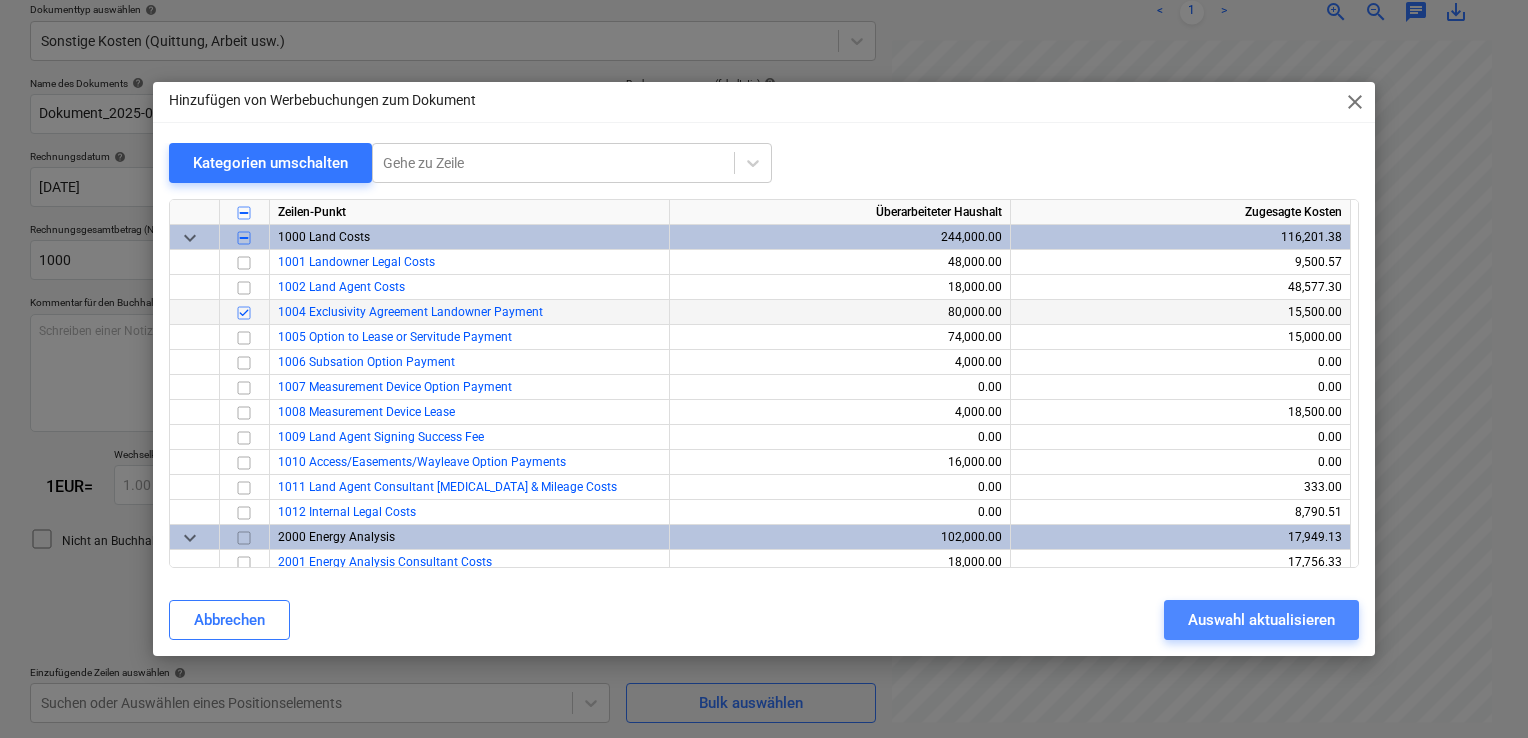 click on "Auswahl aktualisieren" at bounding box center (1261, 620) 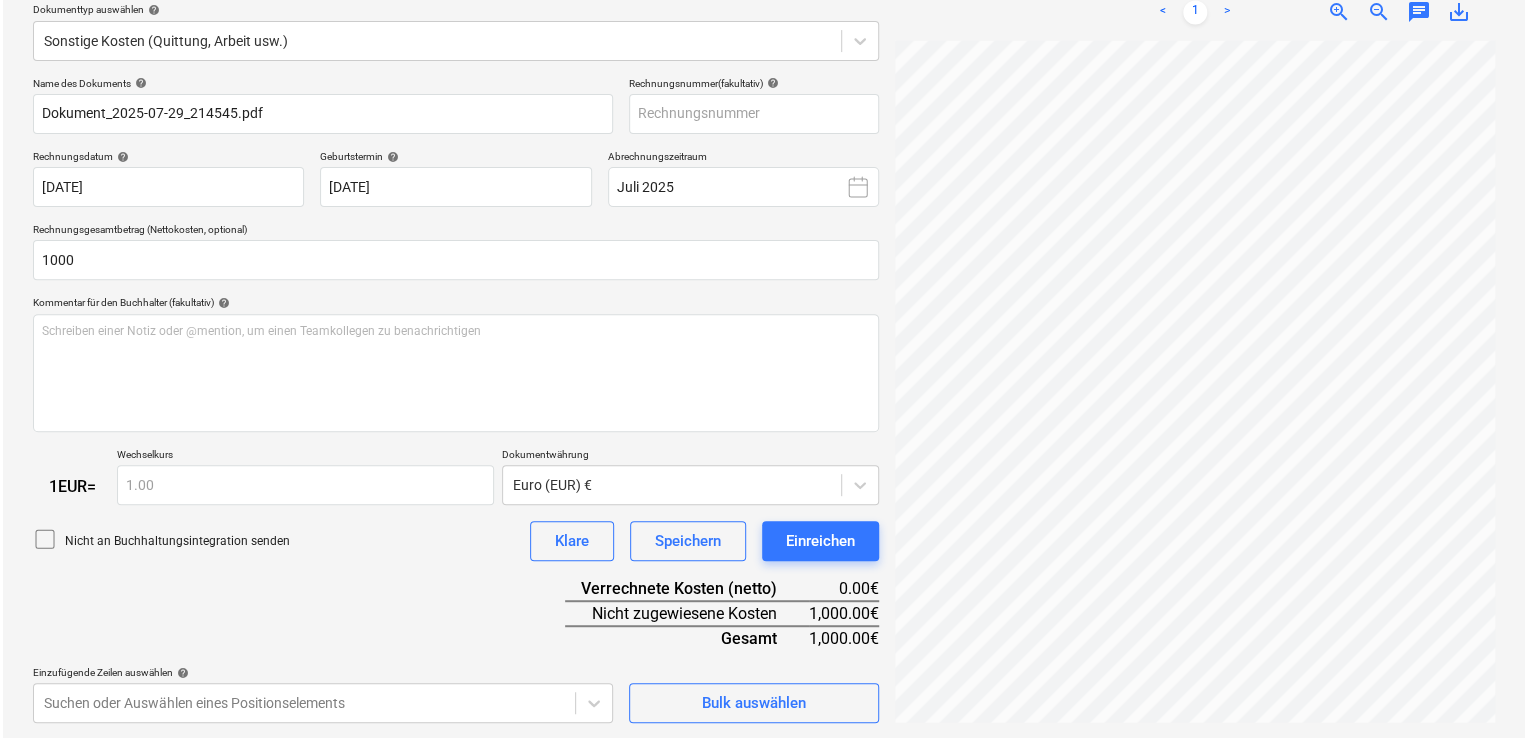 scroll, scrollTop: 366, scrollLeft: 0, axis: vertical 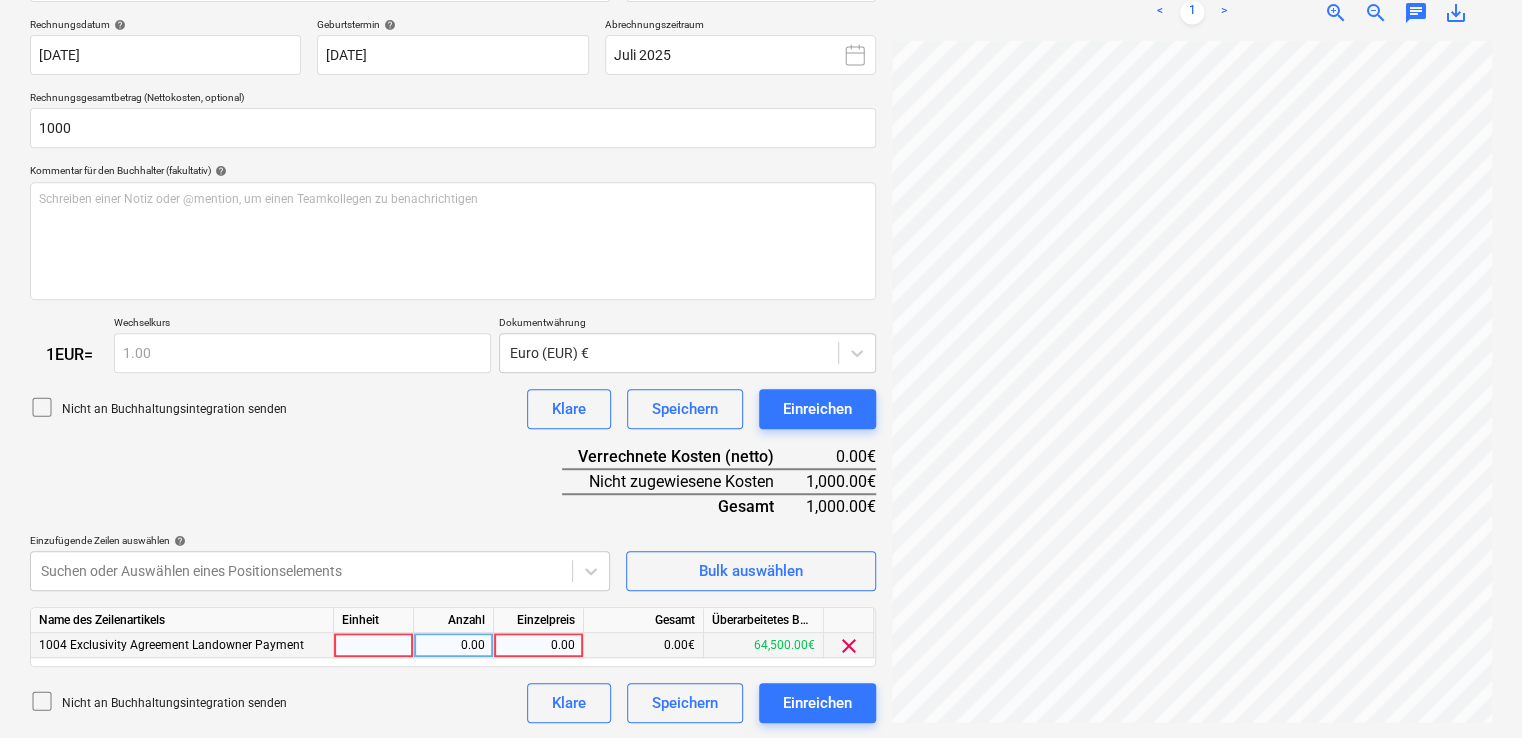 click at bounding box center (374, 645) 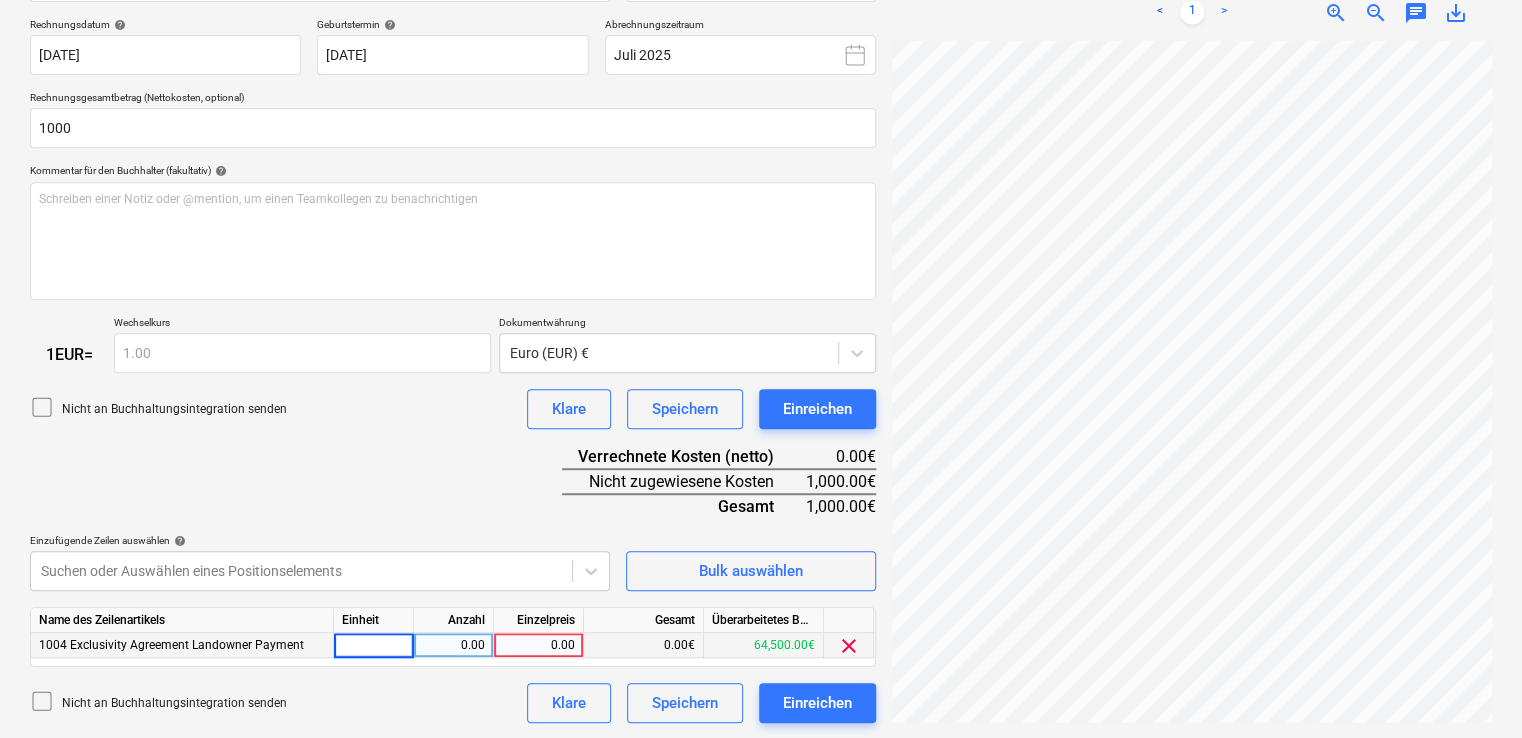 type on "@" 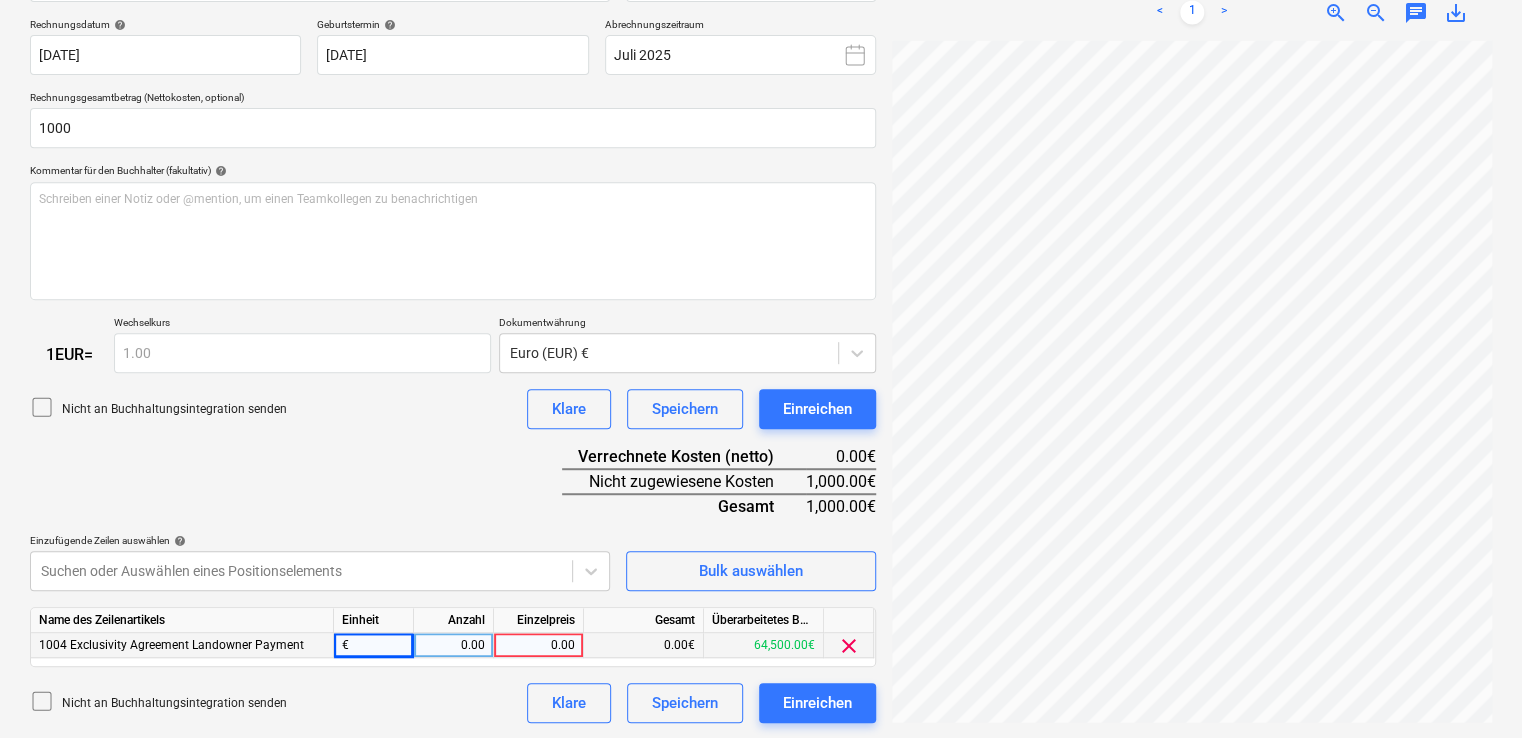 click on "0.00" at bounding box center (453, 645) 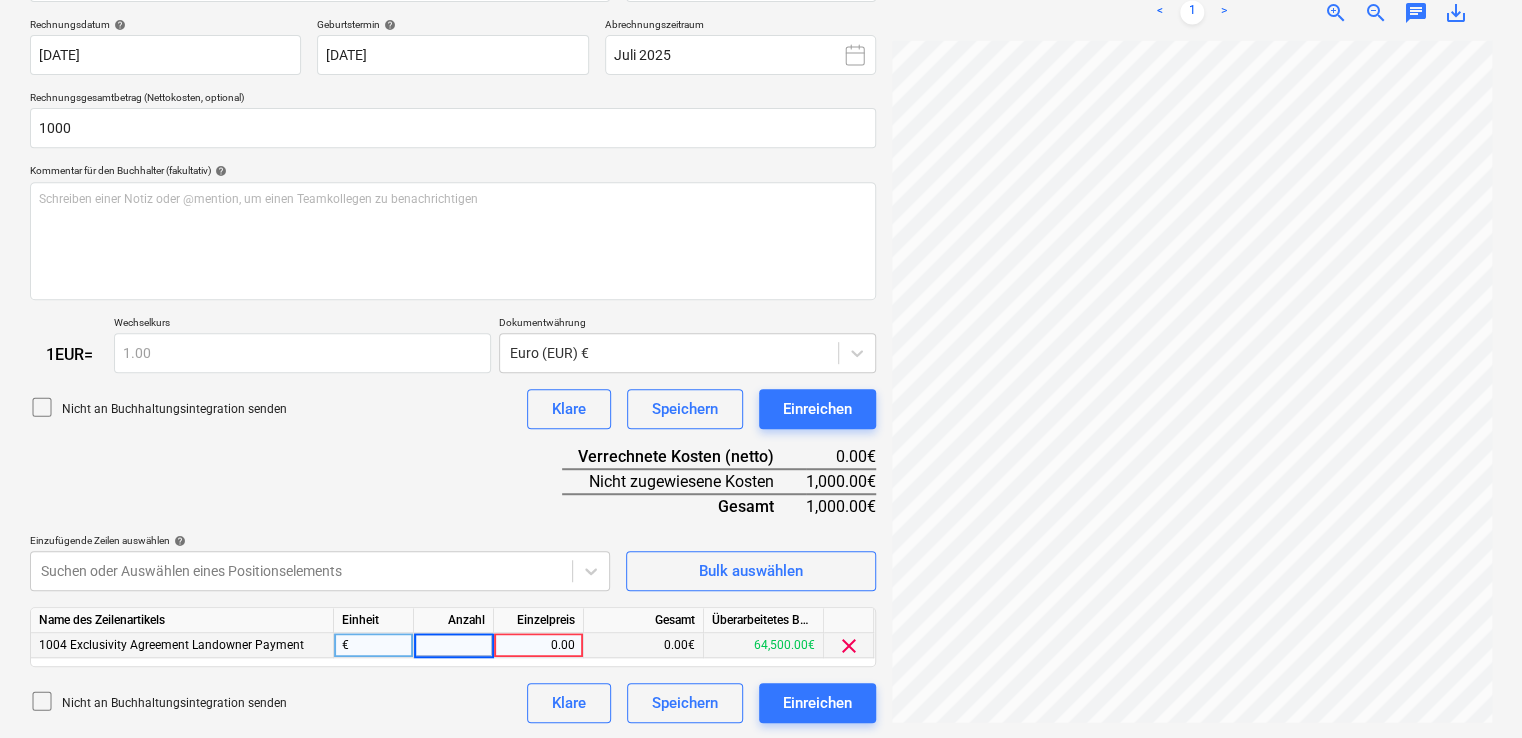 type on "1" 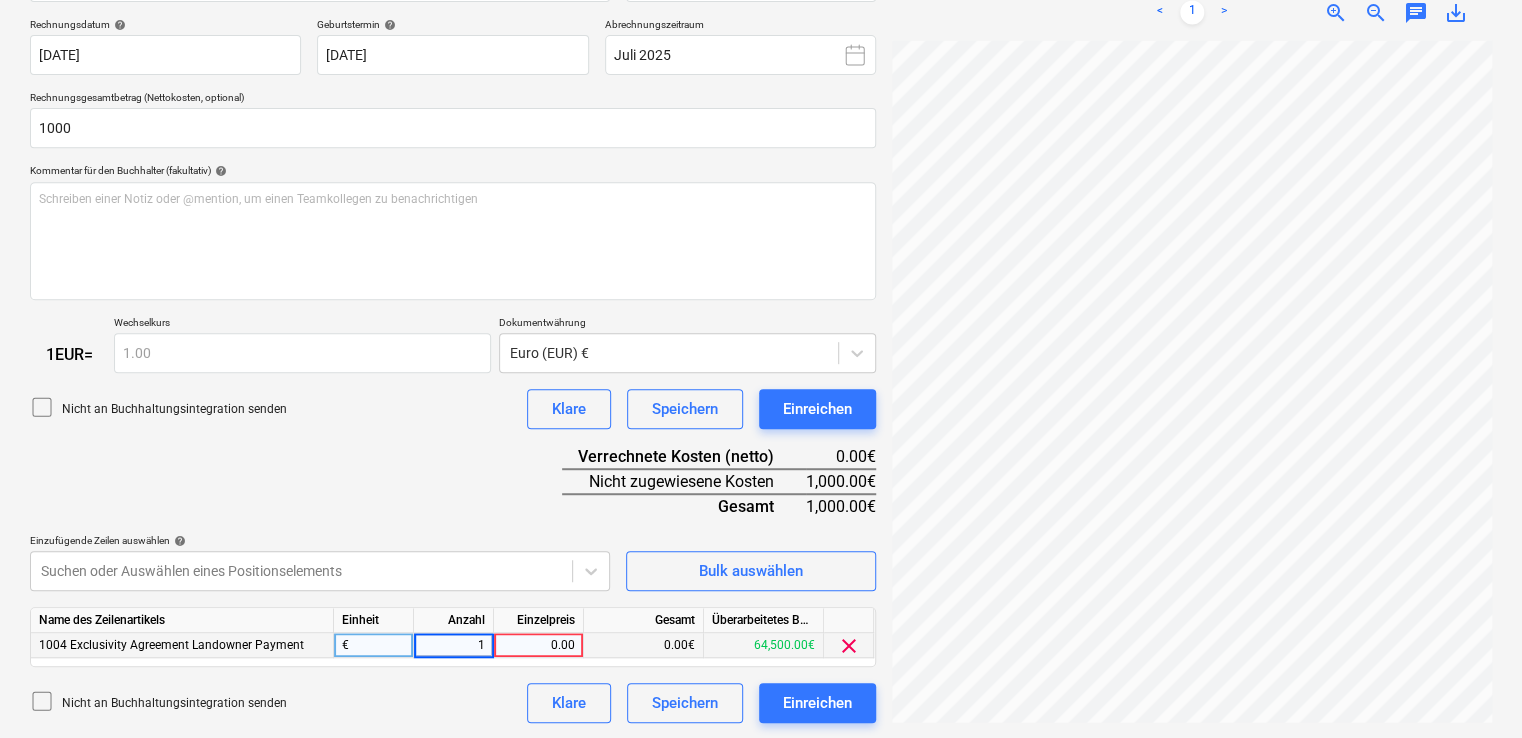 click on "0.00" at bounding box center [538, 645] 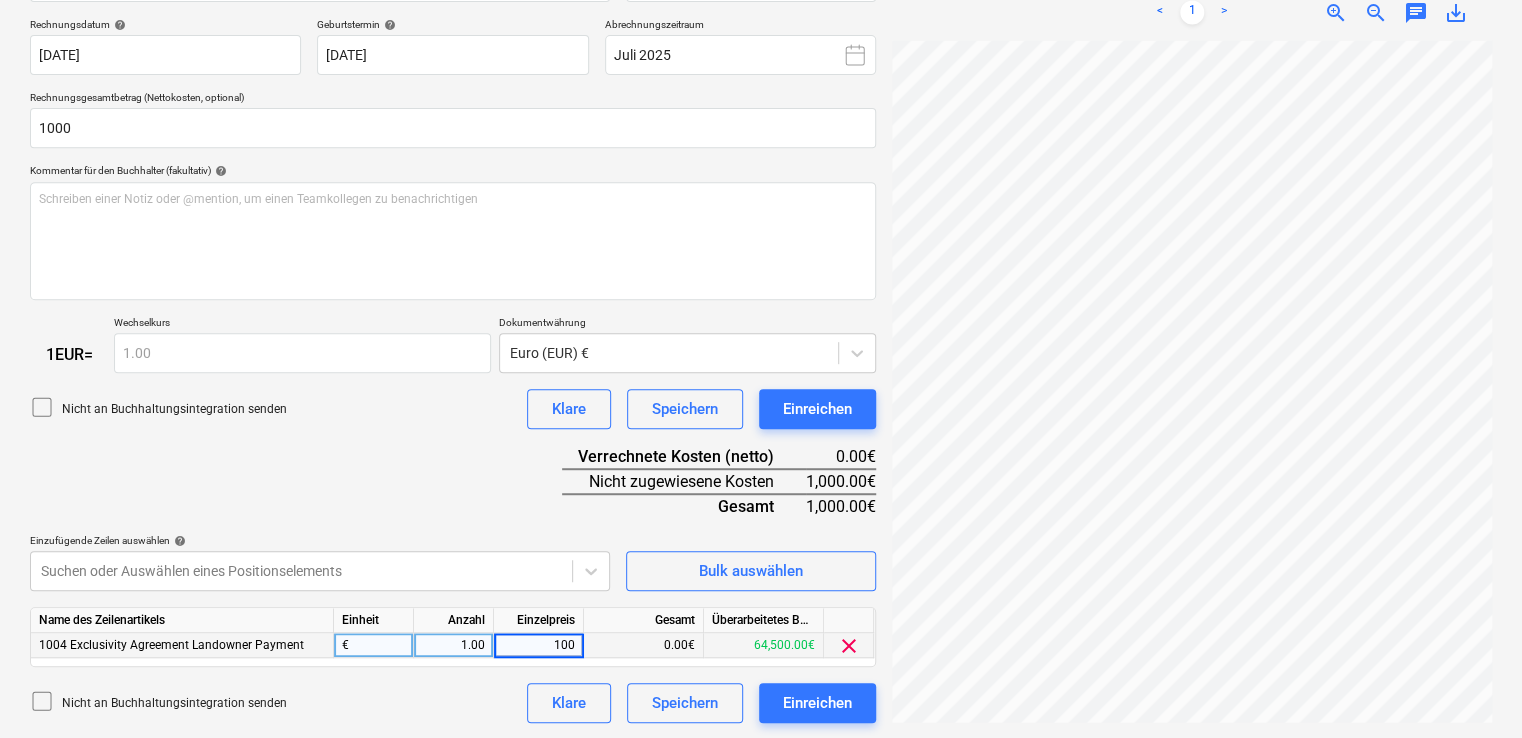 type on "1000" 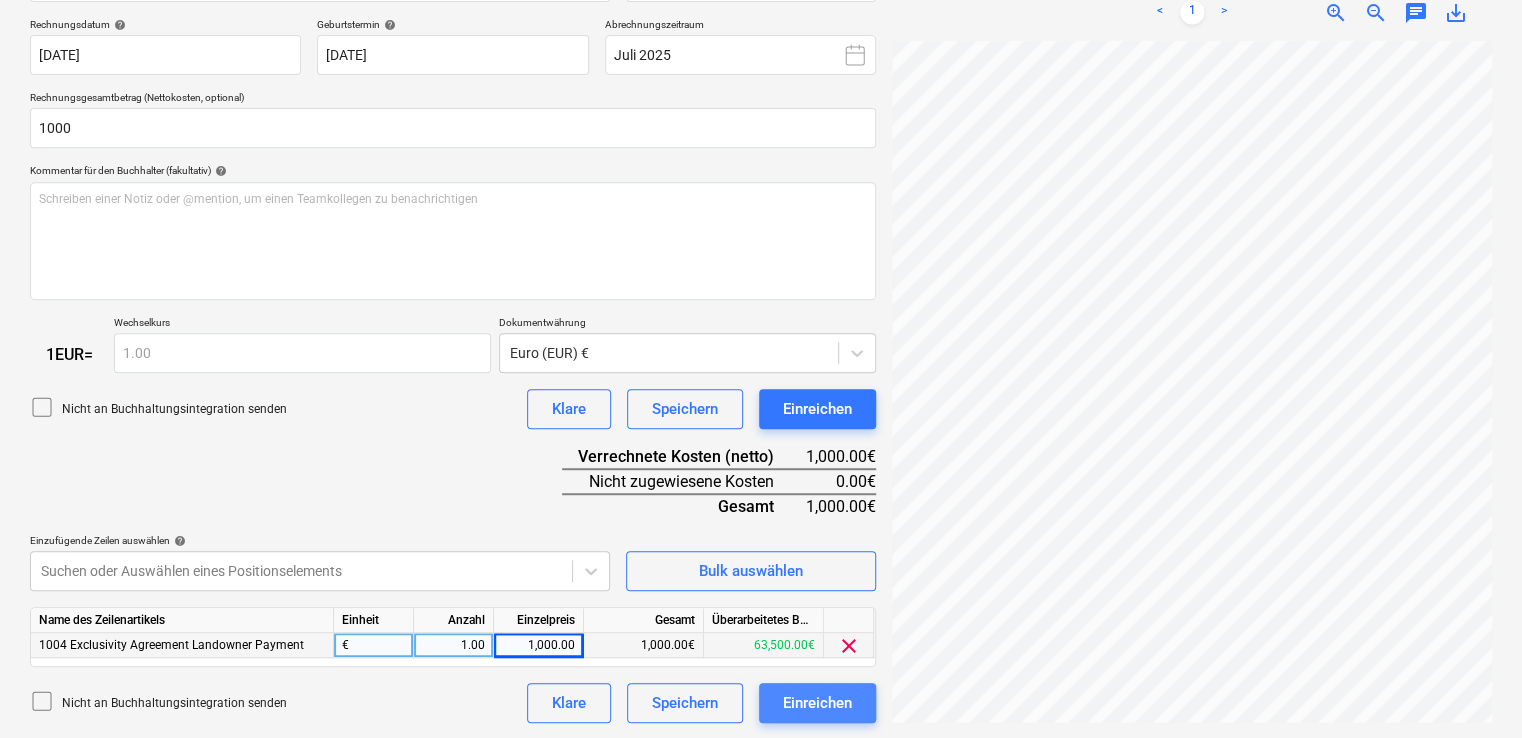 click on "Einreichen" at bounding box center (817, 703) 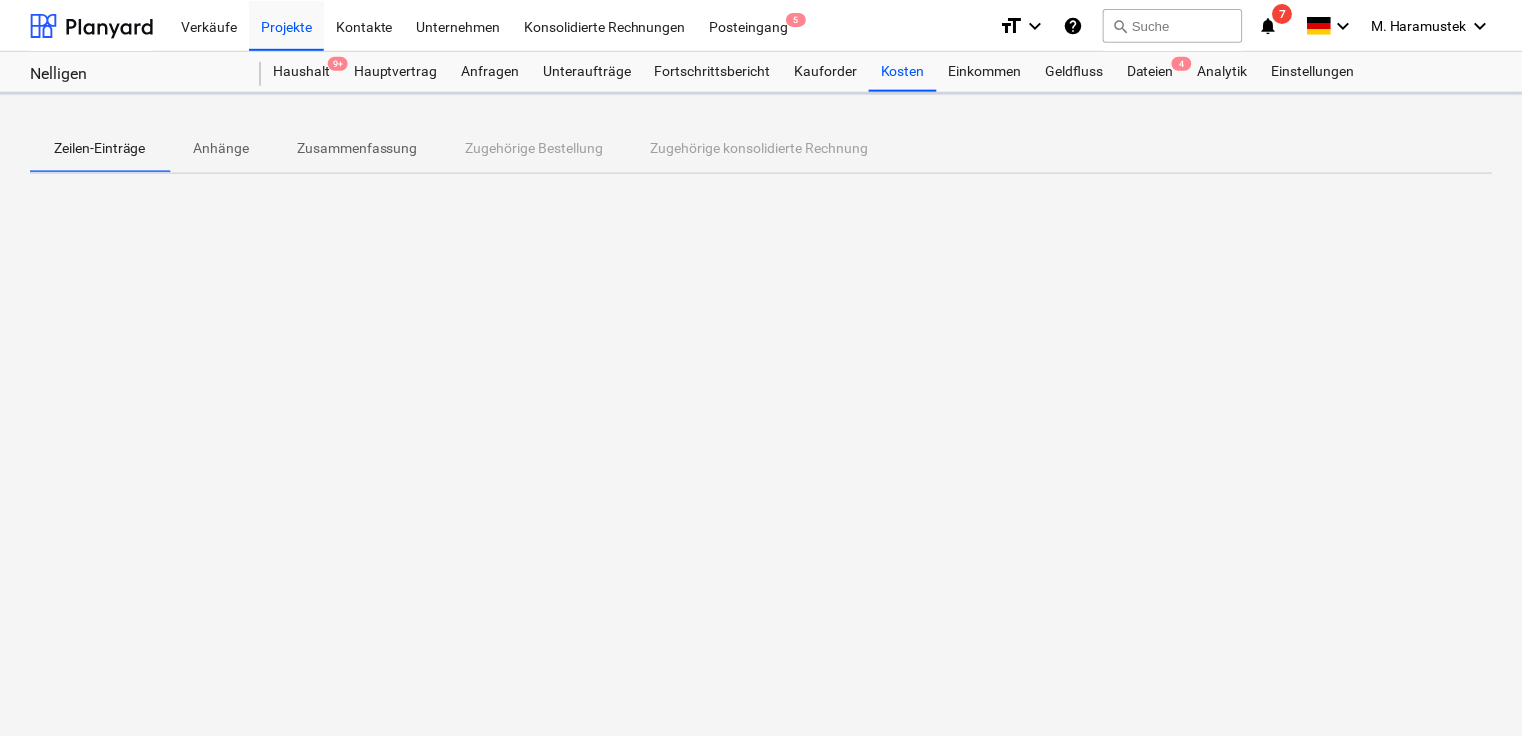 scroll, scrollTop: 0, scrollLeft: 0, axis: both 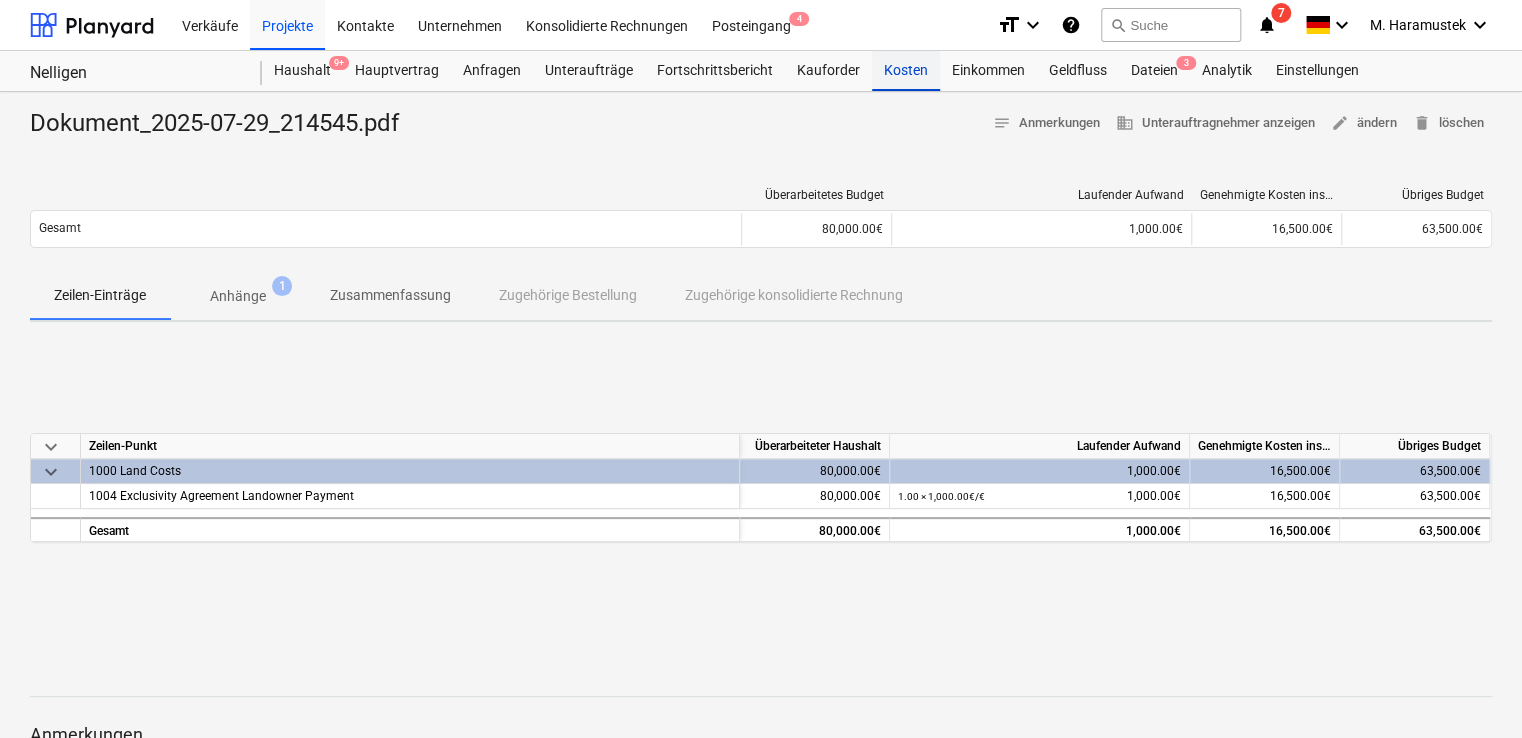 click on "Kosten" at bounding box center (906, 71) 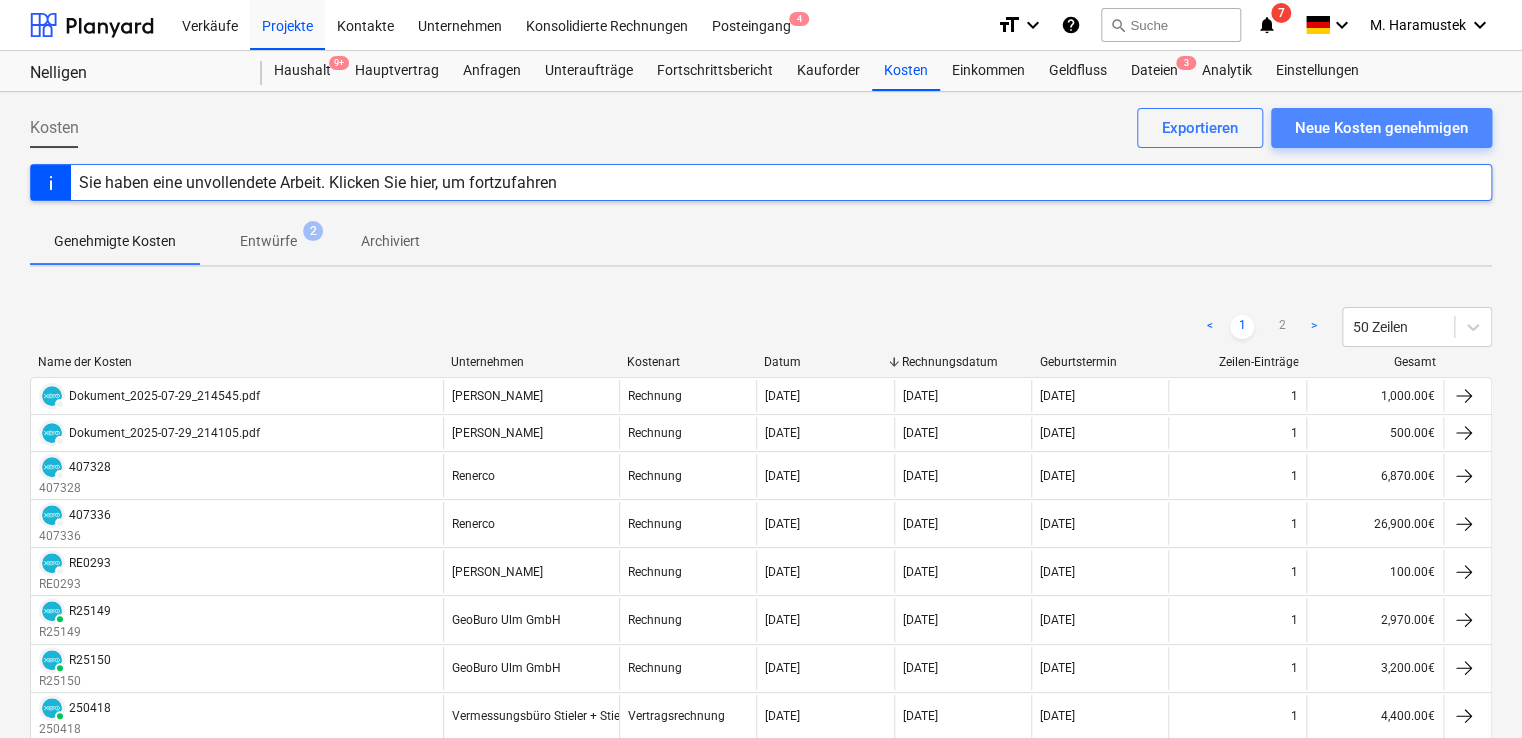 click on "Neue Kosten genehmigen" at bounding box center [1381, 128] 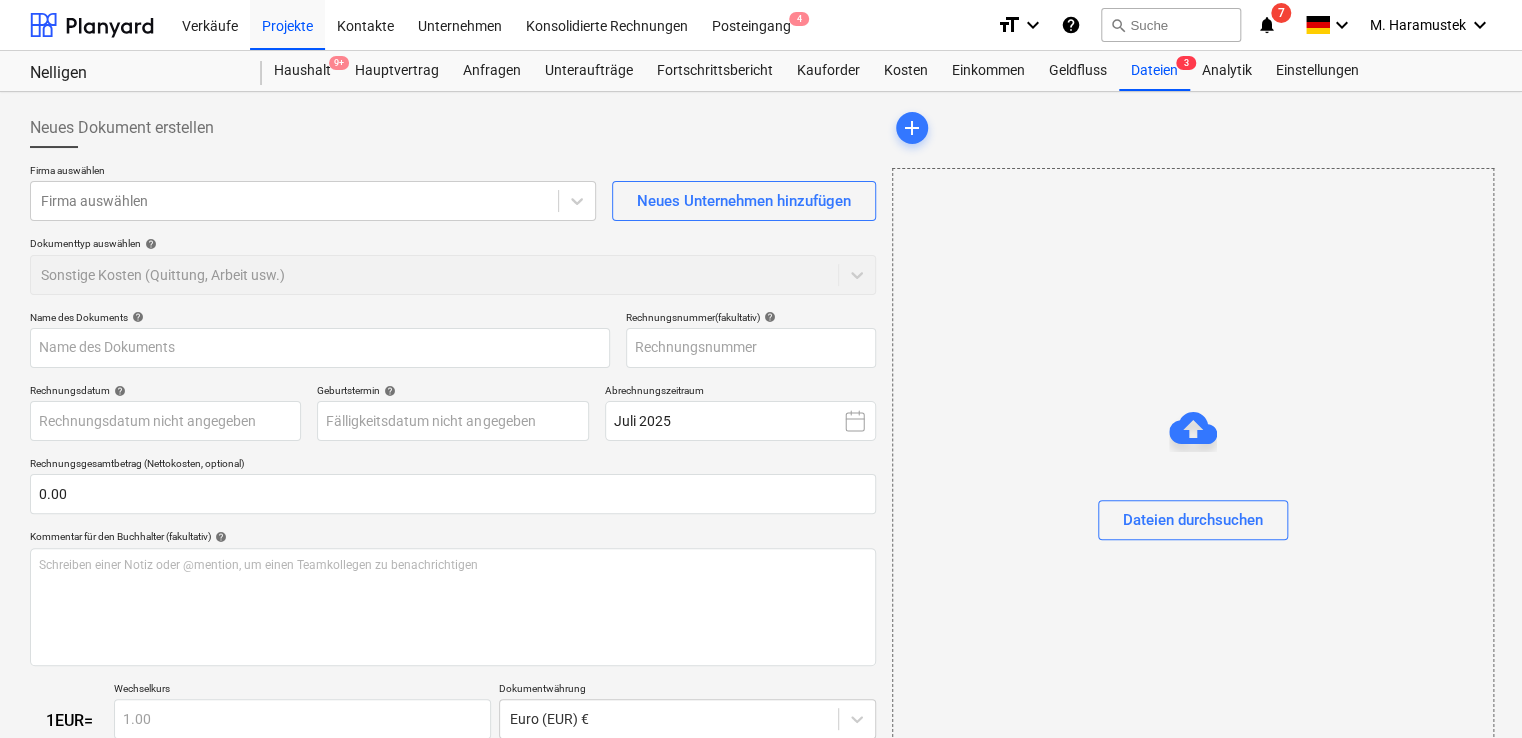 click on "Dokumenttyp auswählen help" at bounding box center [453, 245] 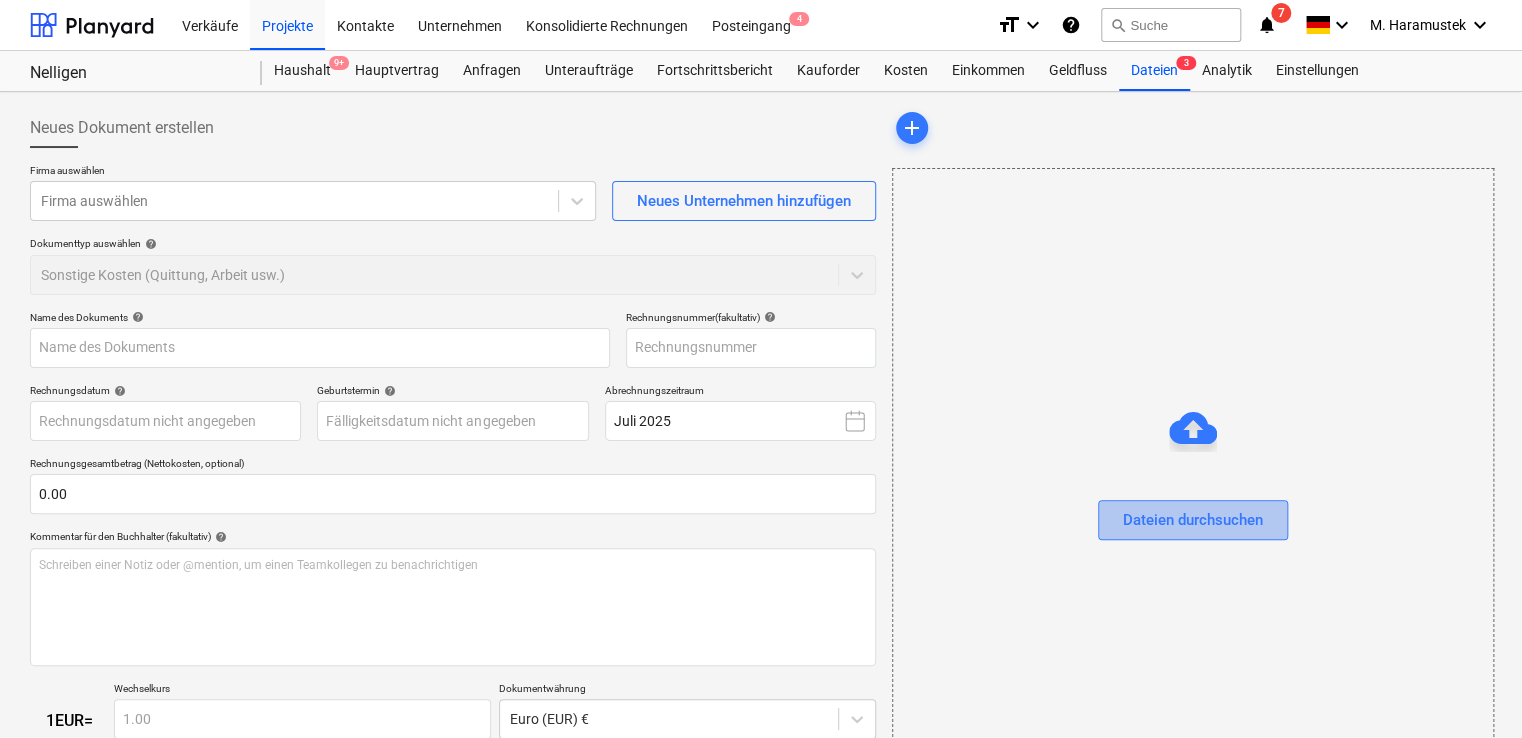 click on "Dateien durchsuchen" at bounding box center (1193, 520) 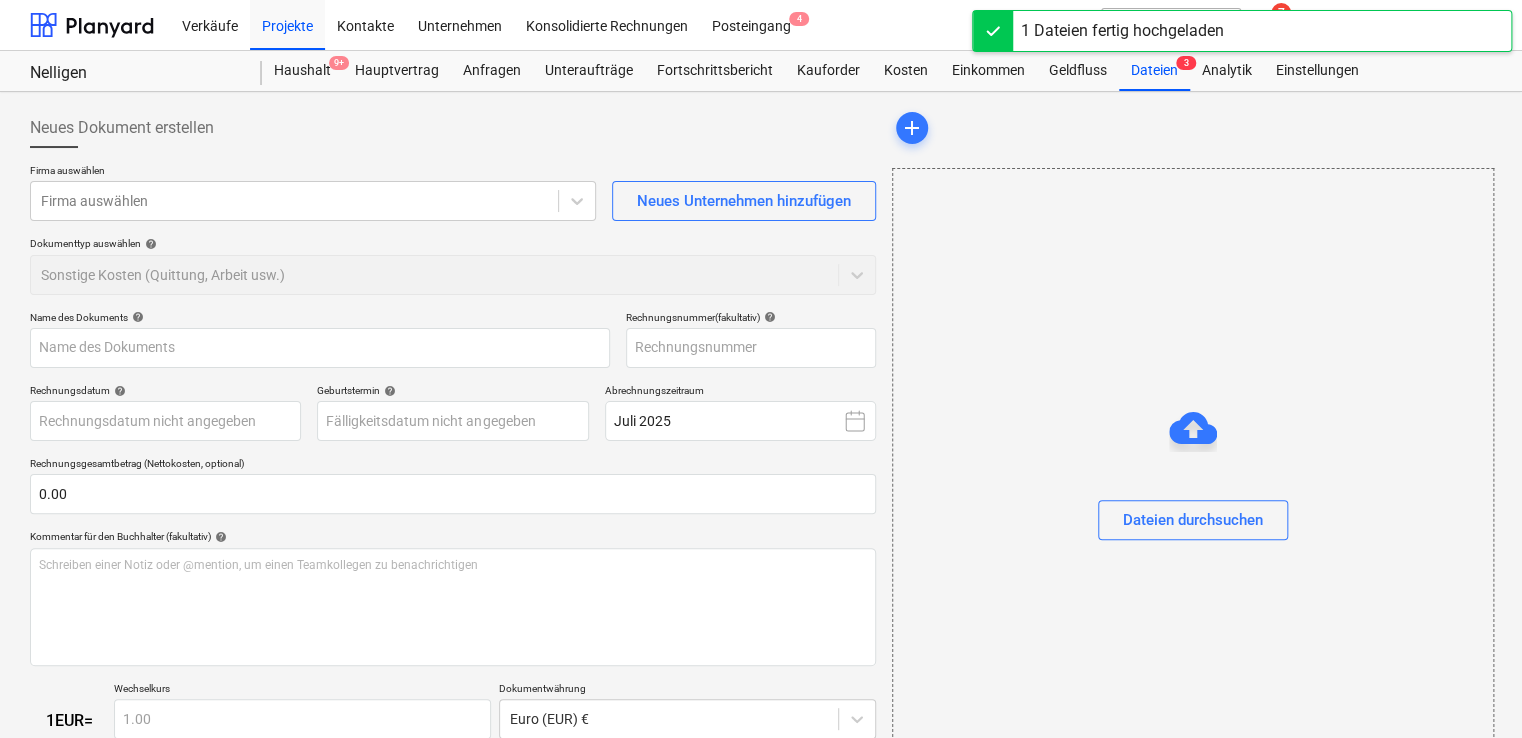 type on "2025-07-29_214242.pdf" 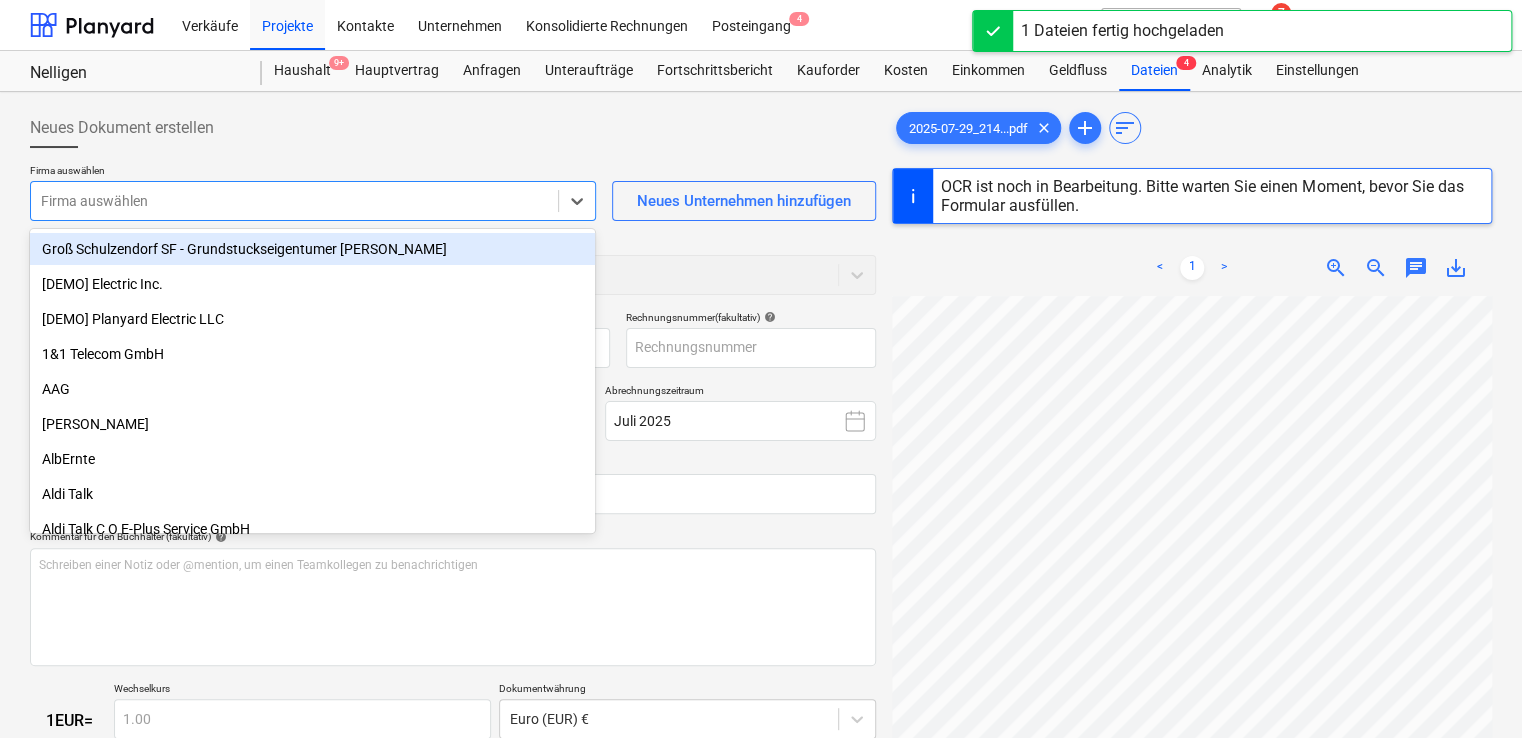 click at bounding box center [294, 201] 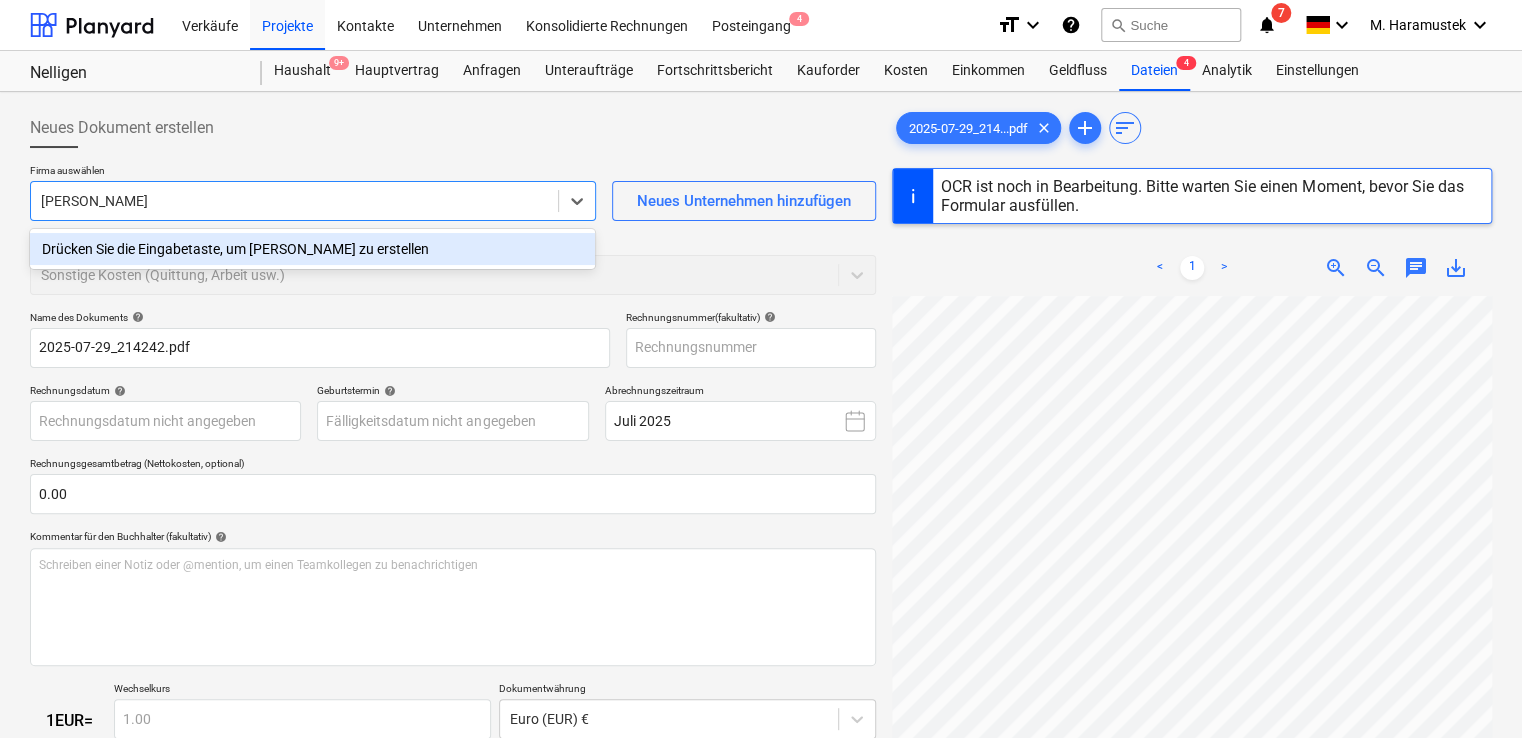 type on "[PERSON_NAME]" 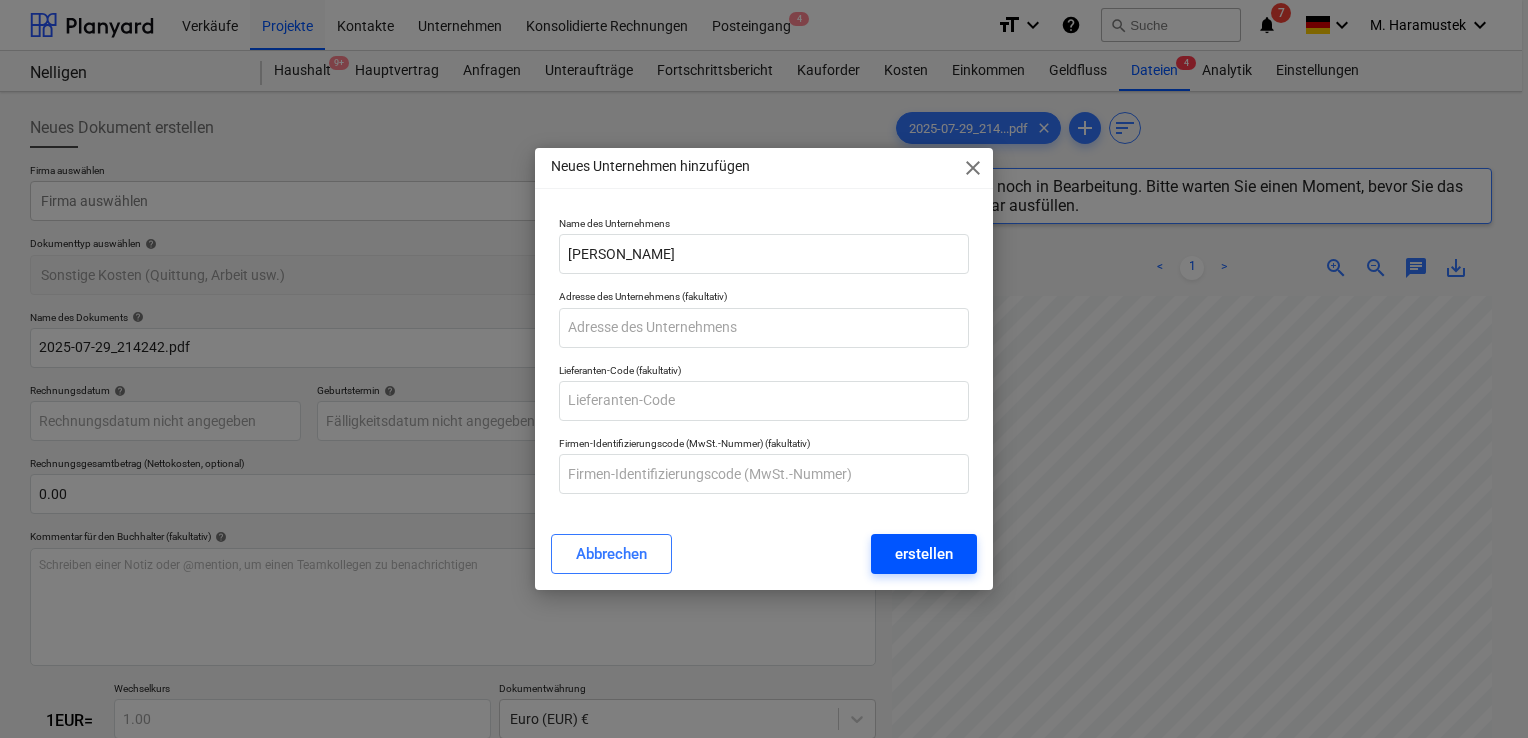 type on "[DATE]" 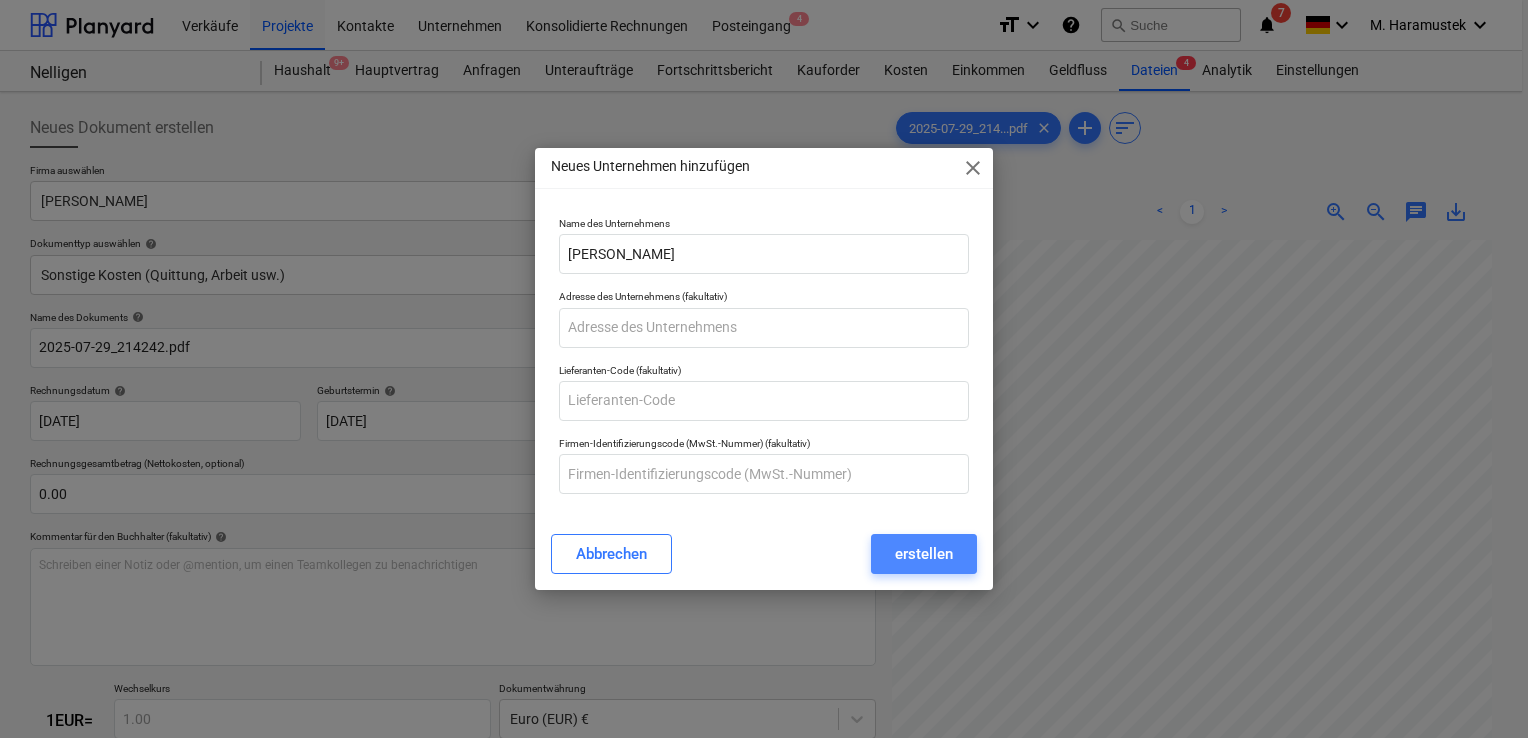 click on "erstellen" at bounding box center (924, 554) 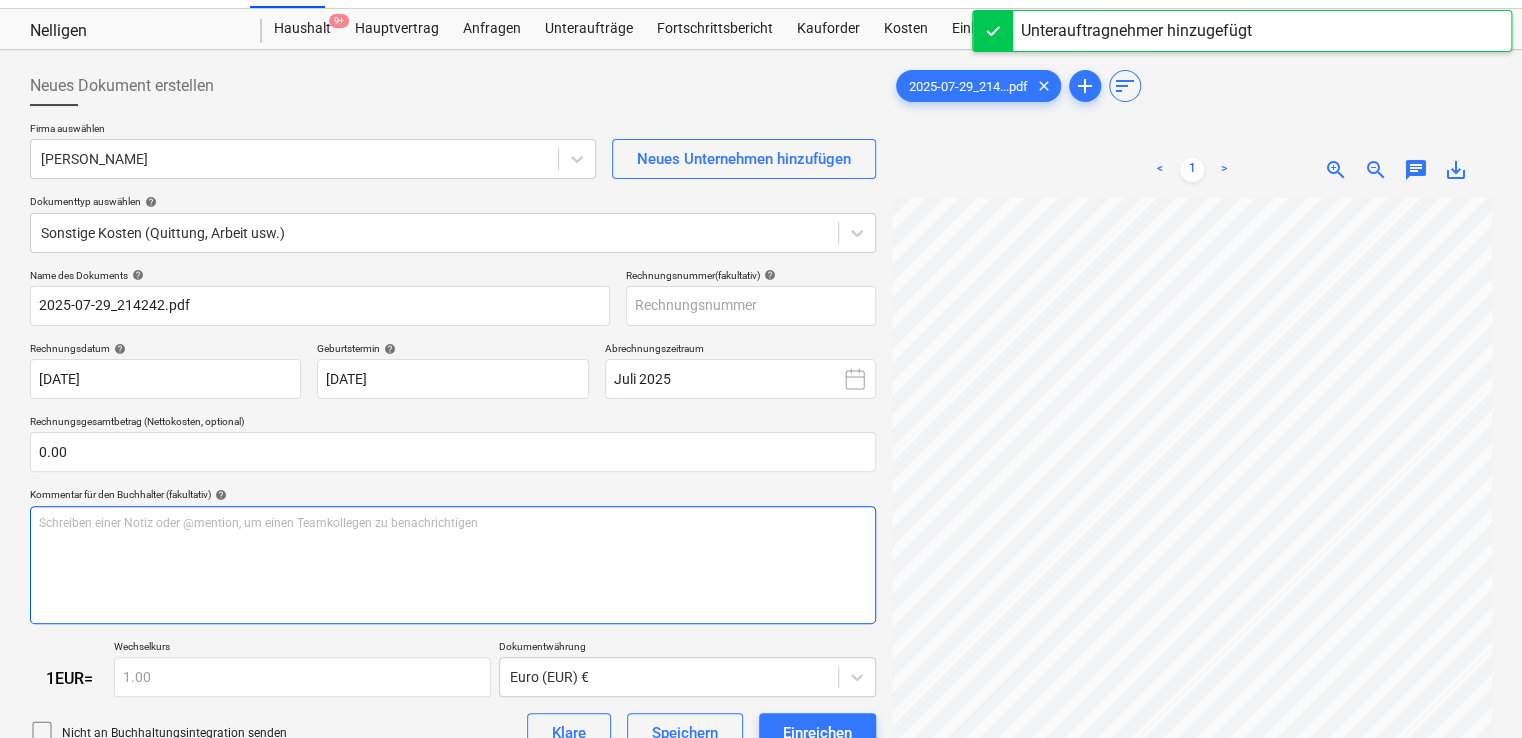 scroll, scrollTop: 103, scrollLeft: 0, axis: vertical 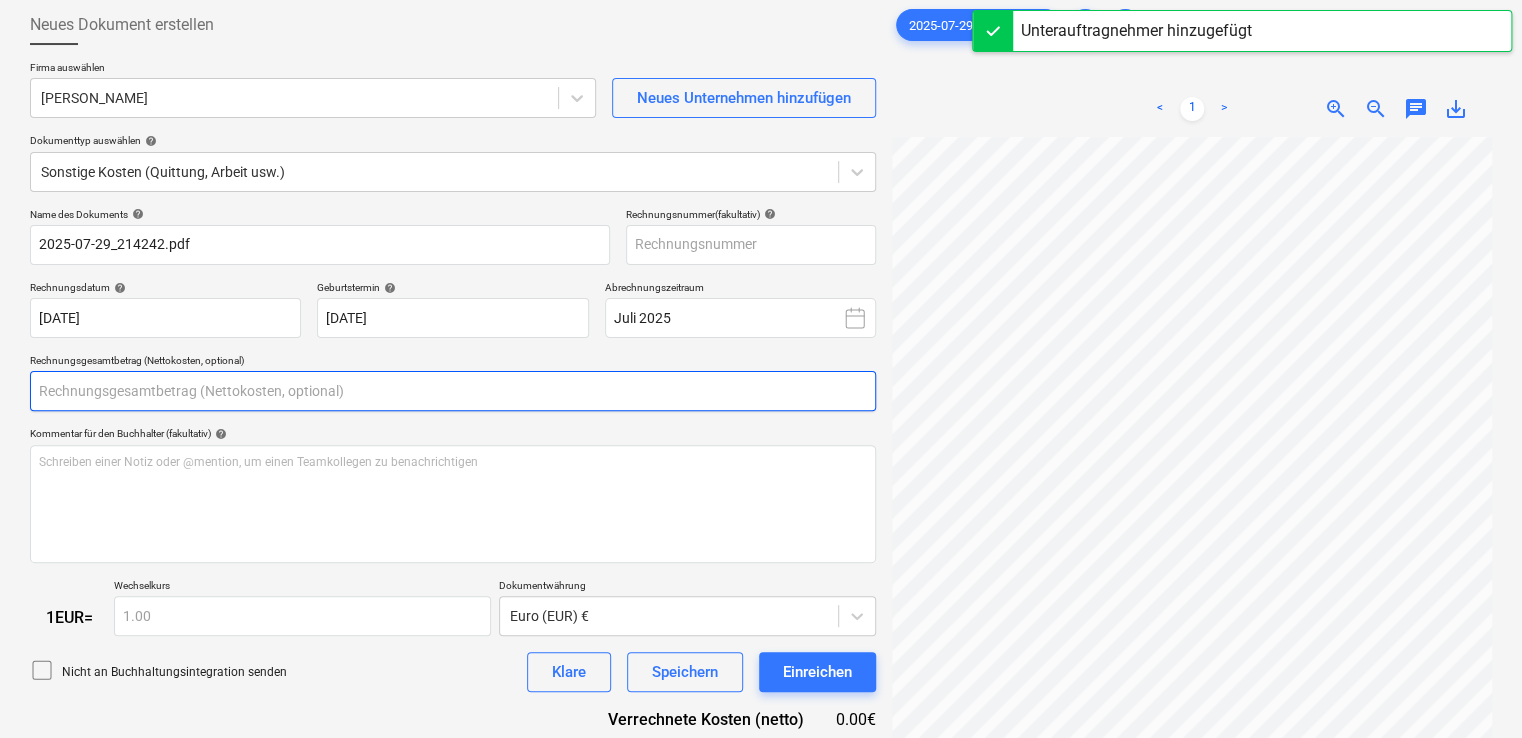 click at bounding box center (453, 391) 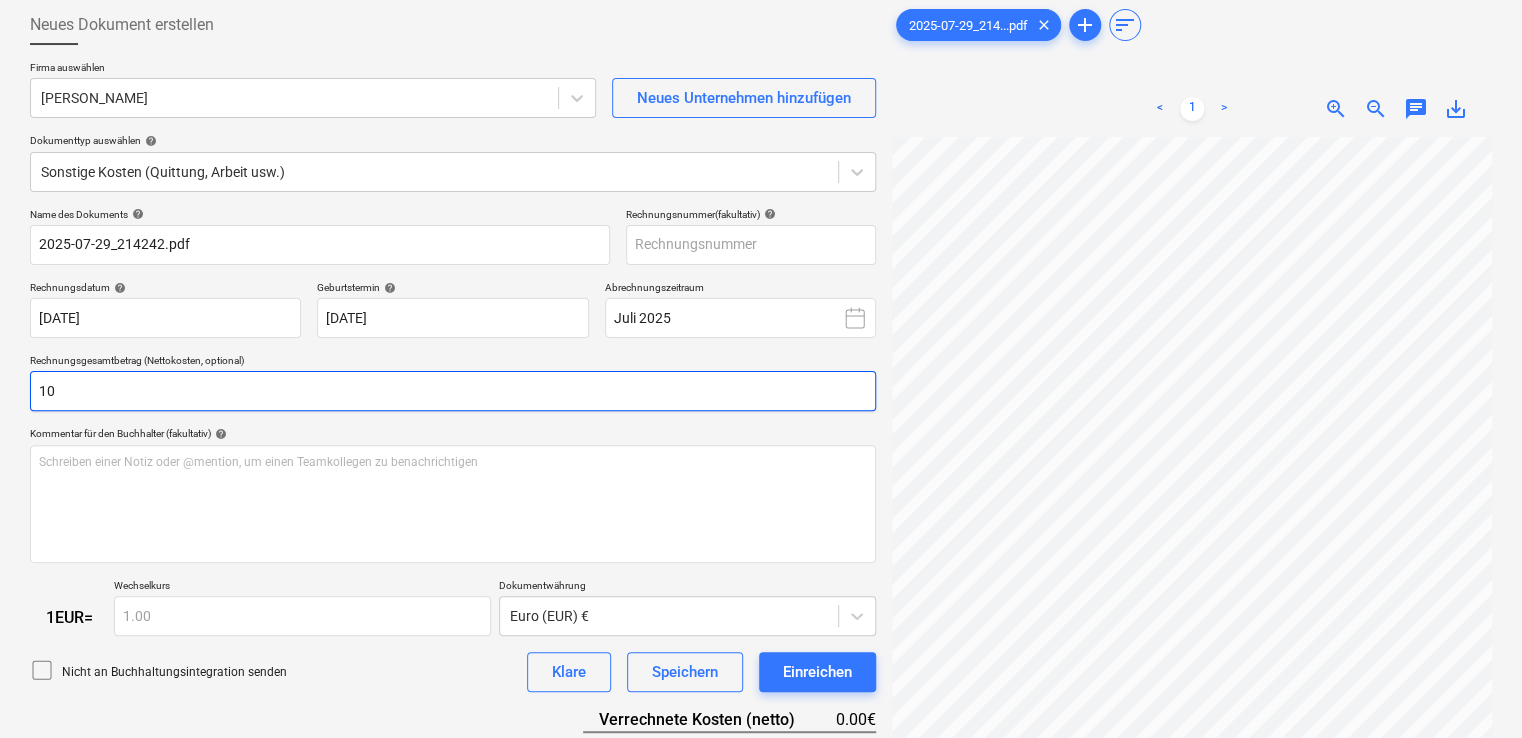 type on "1" 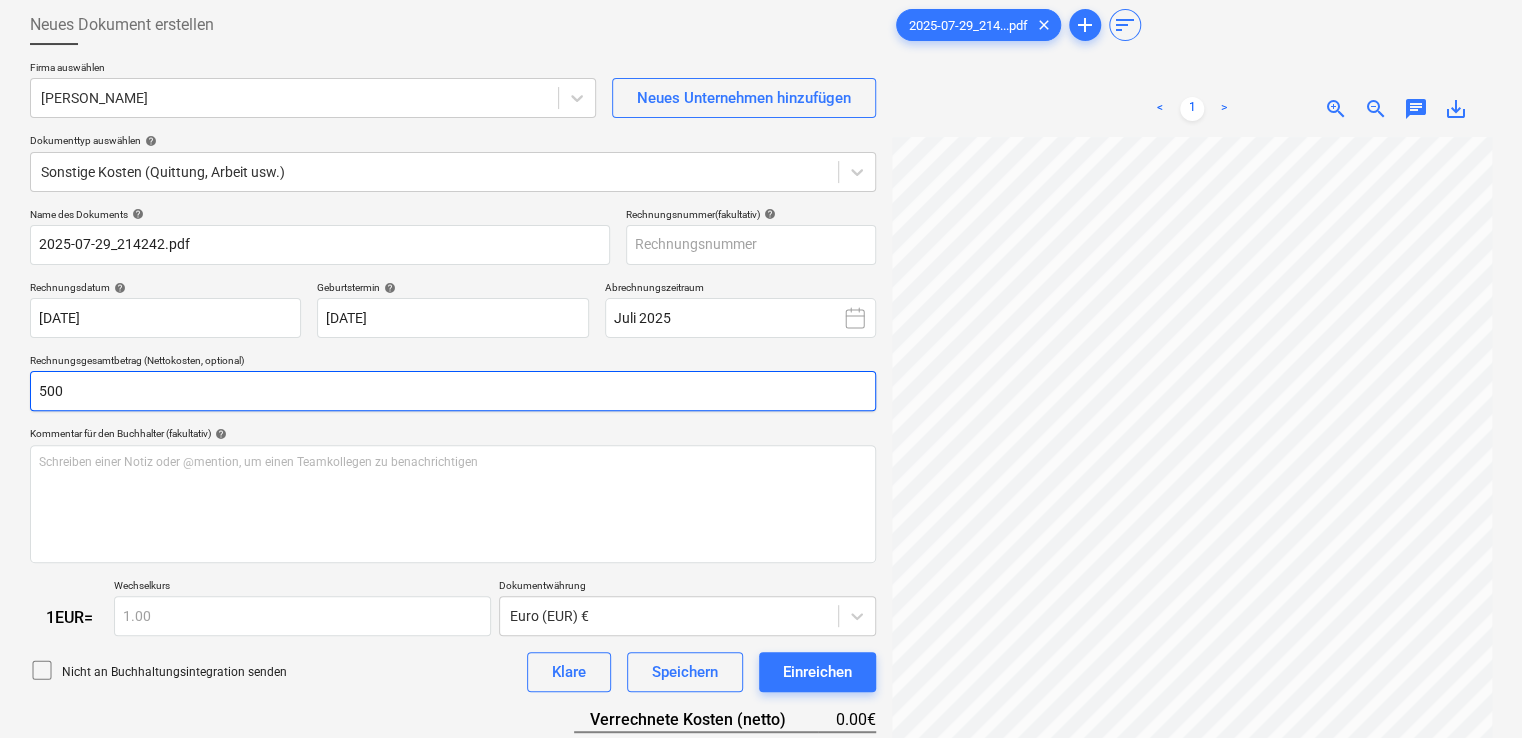 type on "500" 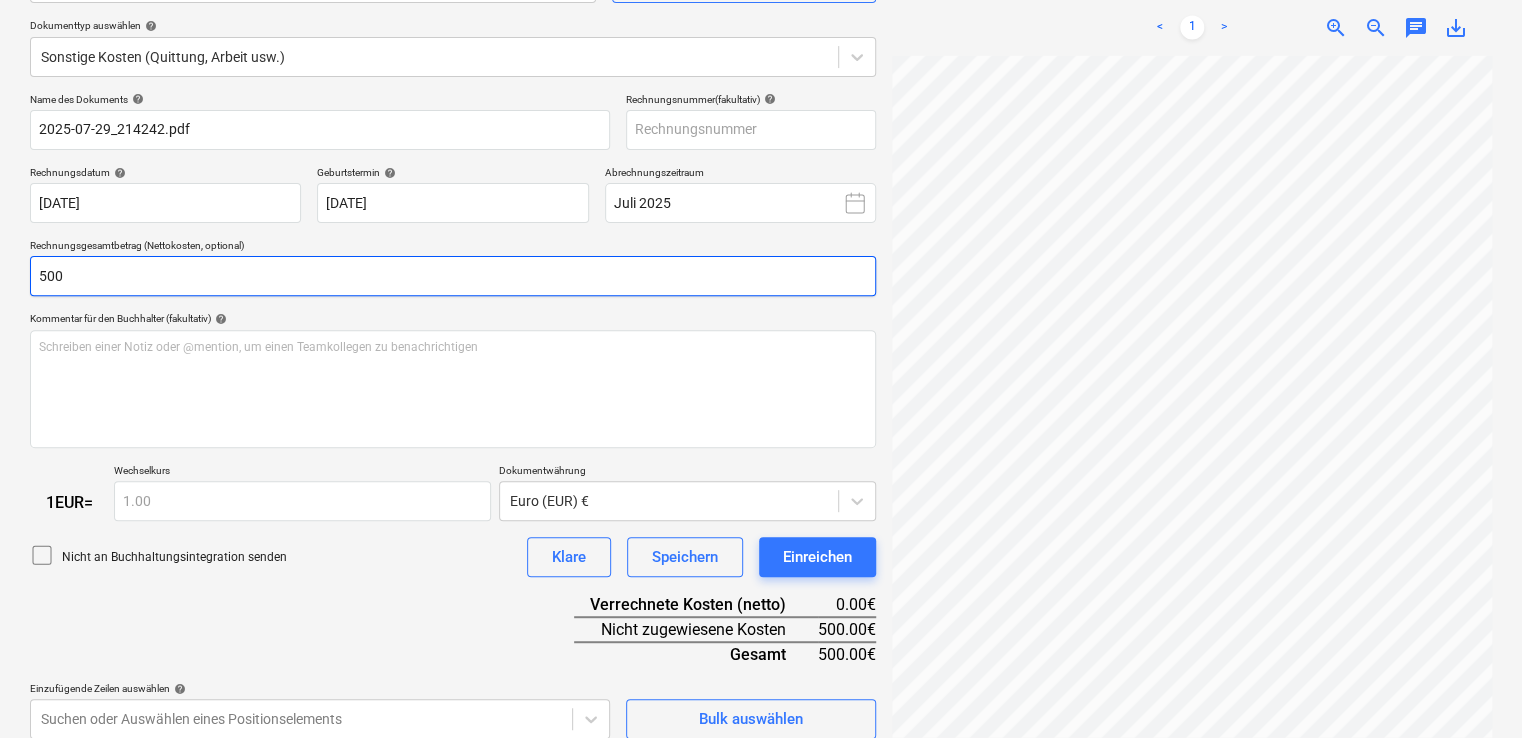 scroll, scrollTop: 234, scrollLeft: 0, axis: vertical 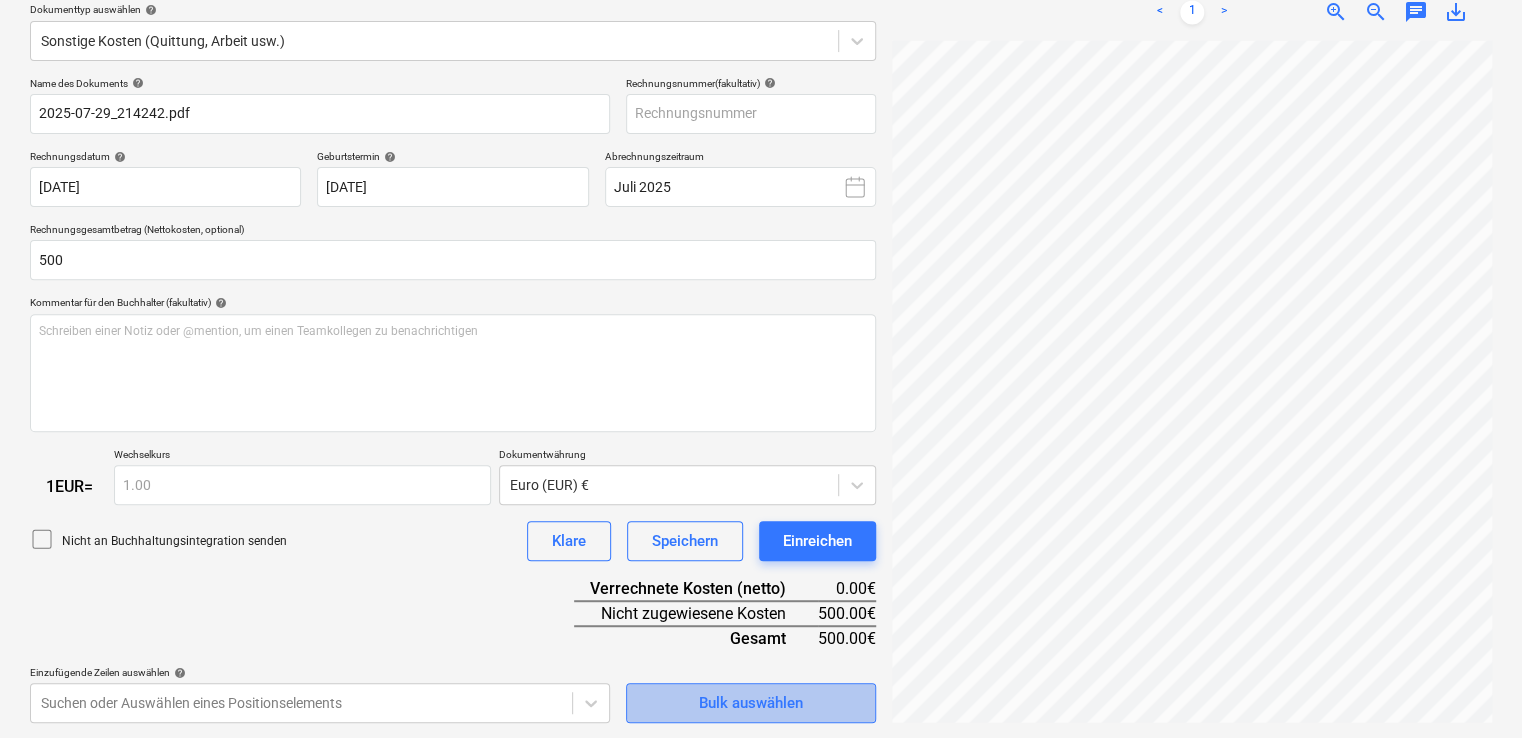 click on "Bulk auswählen" at bounding box center (751, 703) 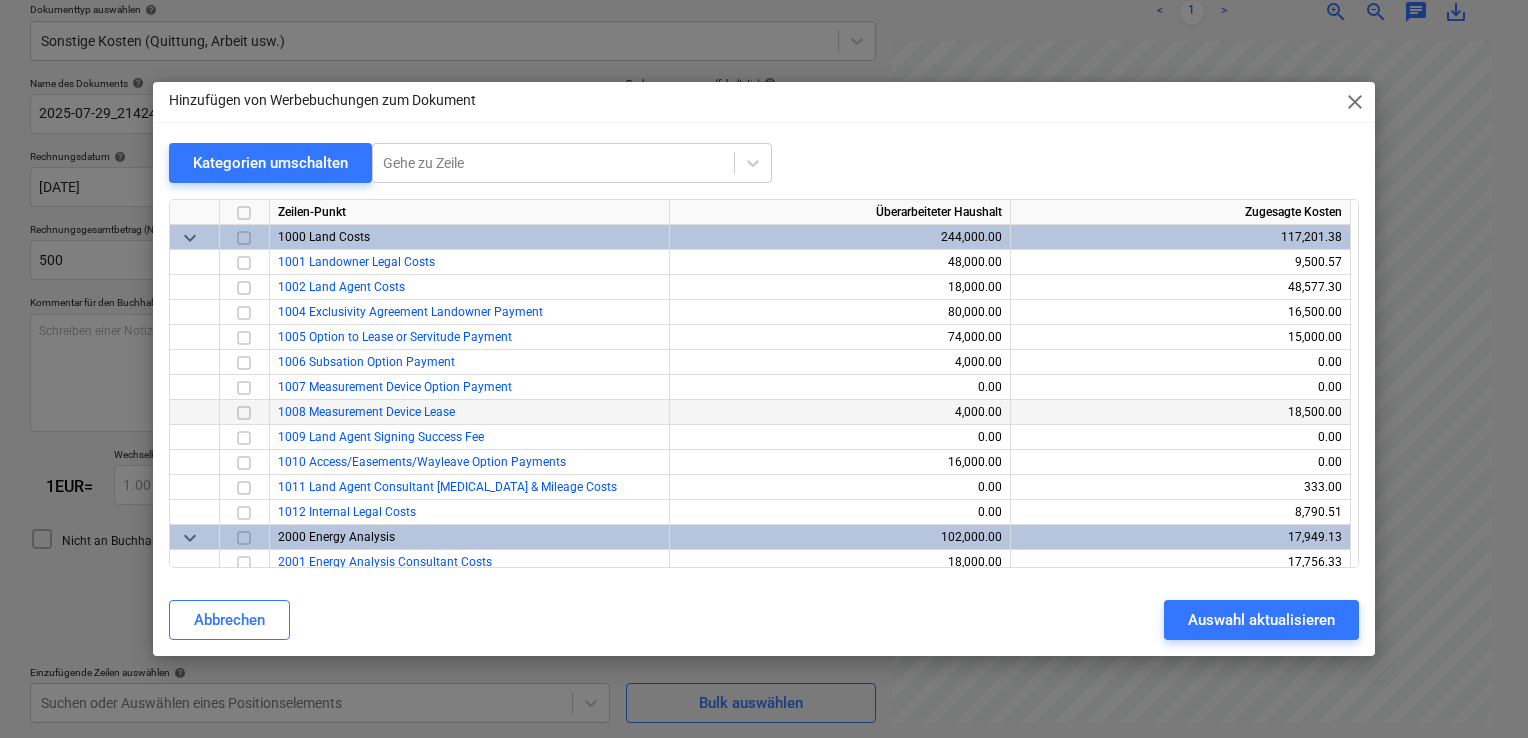 drag, startPoint x: 245, startPoint y: 316, endPoint x: 659, endPoint y: 410, distance: 424.53738 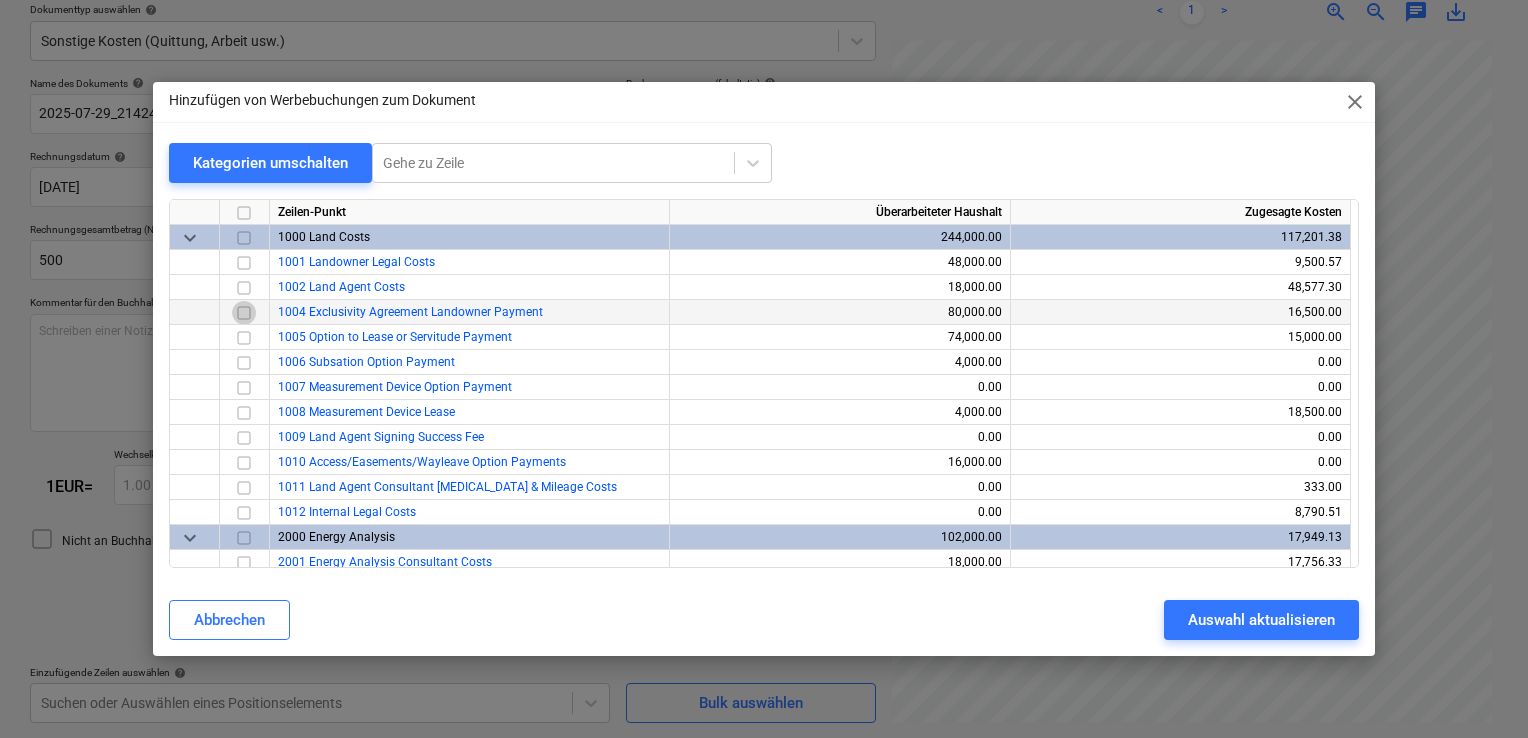 click at bounding box center [244, 313] 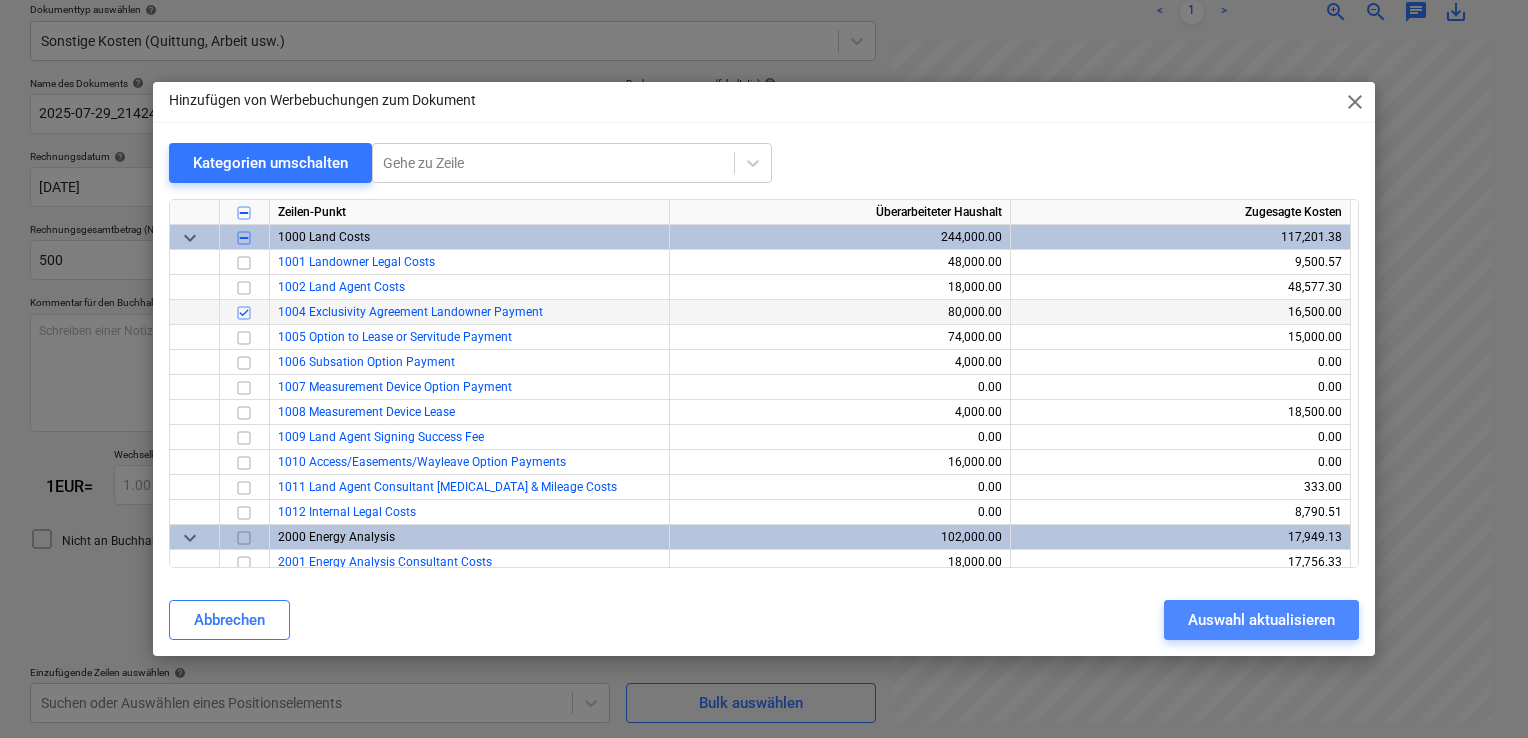 click on "Auswahl aktualisieren" at bounding box center (1261, 620) 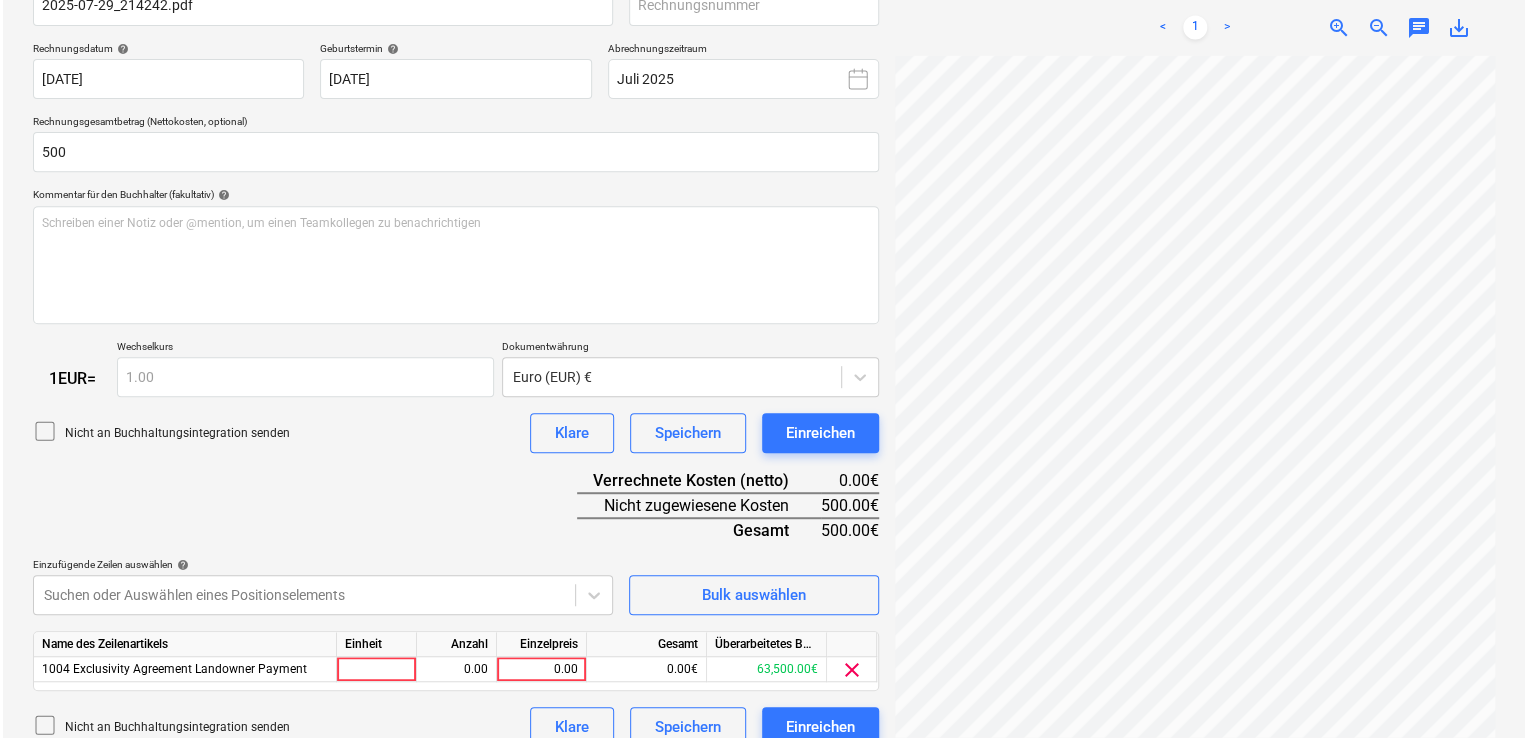 scroll, scrollTop: 351, scrollLeft: 0, axis: vertical 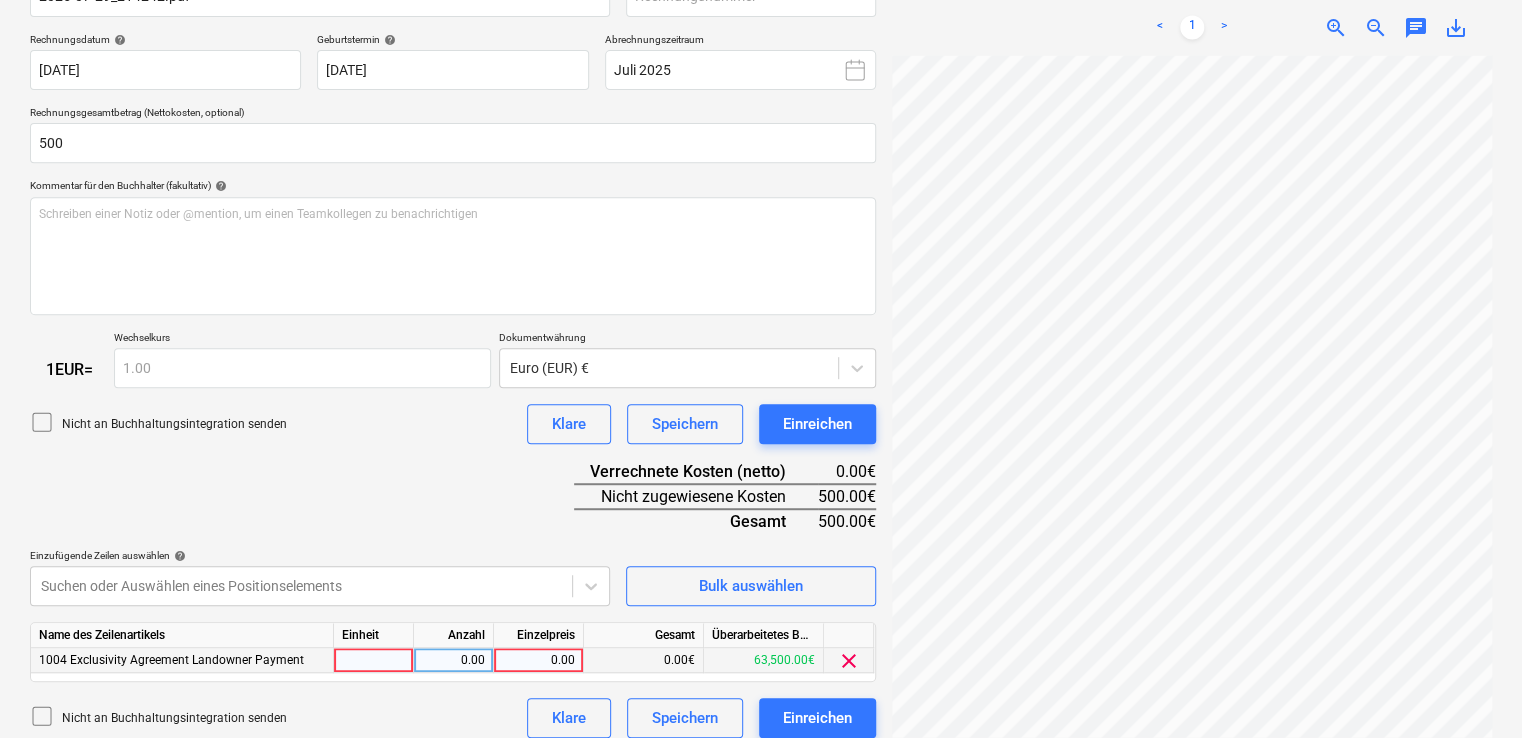 click at bounding box center (374, 660) 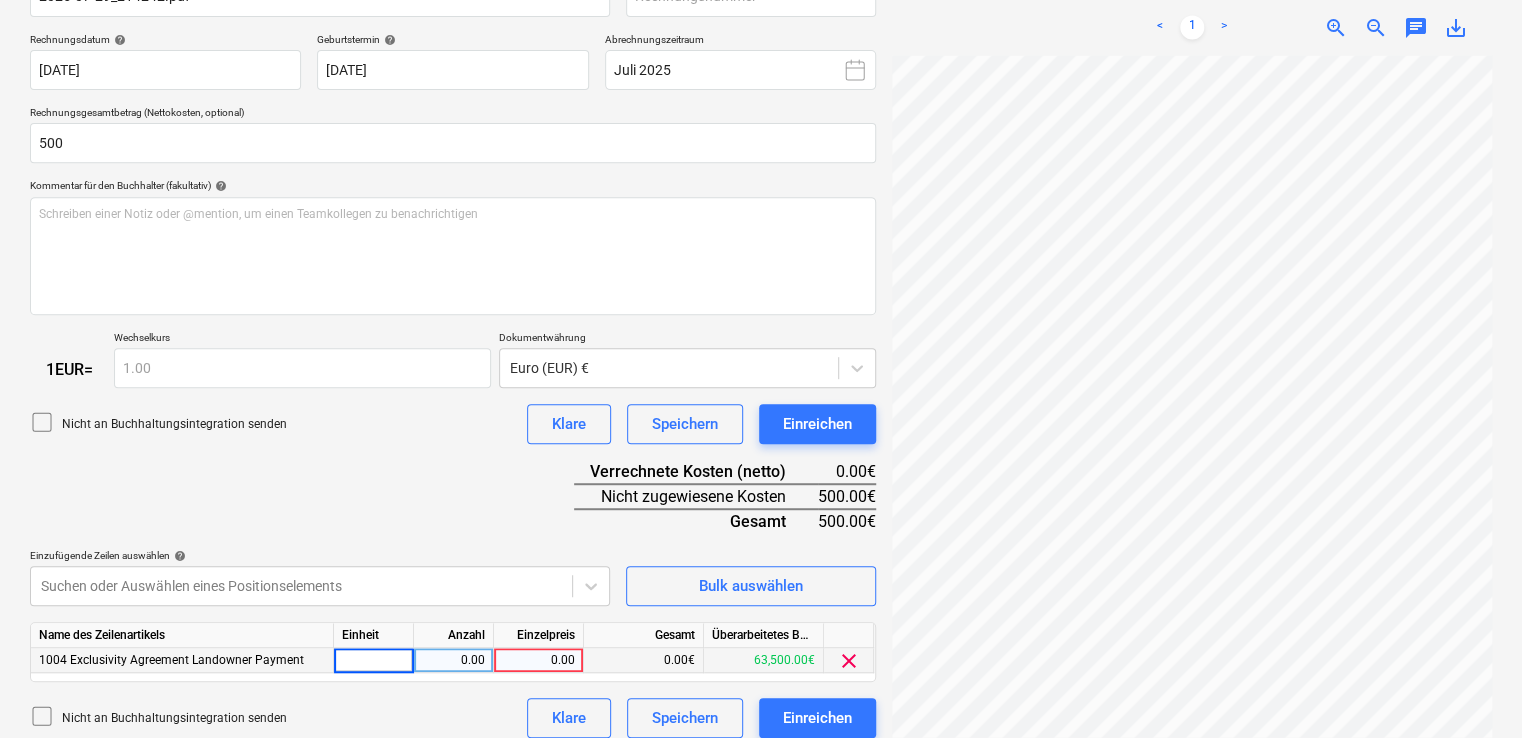 type on "€" 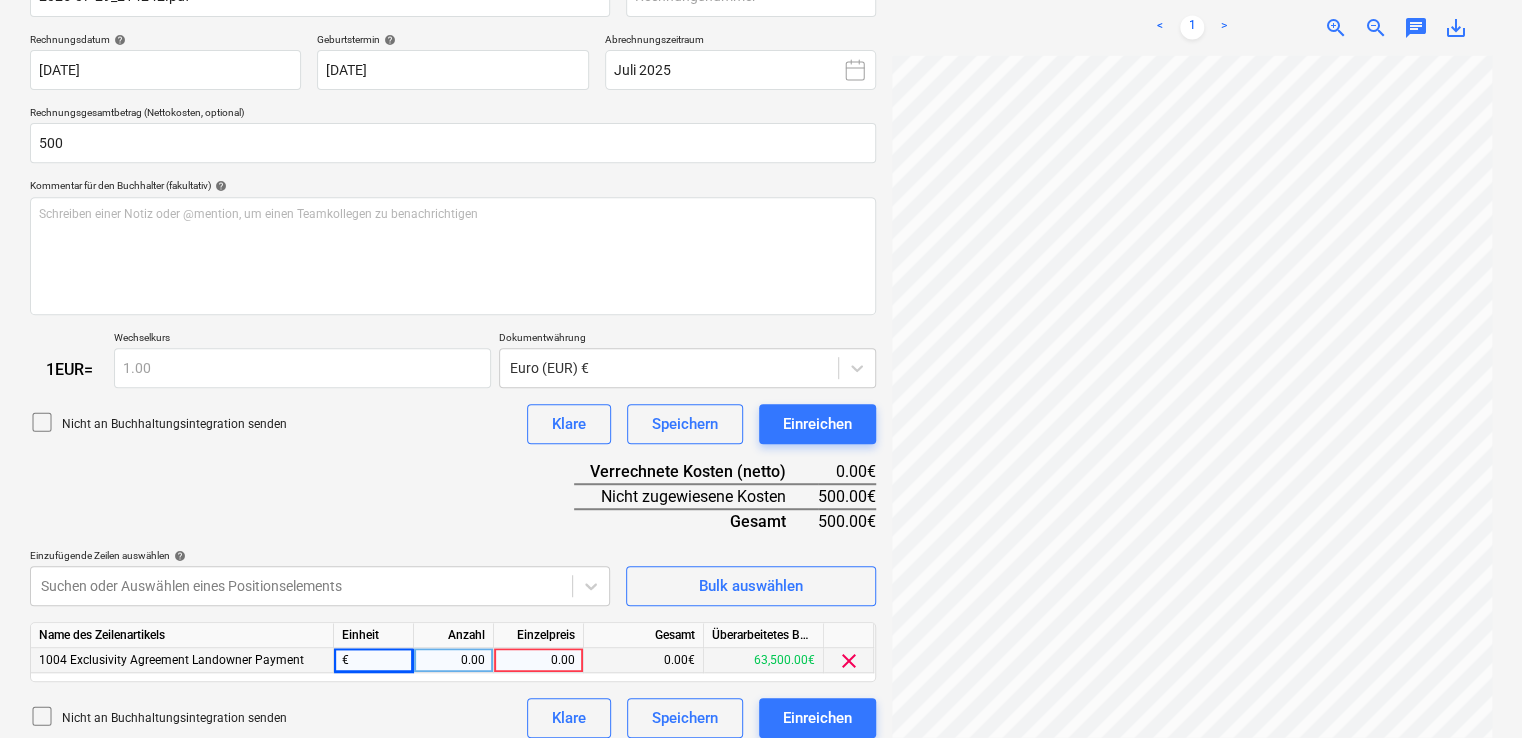 click on "0.00" at bounding box center [453, 660] 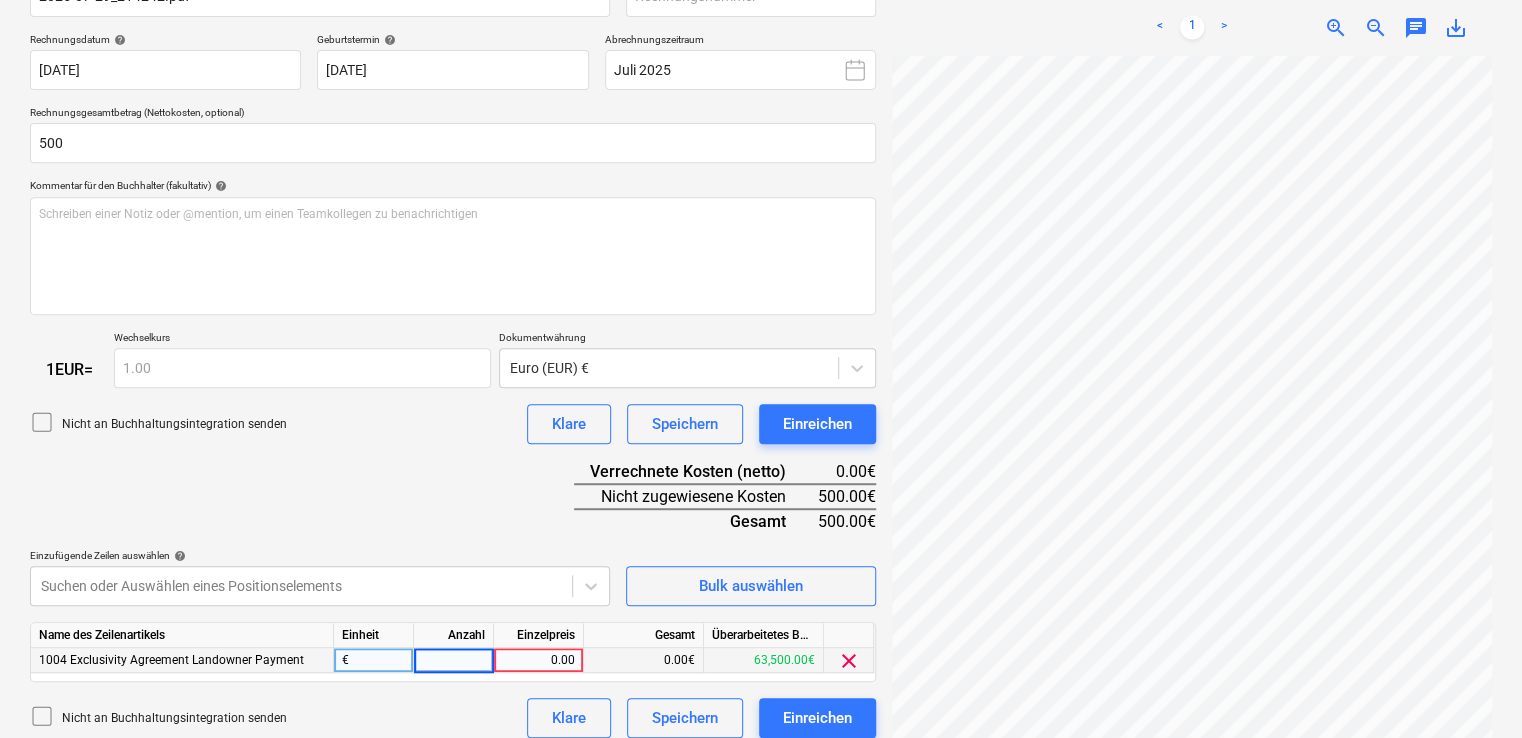 type on "1" 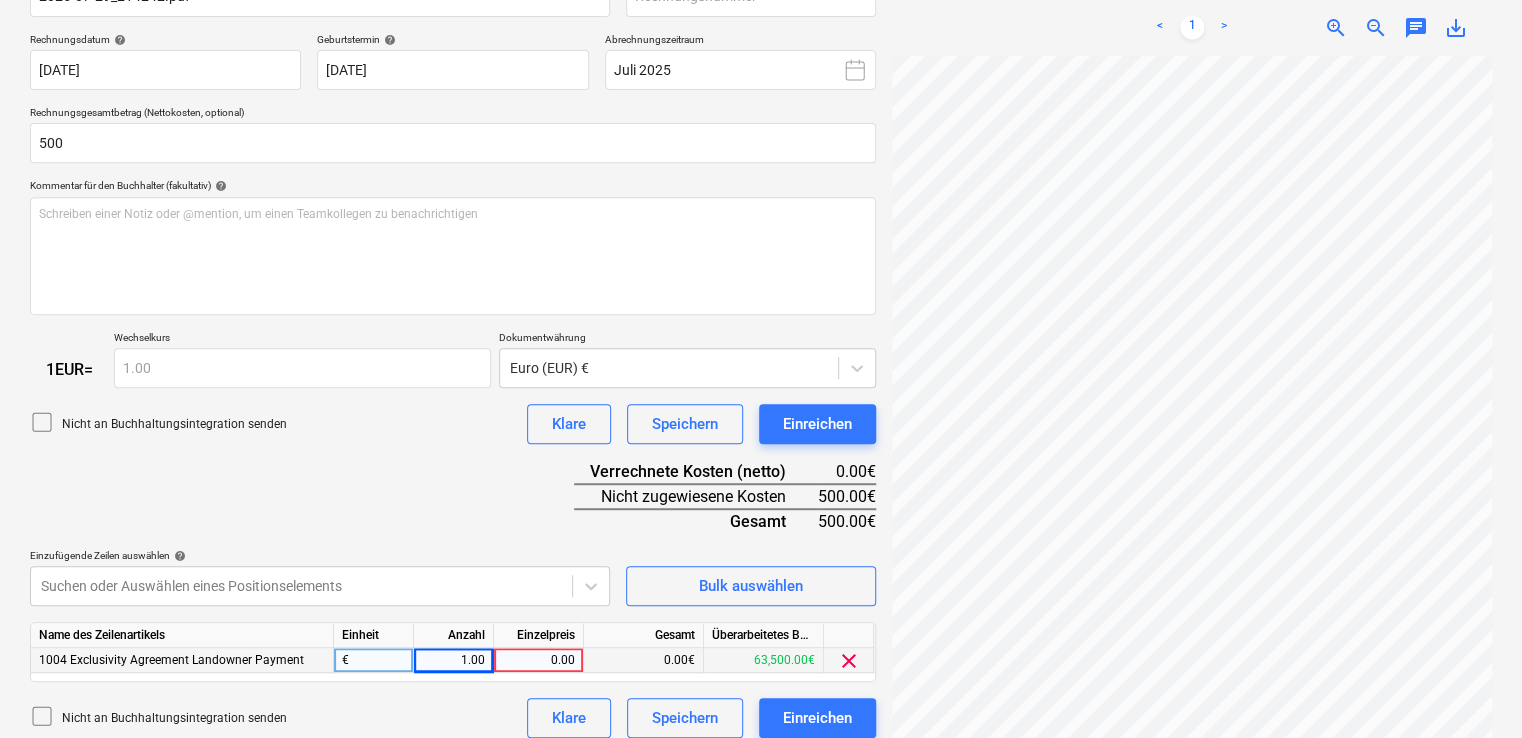 click on "0.00" at bounding box center [538, 660] 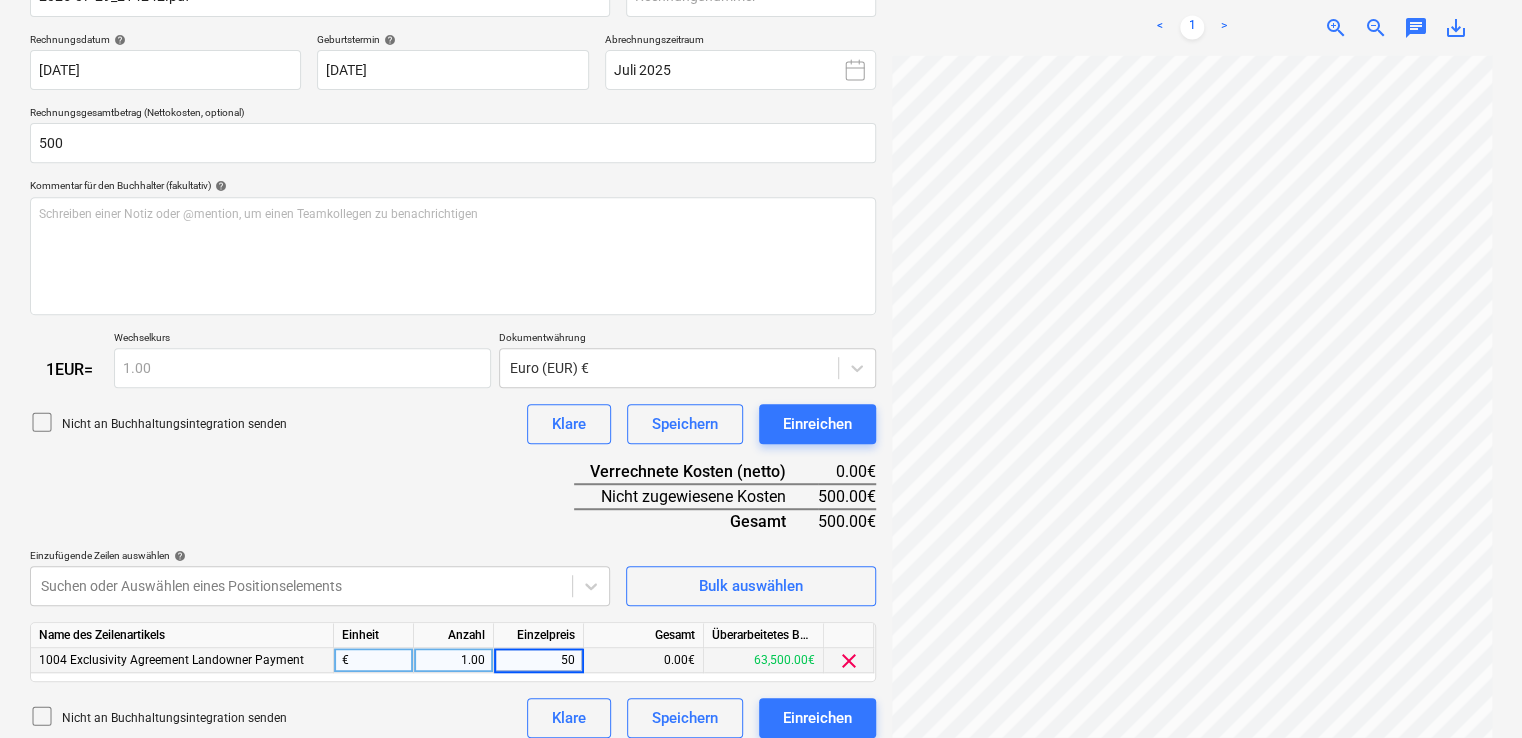 type on "500" 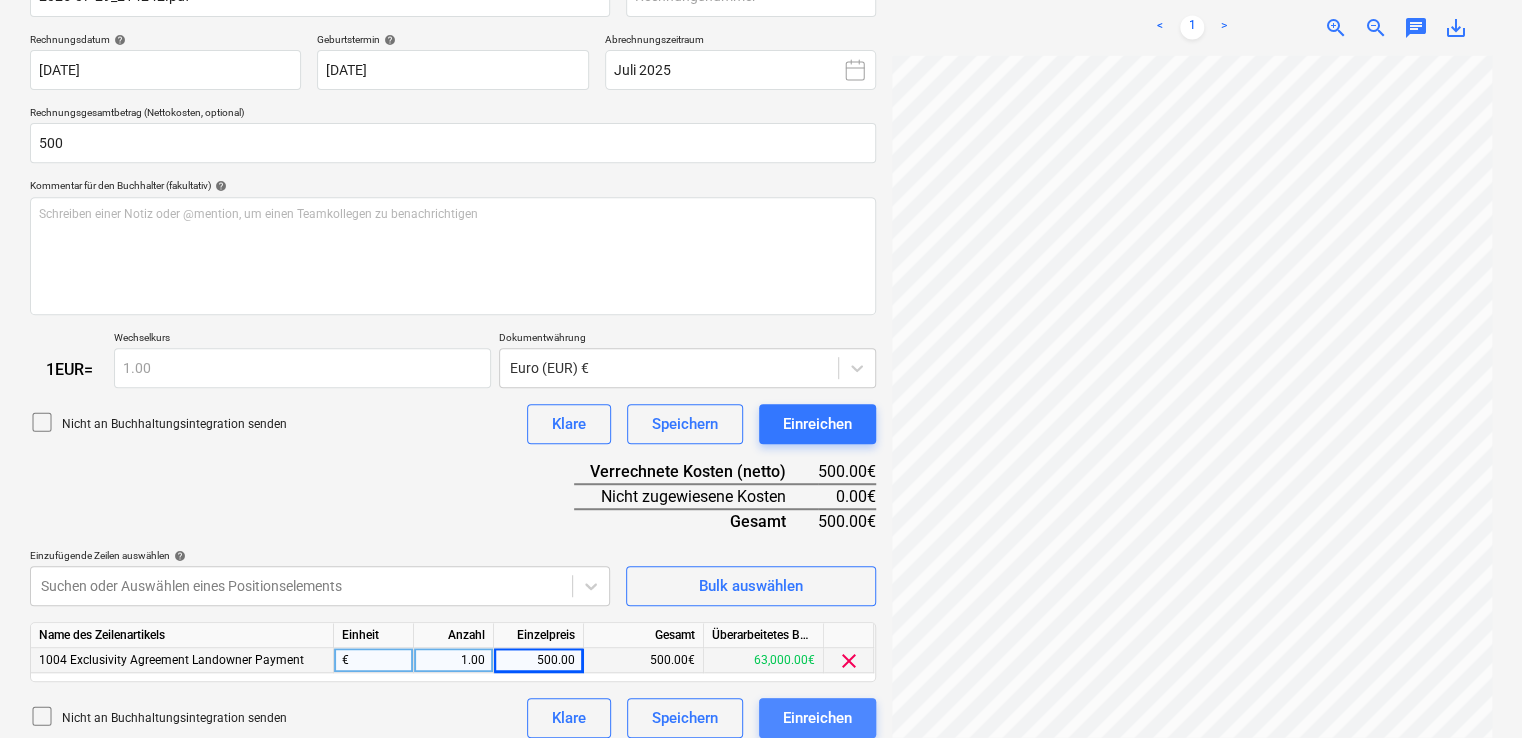 click on "Einreichen" at bounding box center [817, 718] 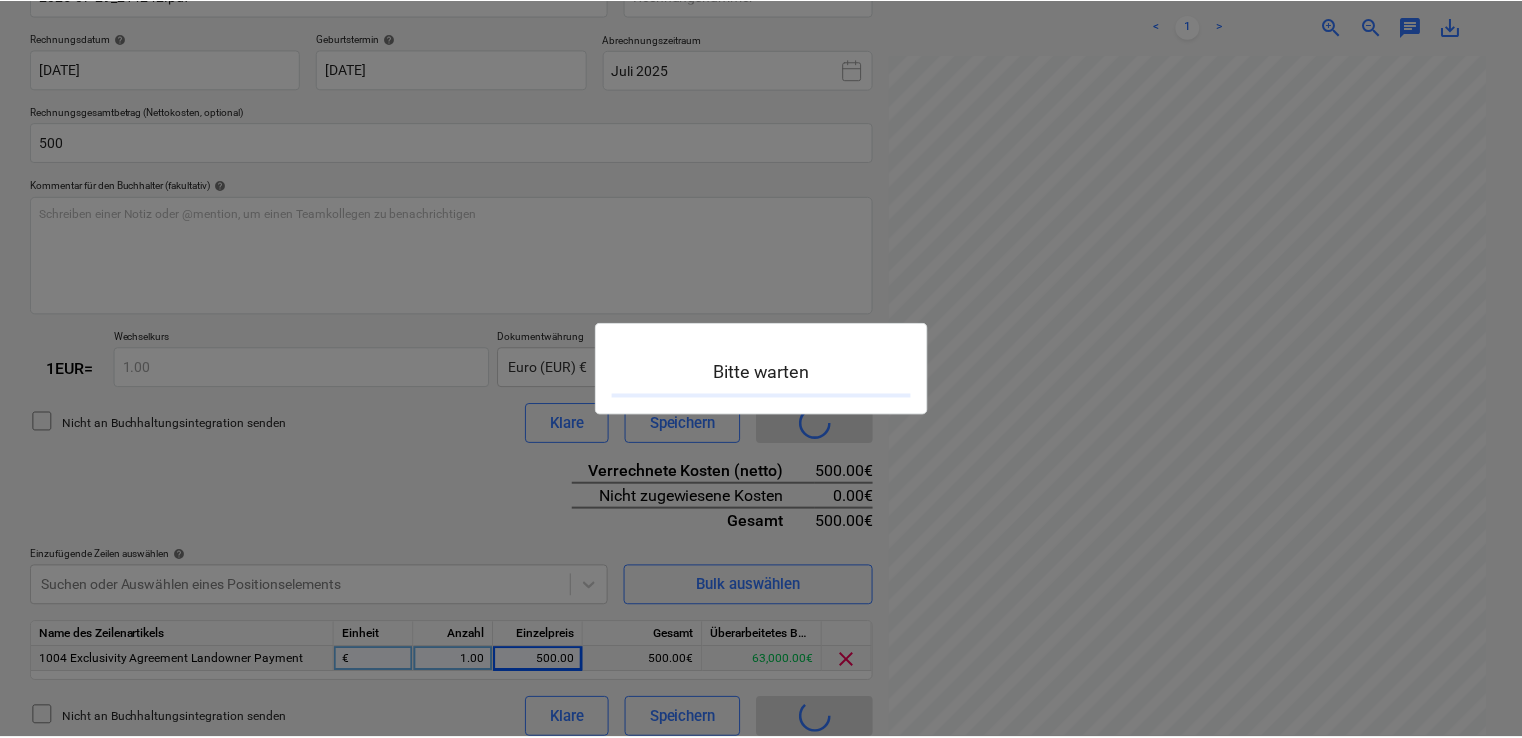 scroll, scrollTop: 0, scrollLeft: 0, axis: both 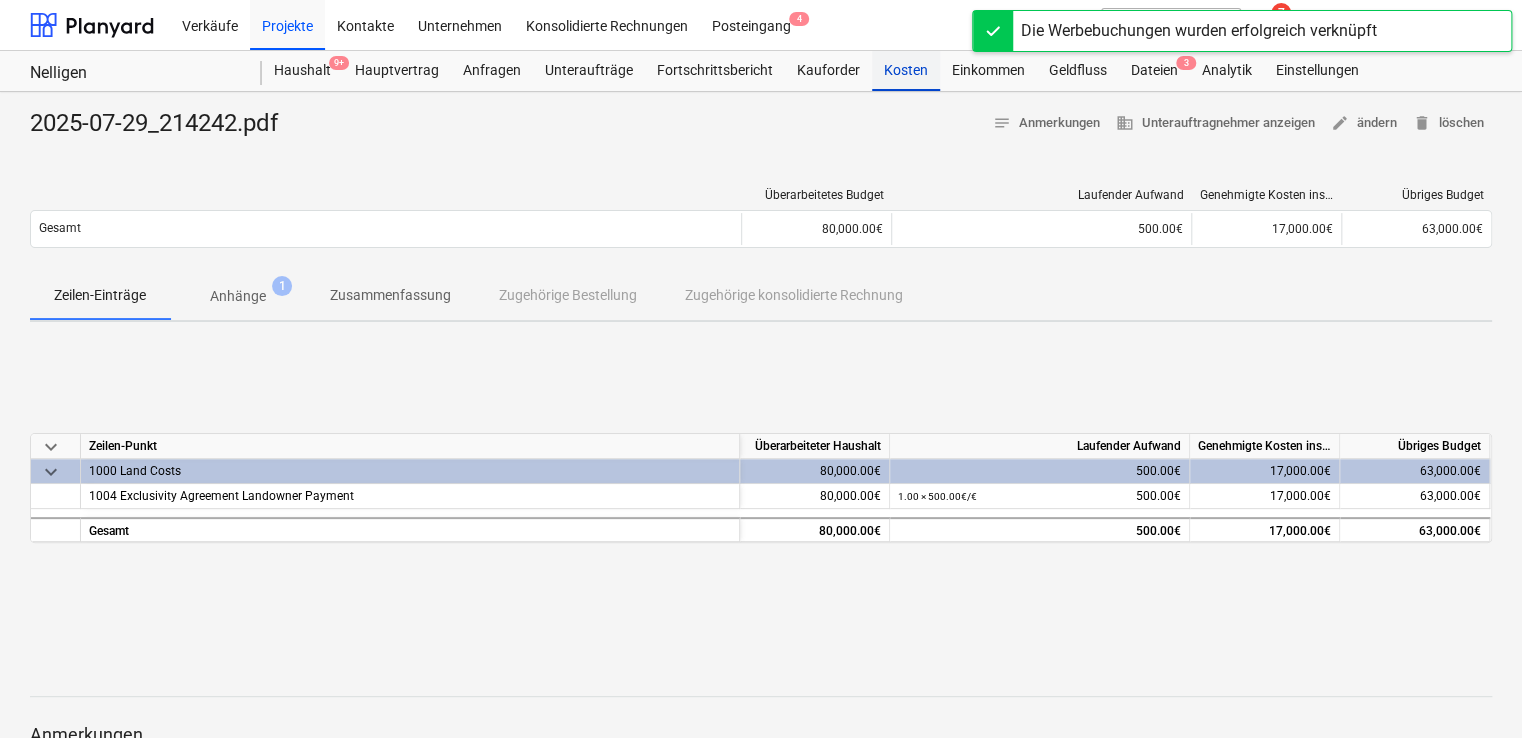 click on "Kosten" at bounding box center [906, 71] 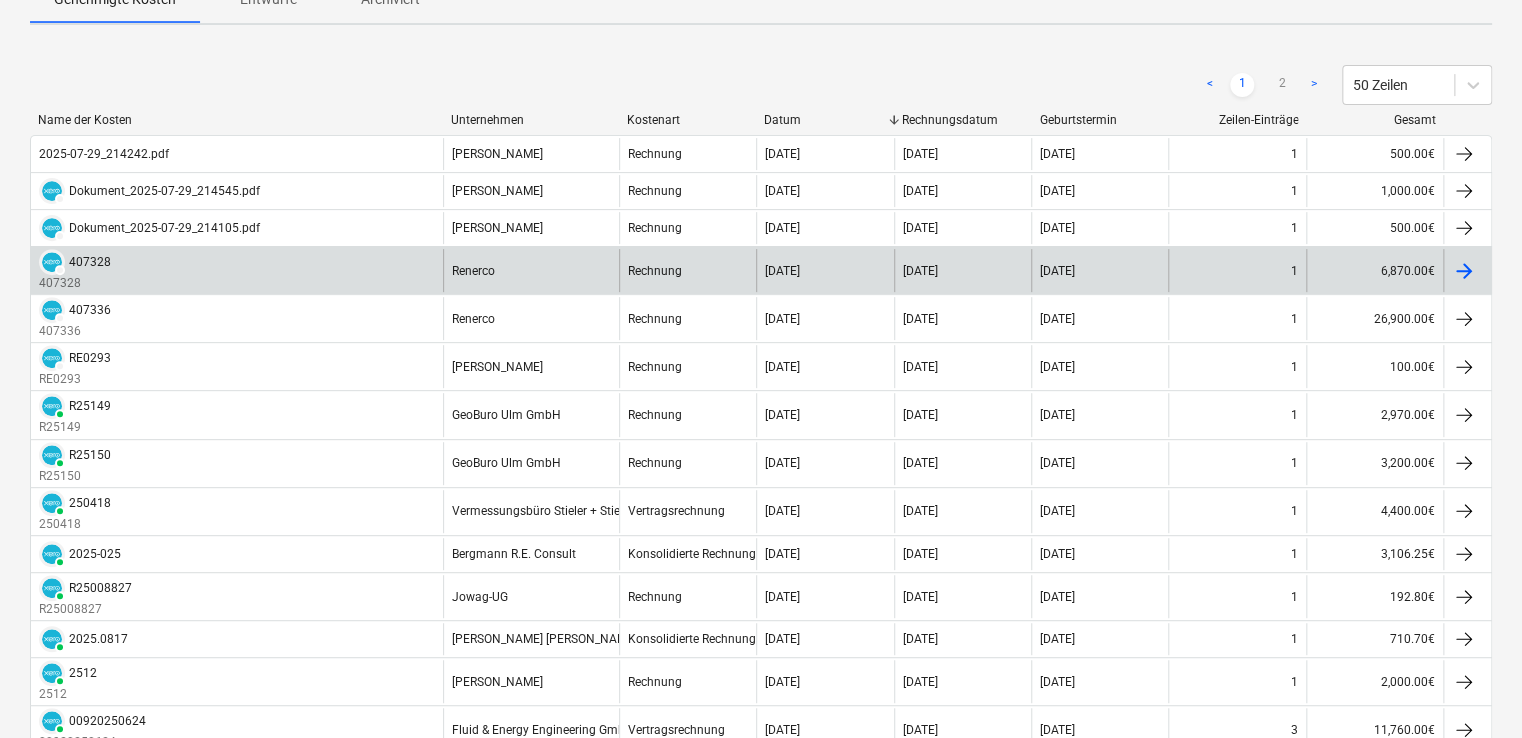 scroll, scrollTop: 0, scrollLeft: 0, axis: both 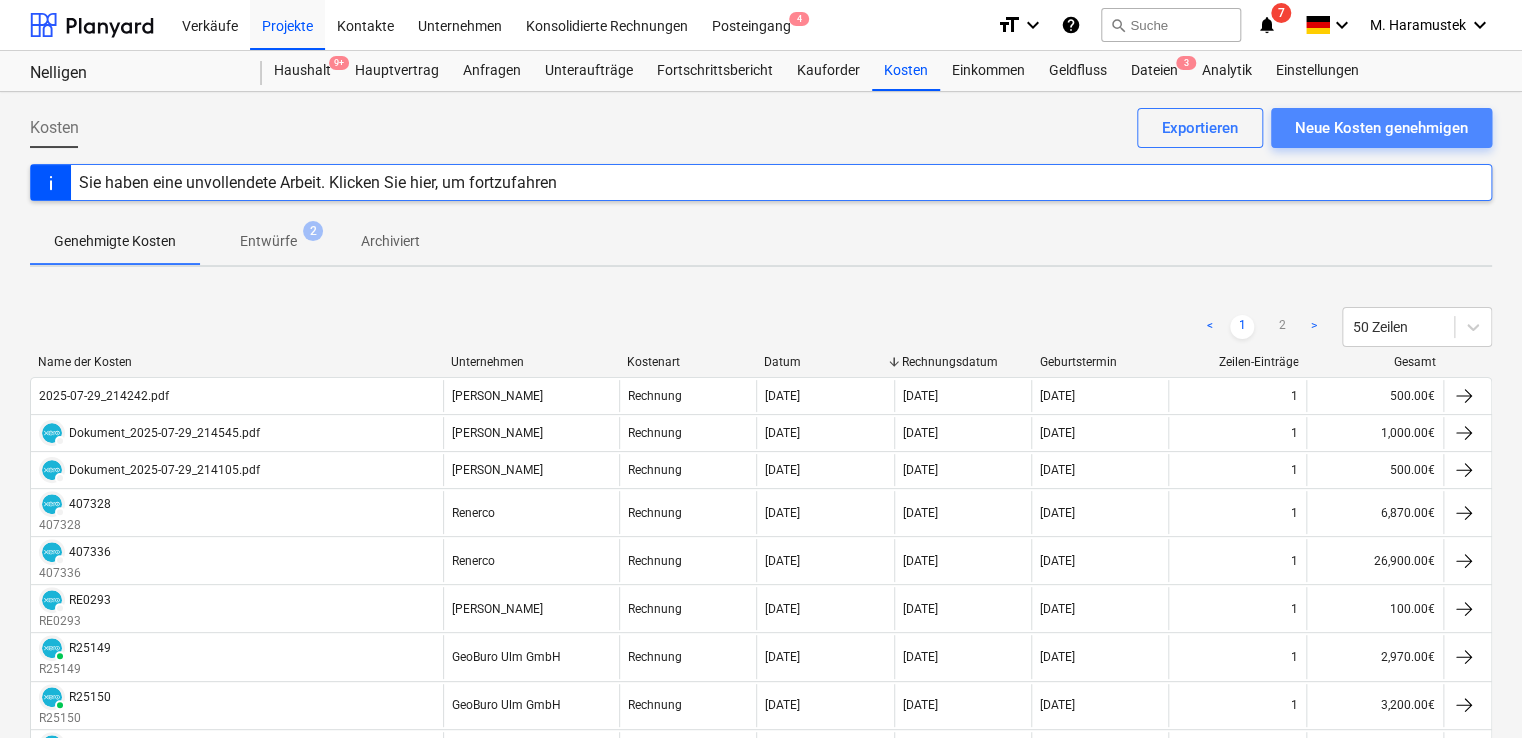 click on "Neue Kosten genehmigen" at bounding box center (1381, 128) 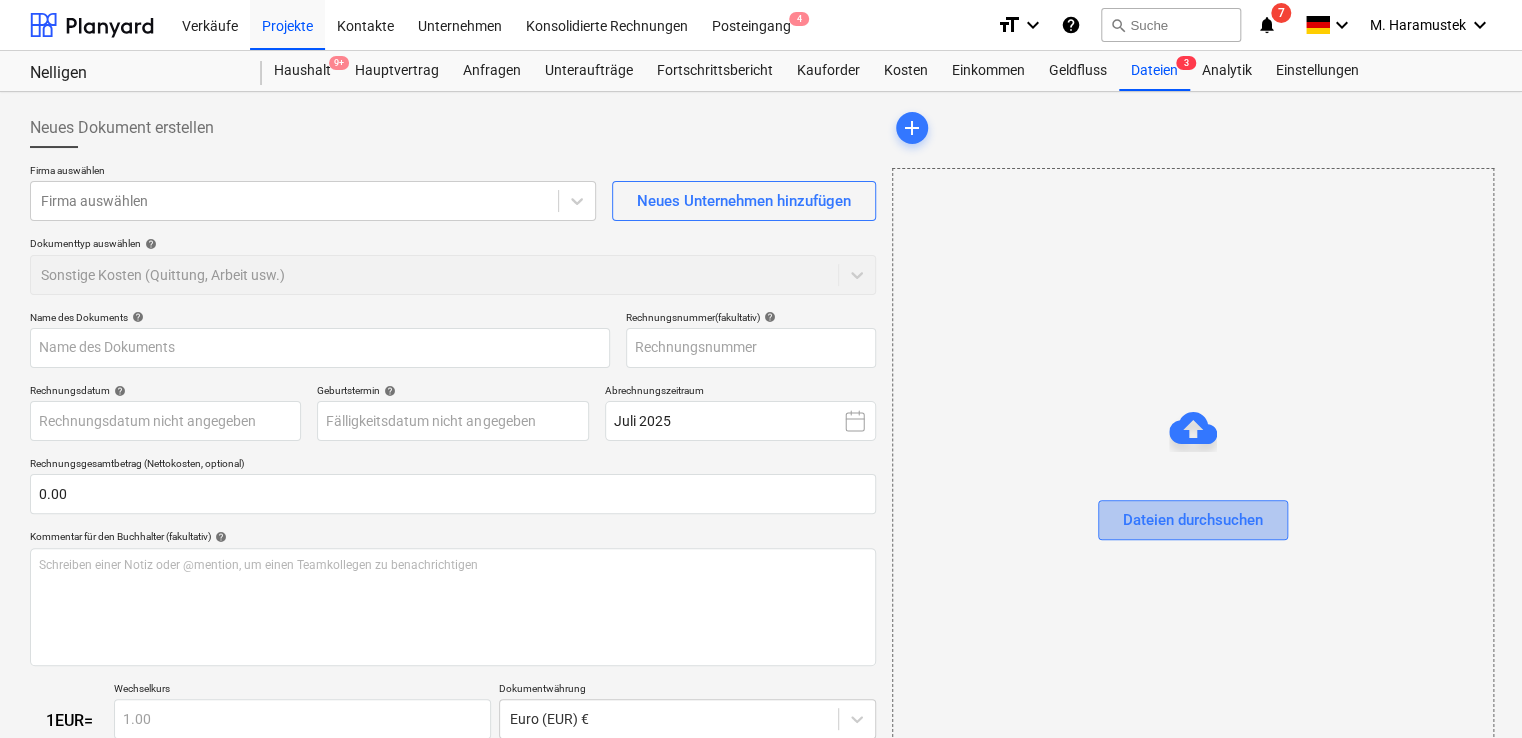 click on "Dateien durchsuchen" at bounding box center (1193, 520) 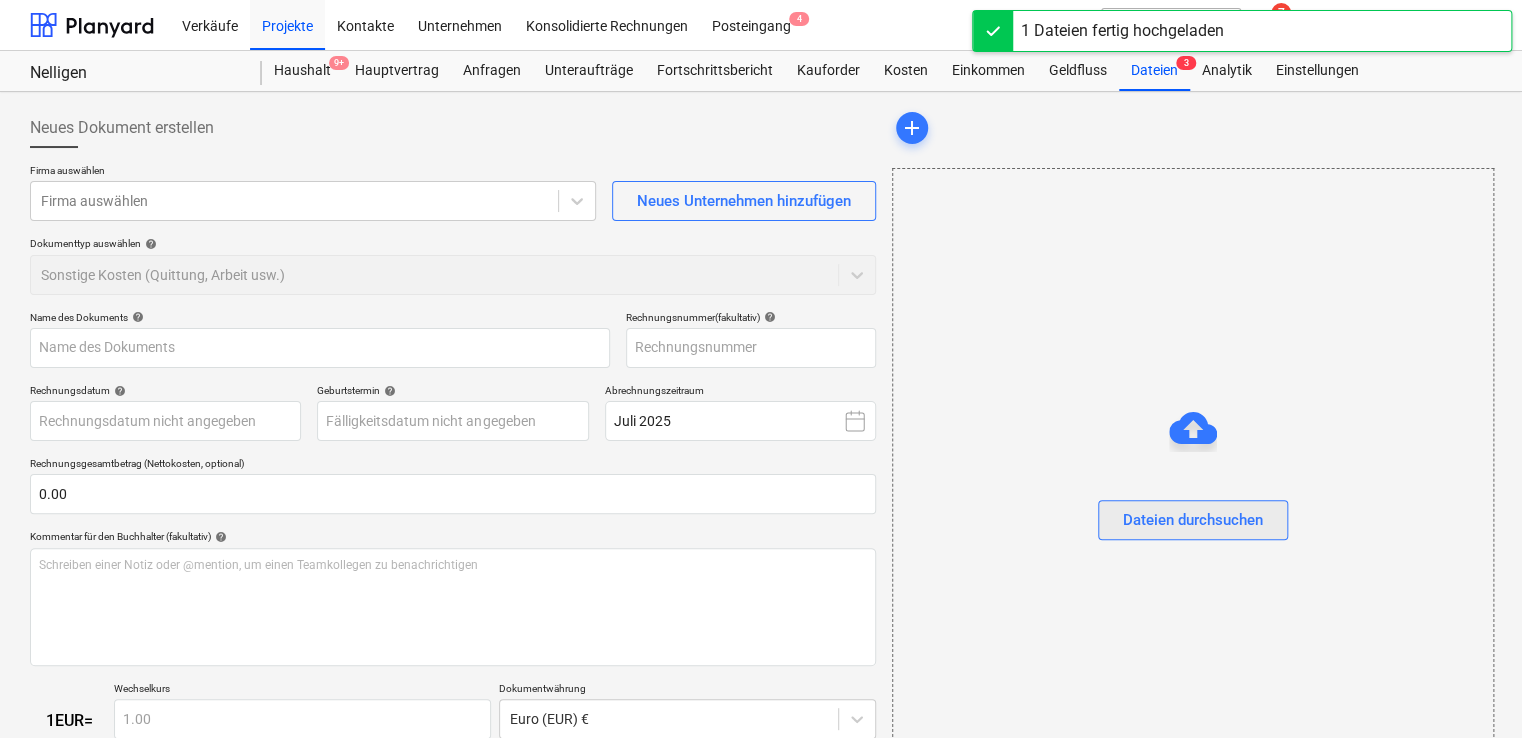 type on "2025-07-29_214425.pdf" 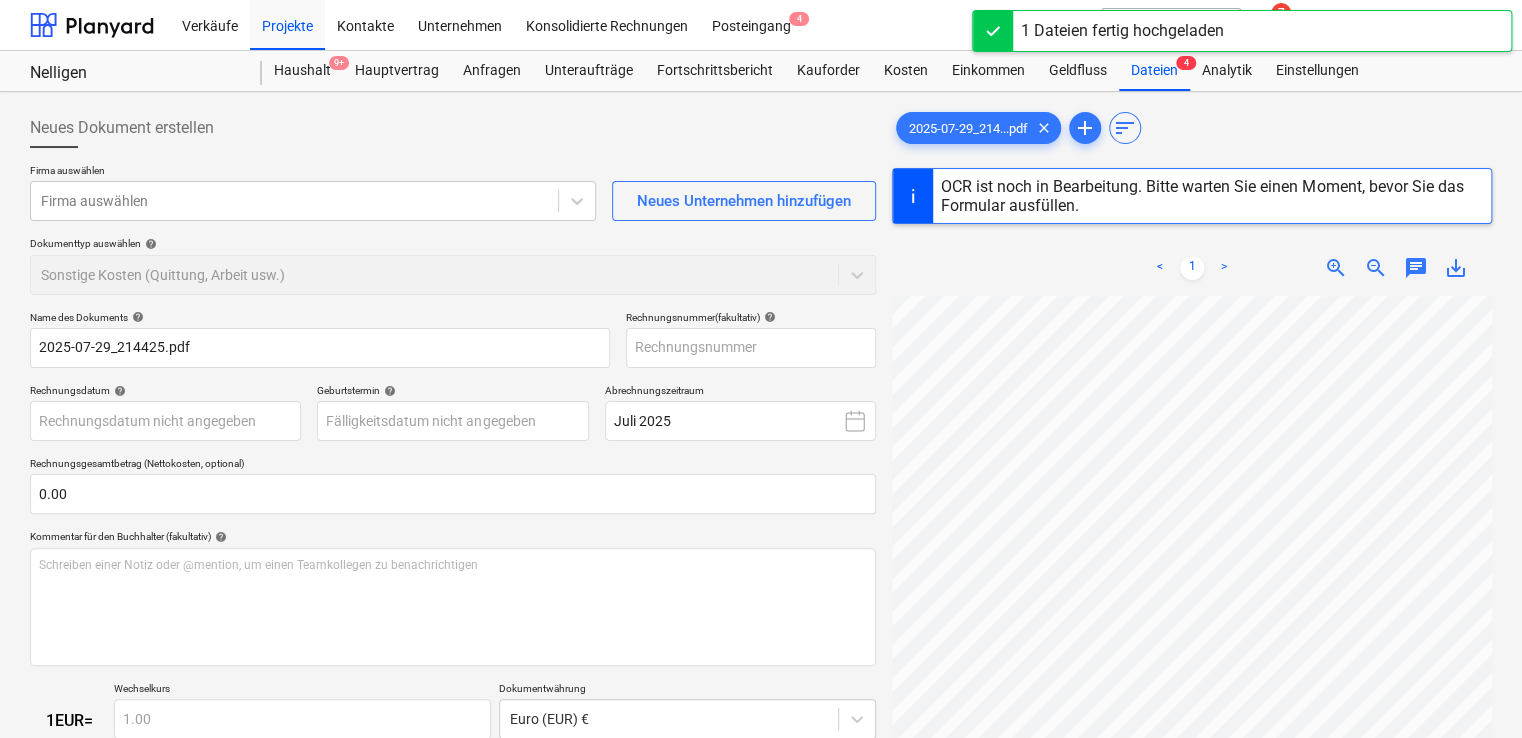 click on "Dokumenttyp auswählen help Sonstige Kosten (Quittung, Arbeit usw.)" at bounding box center [453, 265] 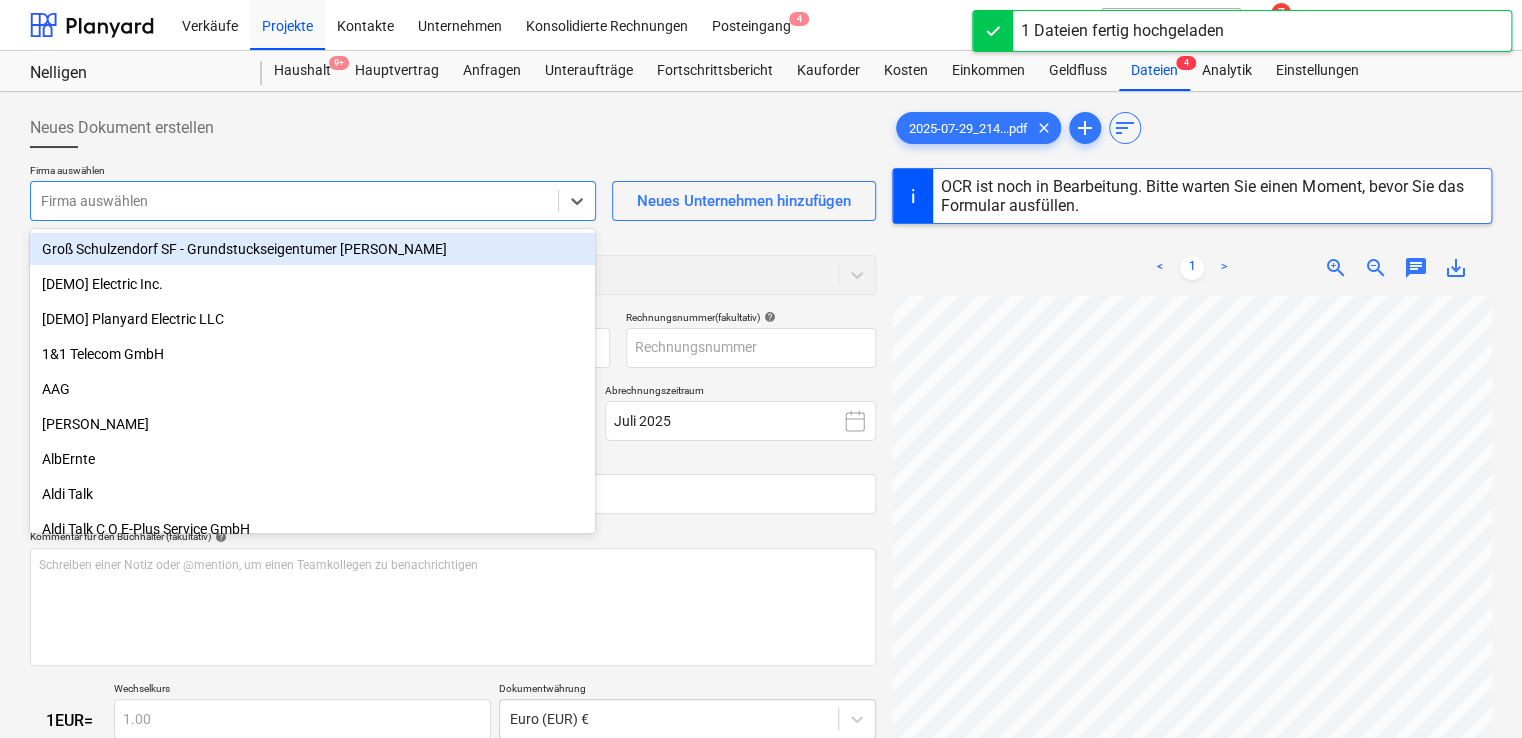 click at bounding box center (294, 201) 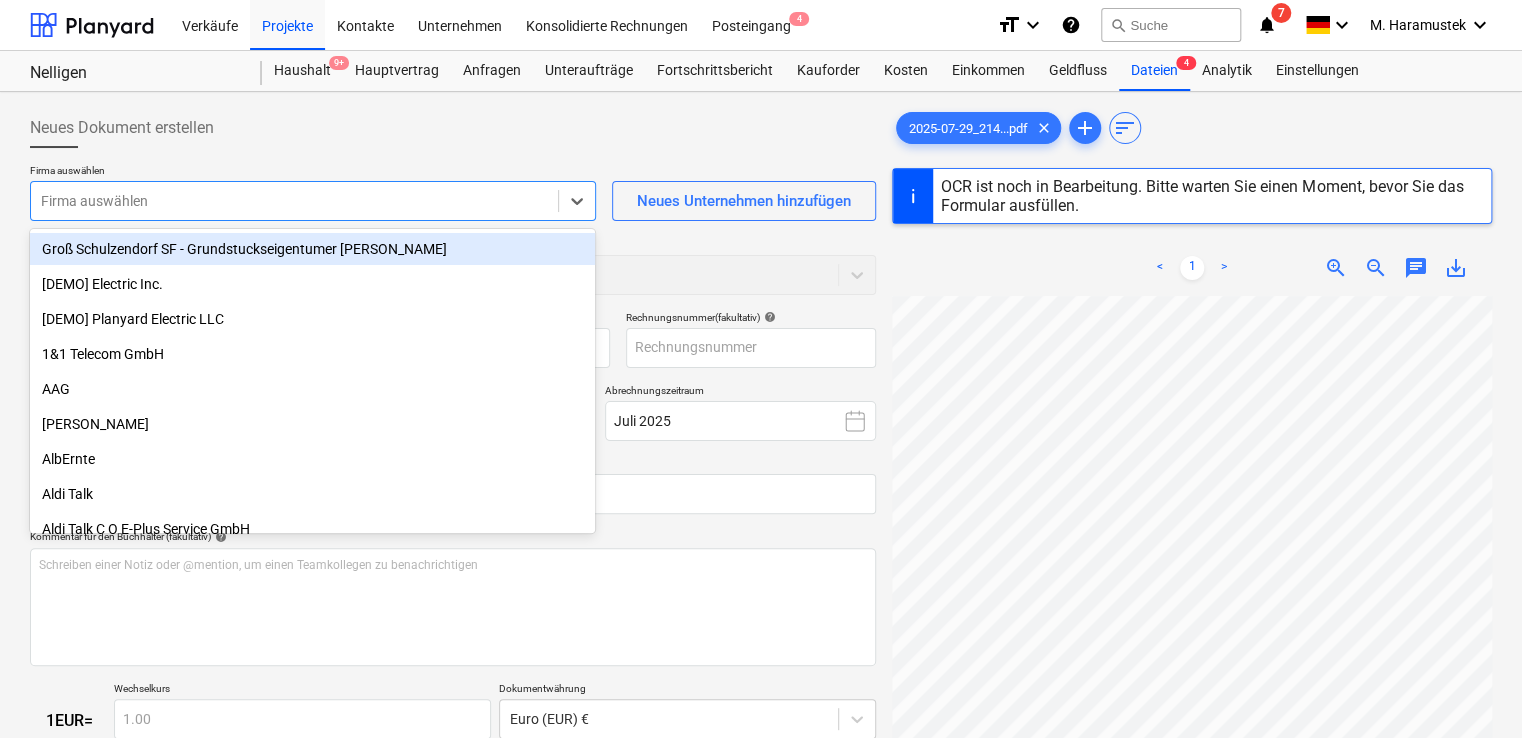 type on "[DATE]" 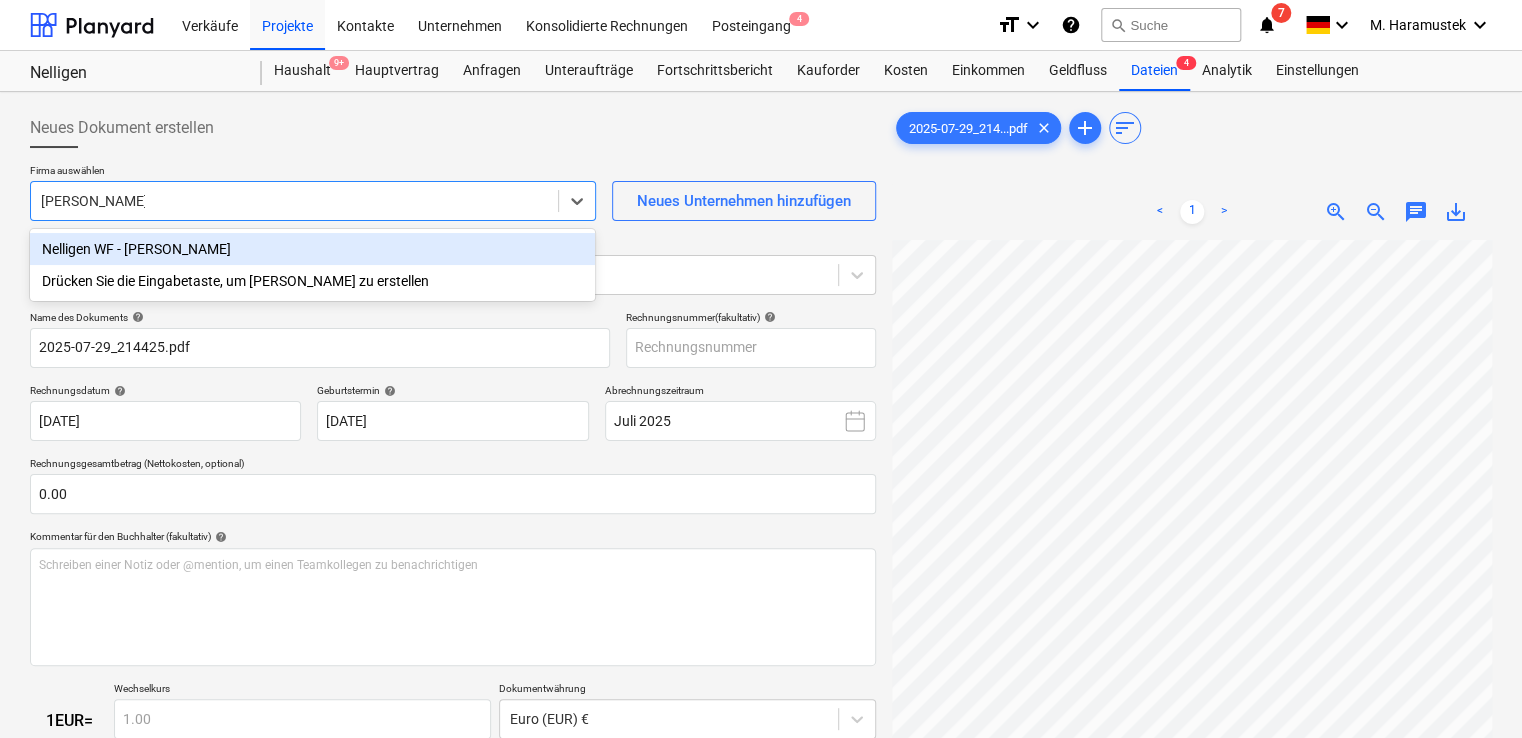 type on "[PERSON_NAME]" 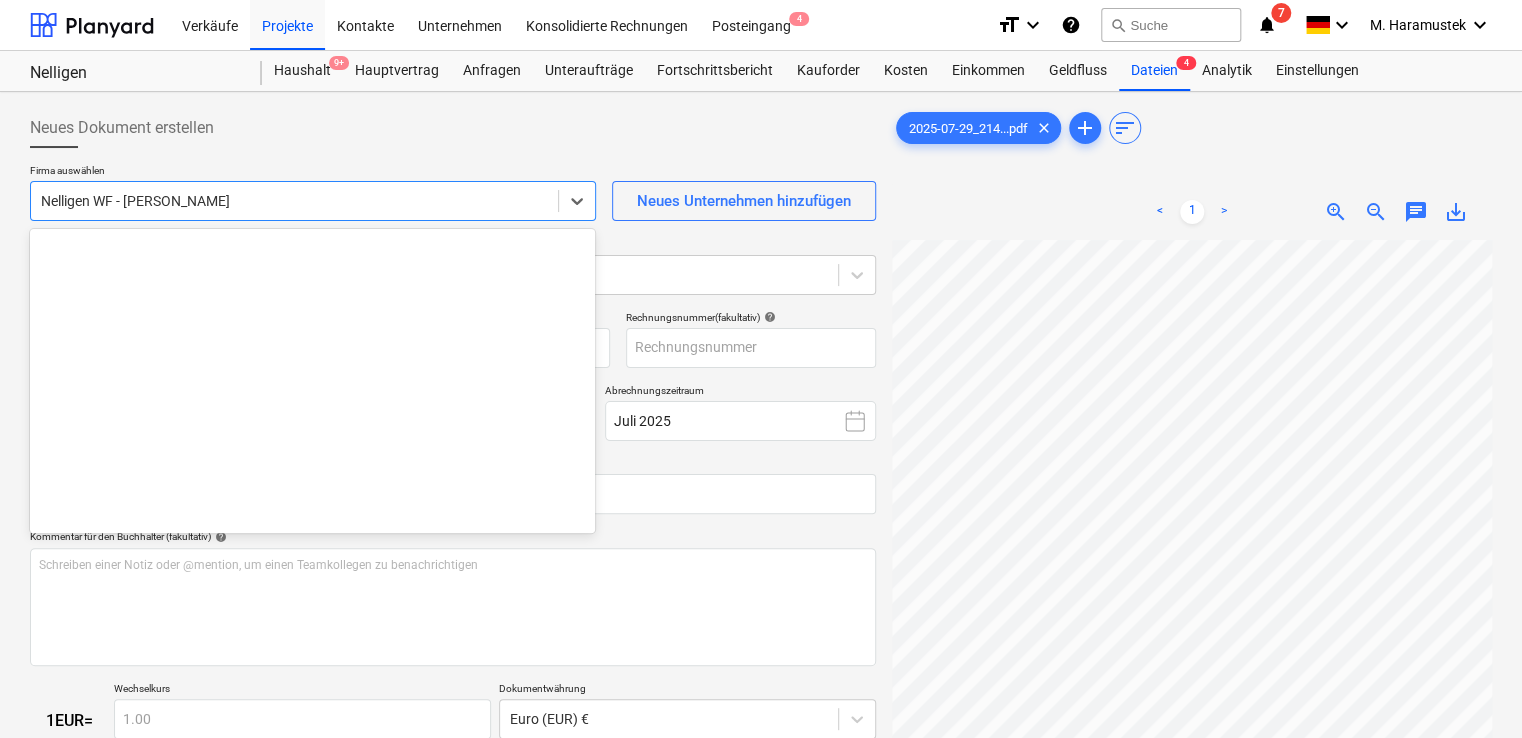 click at bounding box center (294, 201) 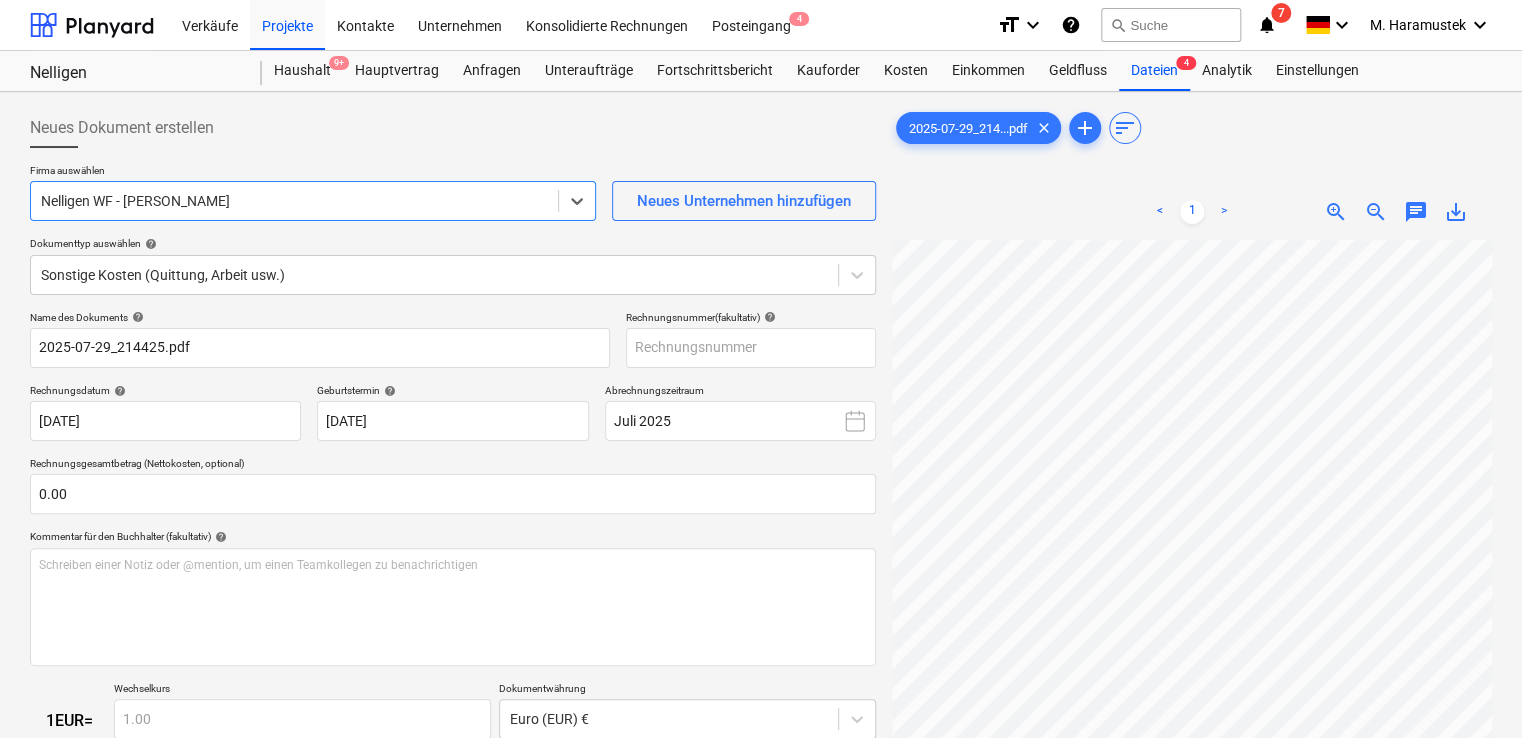 click at bounding box center (294, 201) 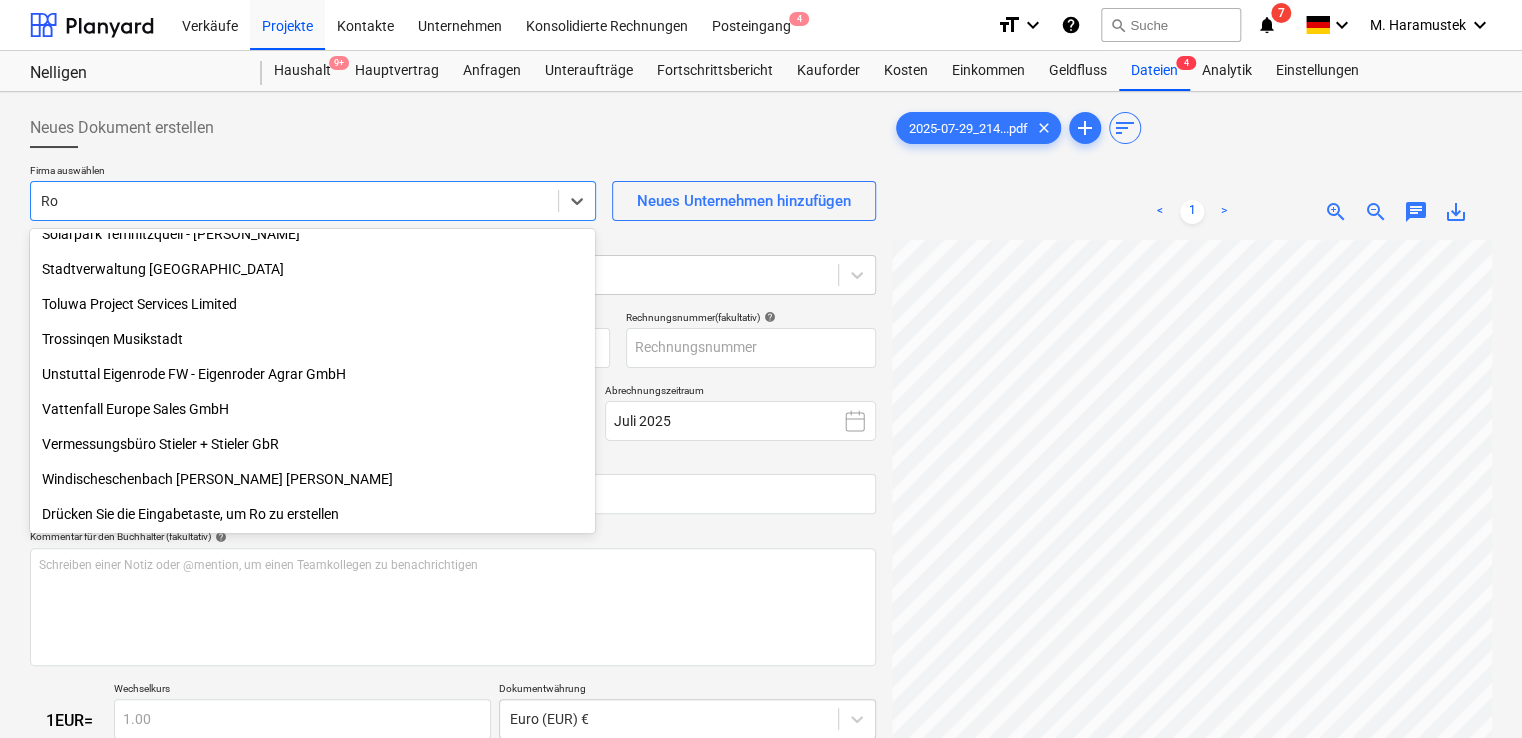 scroll, scrollTop: 2464, scrollLeft: 0, axis: vertical 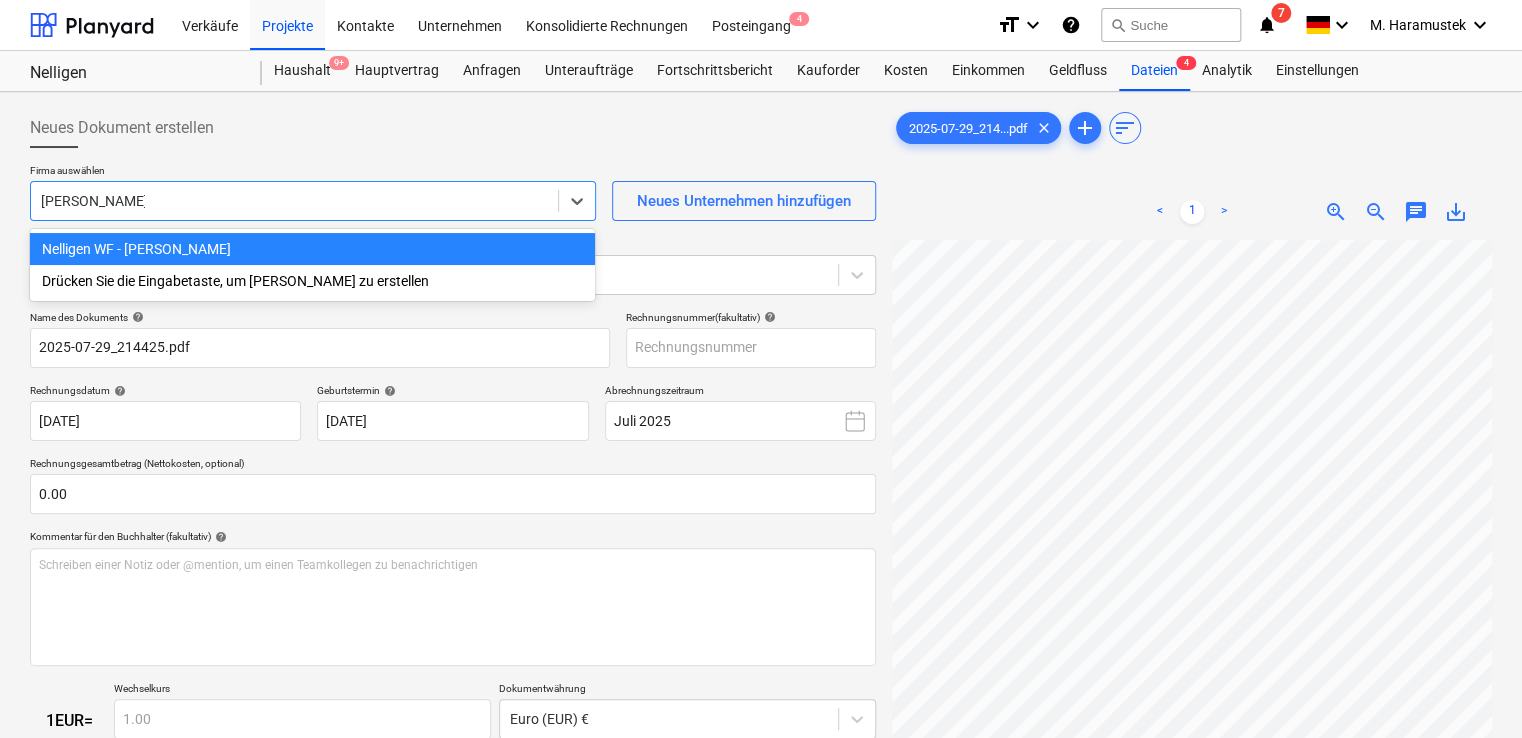 type on "[PERSON_NAME]" 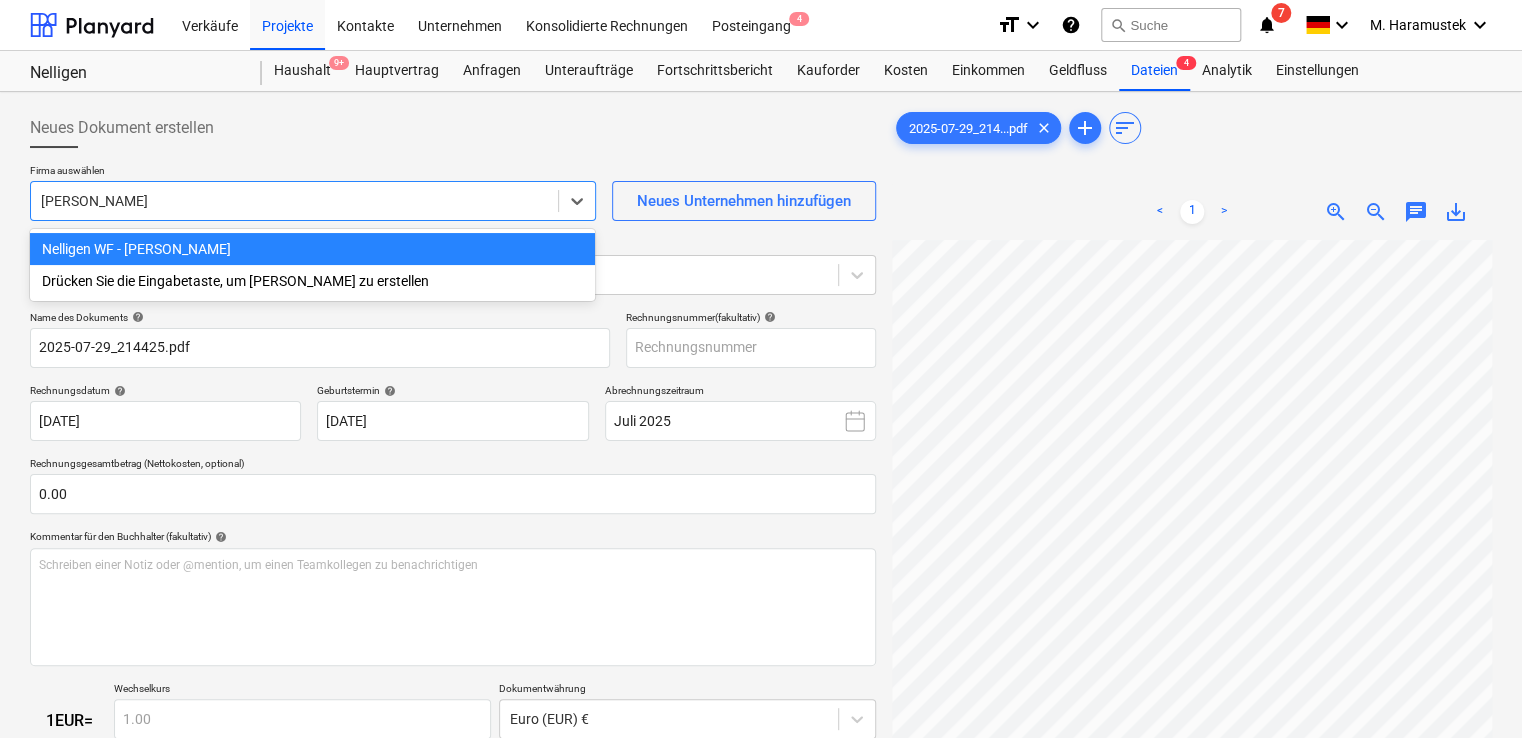 type 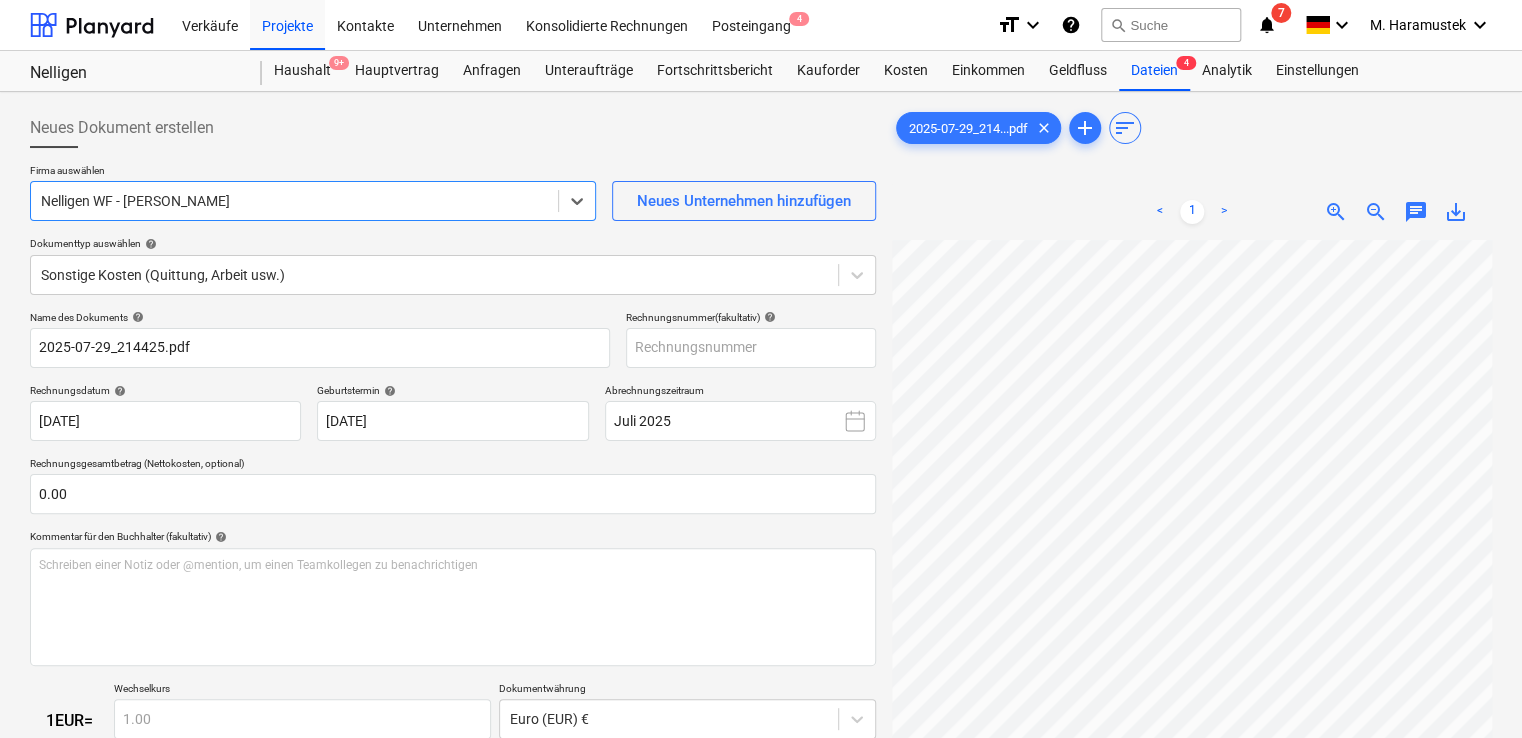 click at bounding box center [294, 201] 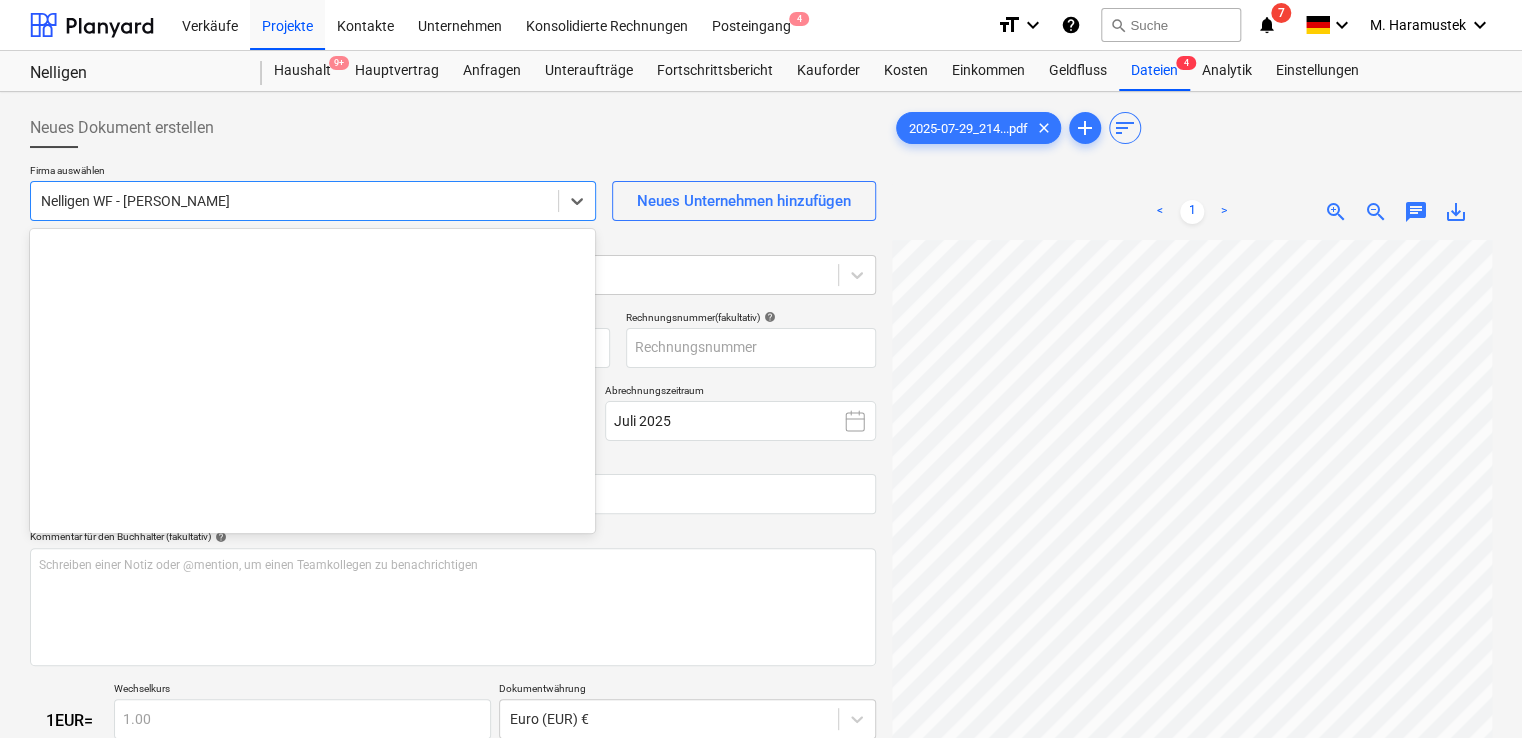 scroll, scrollTop: 0, scrollLeft: 0, axis: both 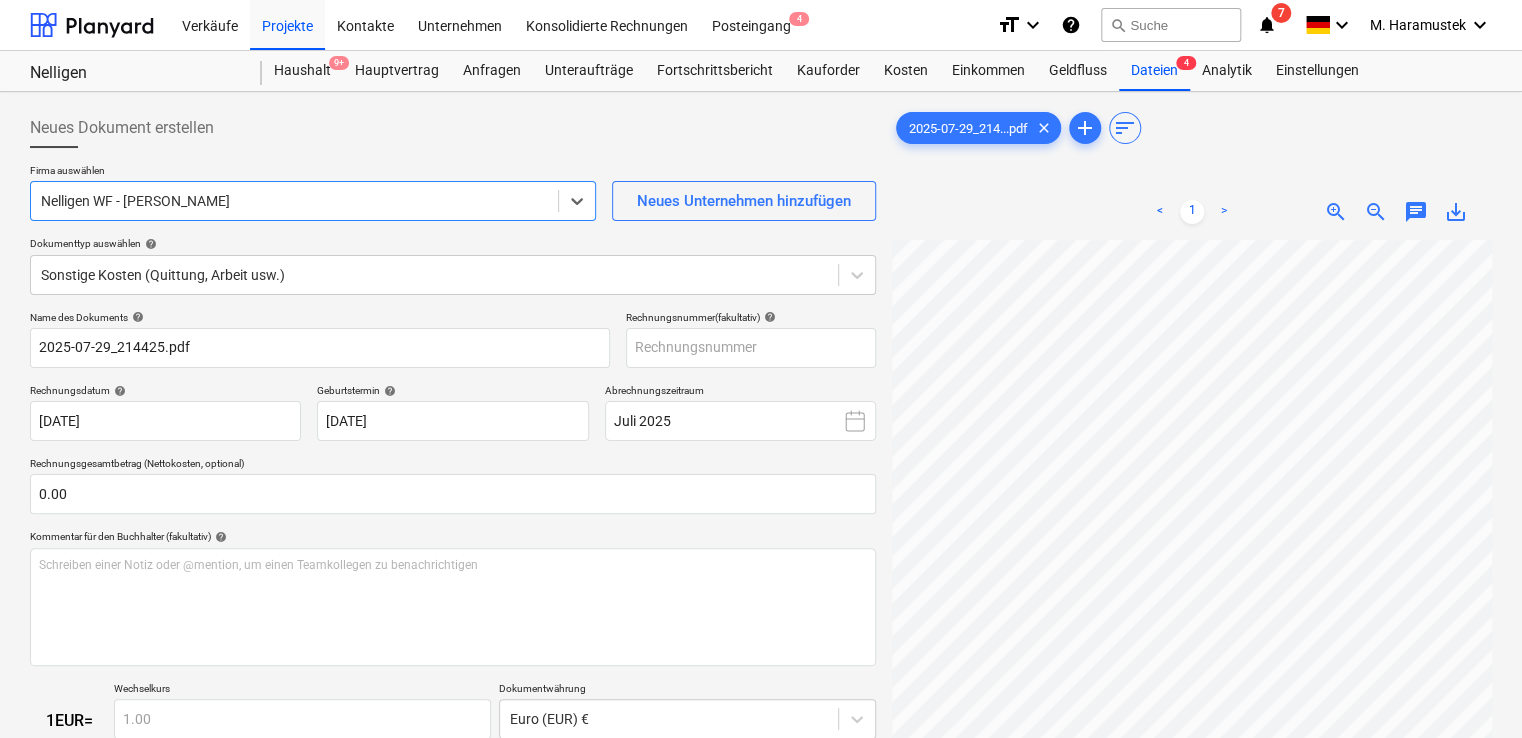 click at bounding box center [294, 201] 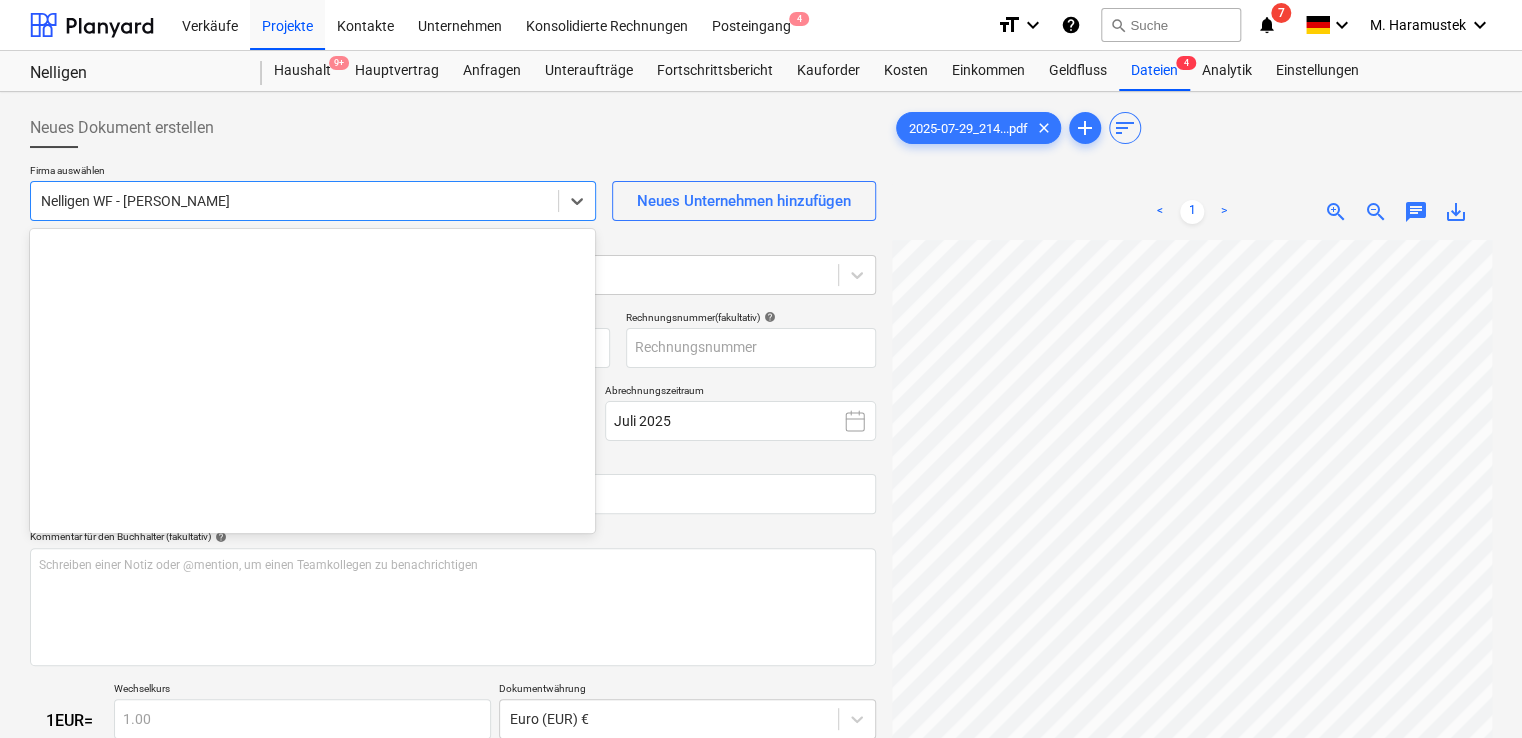 click at bounding box center (294, 201) 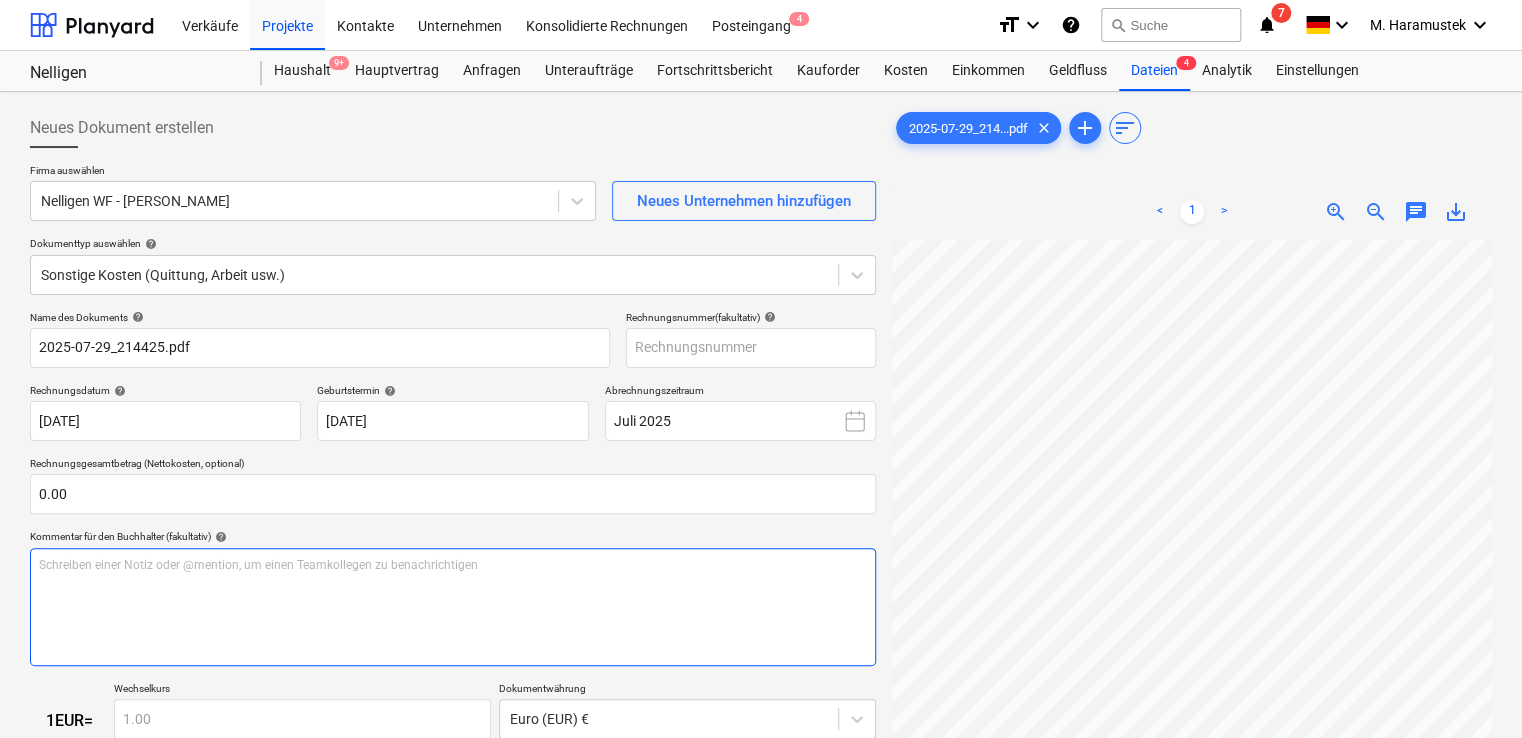 click on "Schreiben einer Notiz oder @mention, um einen Teamkollegen zu benachrichtigen ﻿" at bounding box center (453, 607) 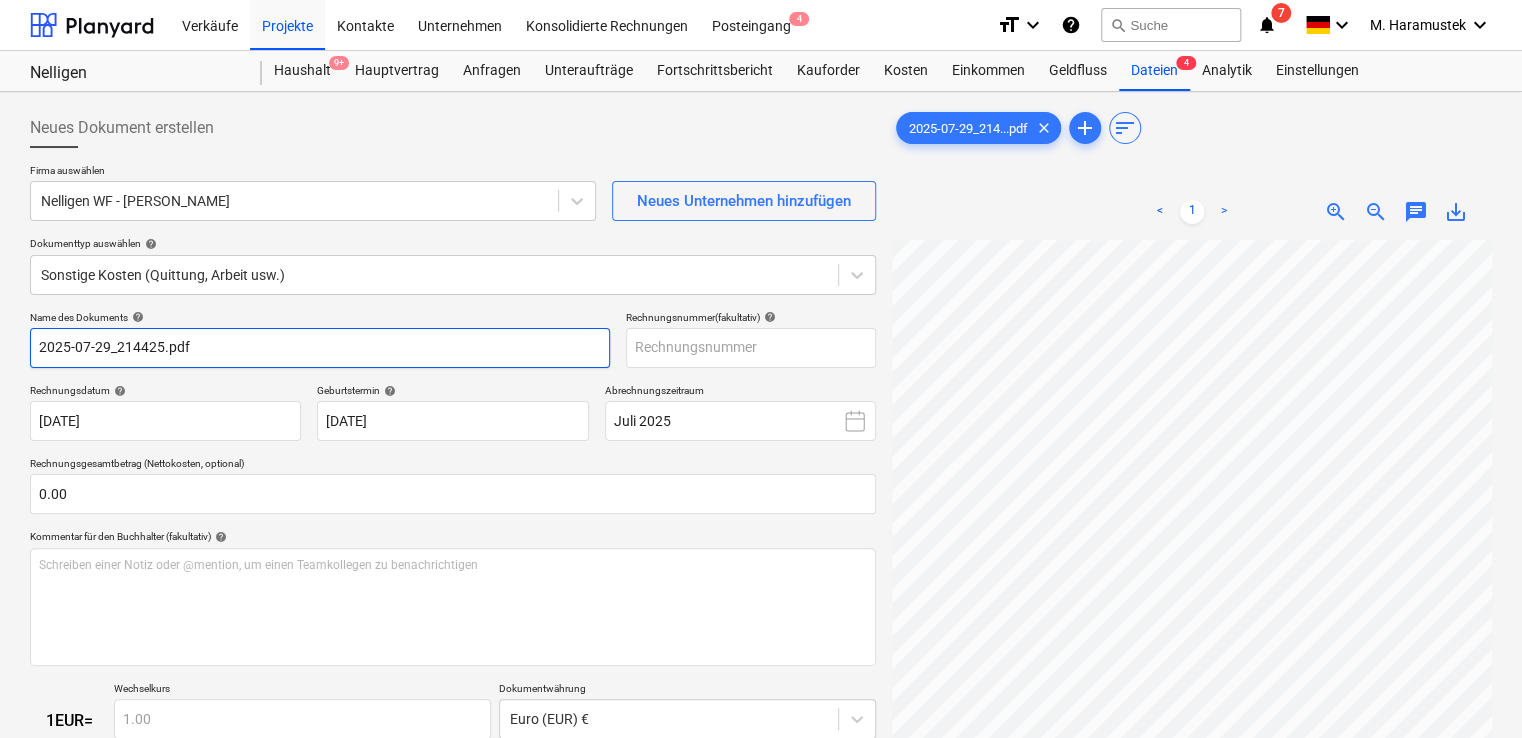 click on "2025-07-29_214425.pdf" at bounding box center [320, 348] 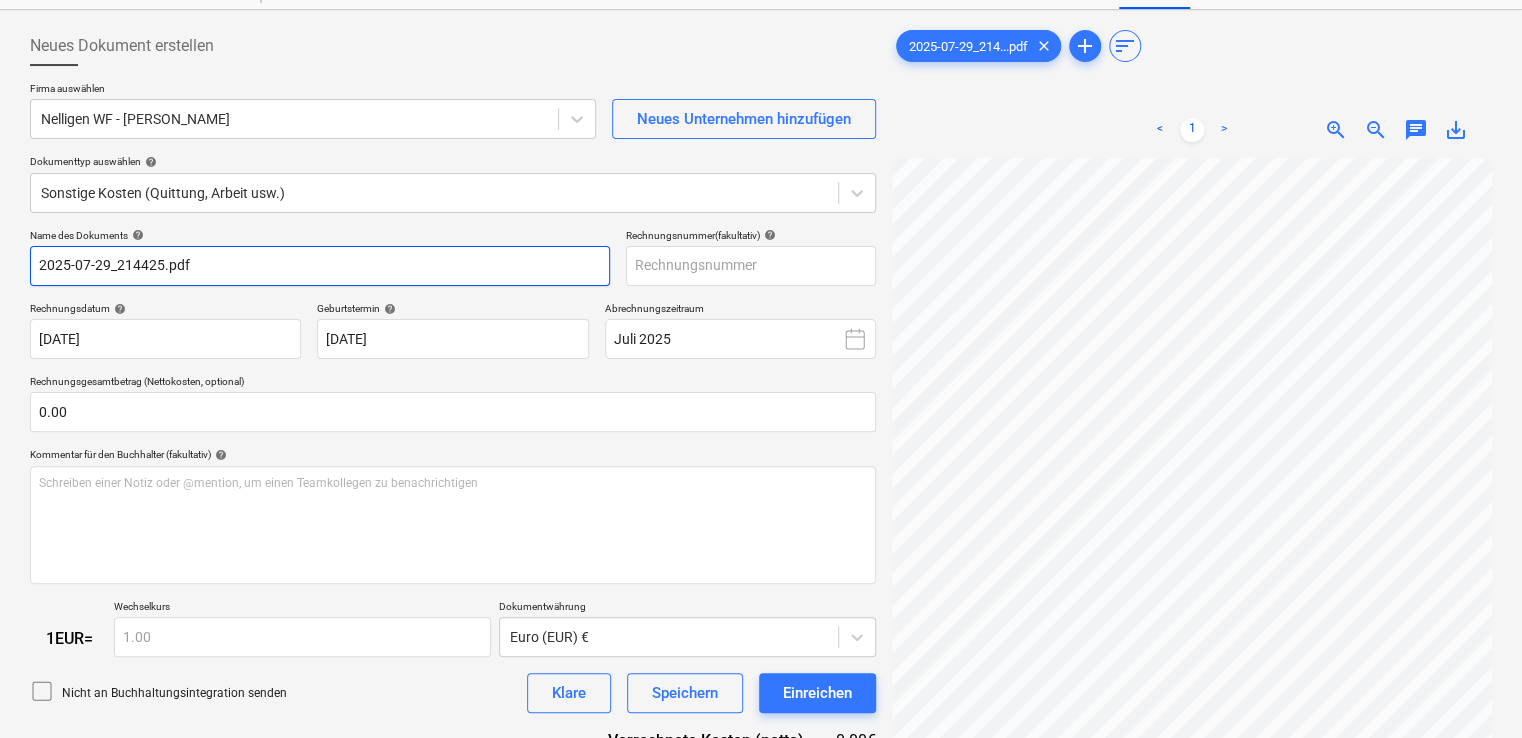 scroll, scrollTop: 83, scrollLeft: 0, axis: vertical 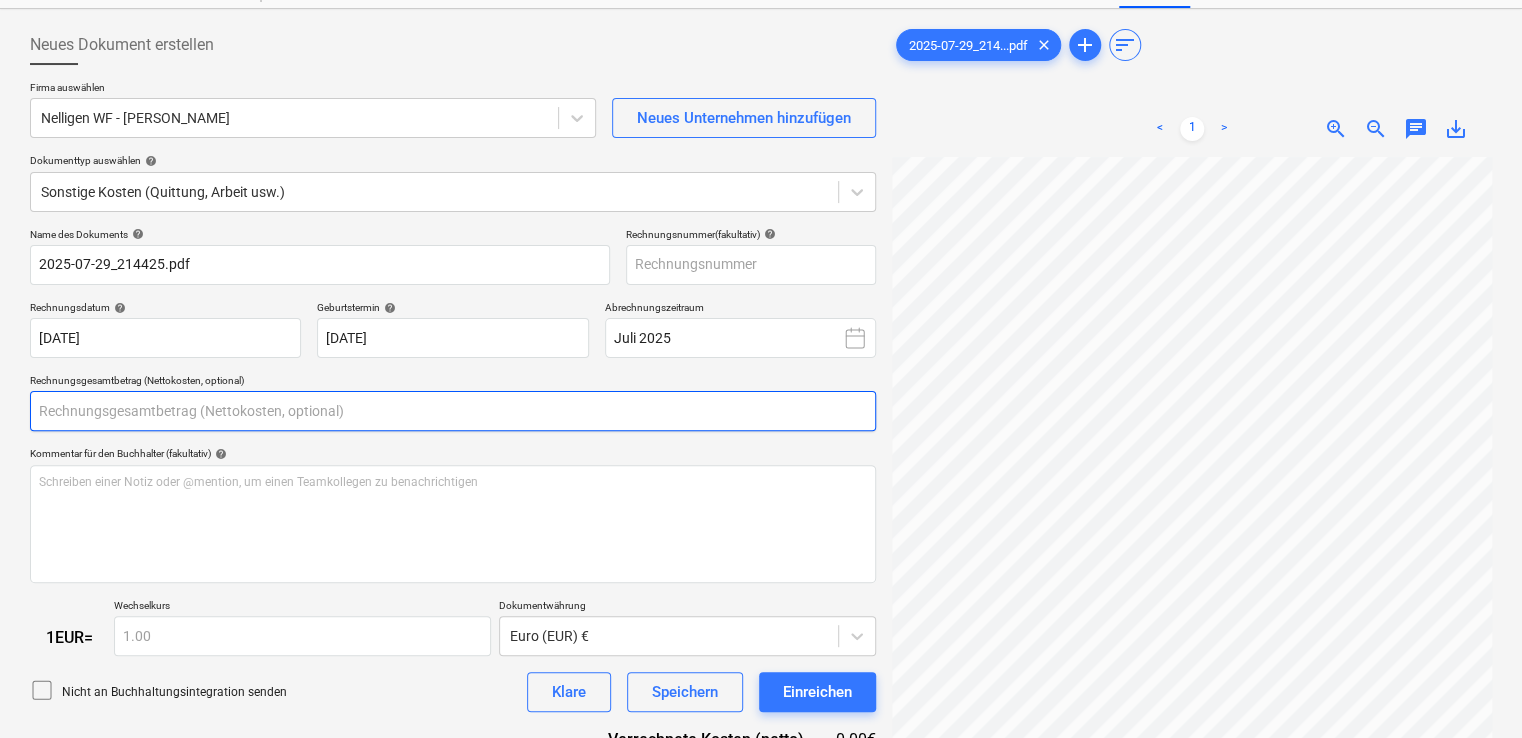 click at bounding box center (453, 411) 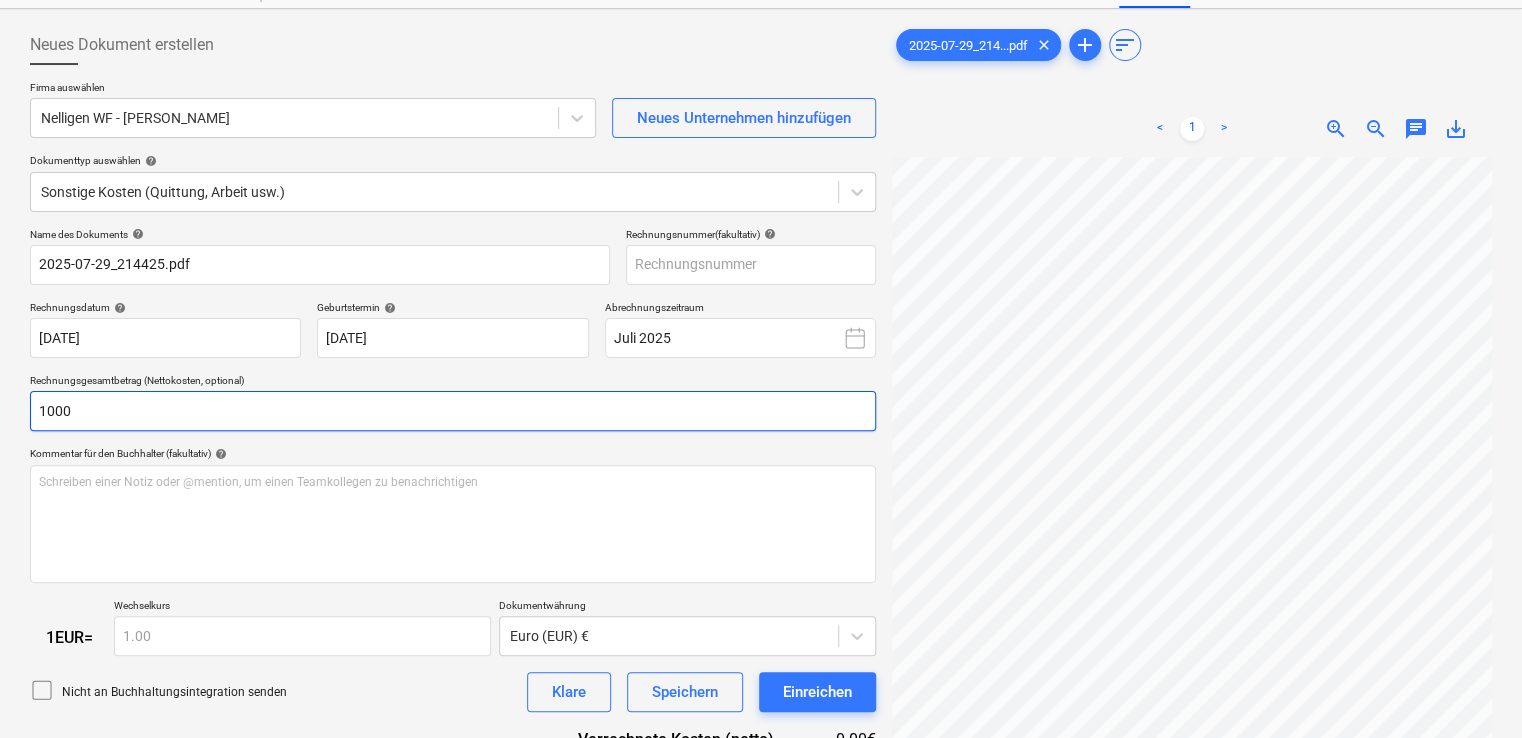 type on "1000" 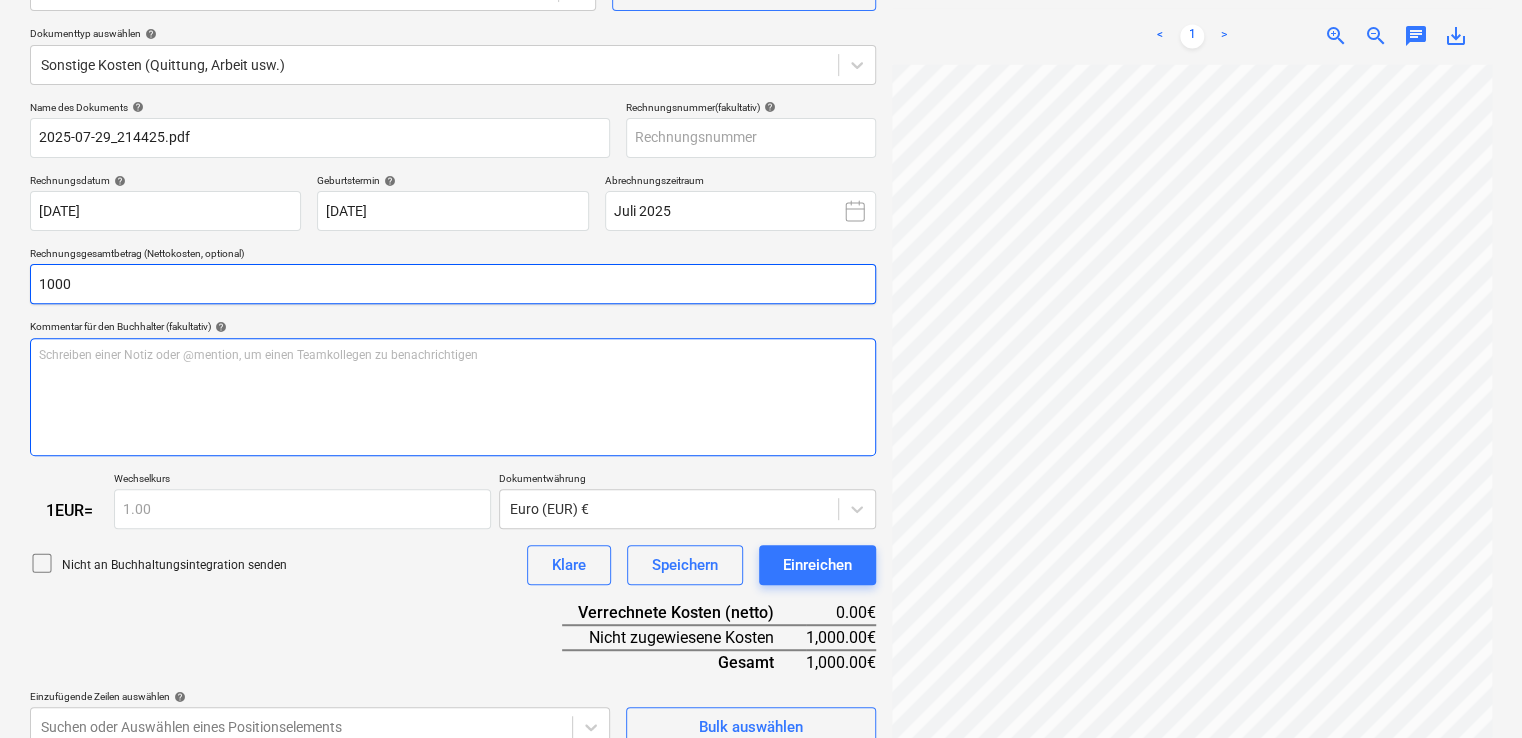 scroll, scrollTop: 234, scrollLeft: 0, axis: vertical 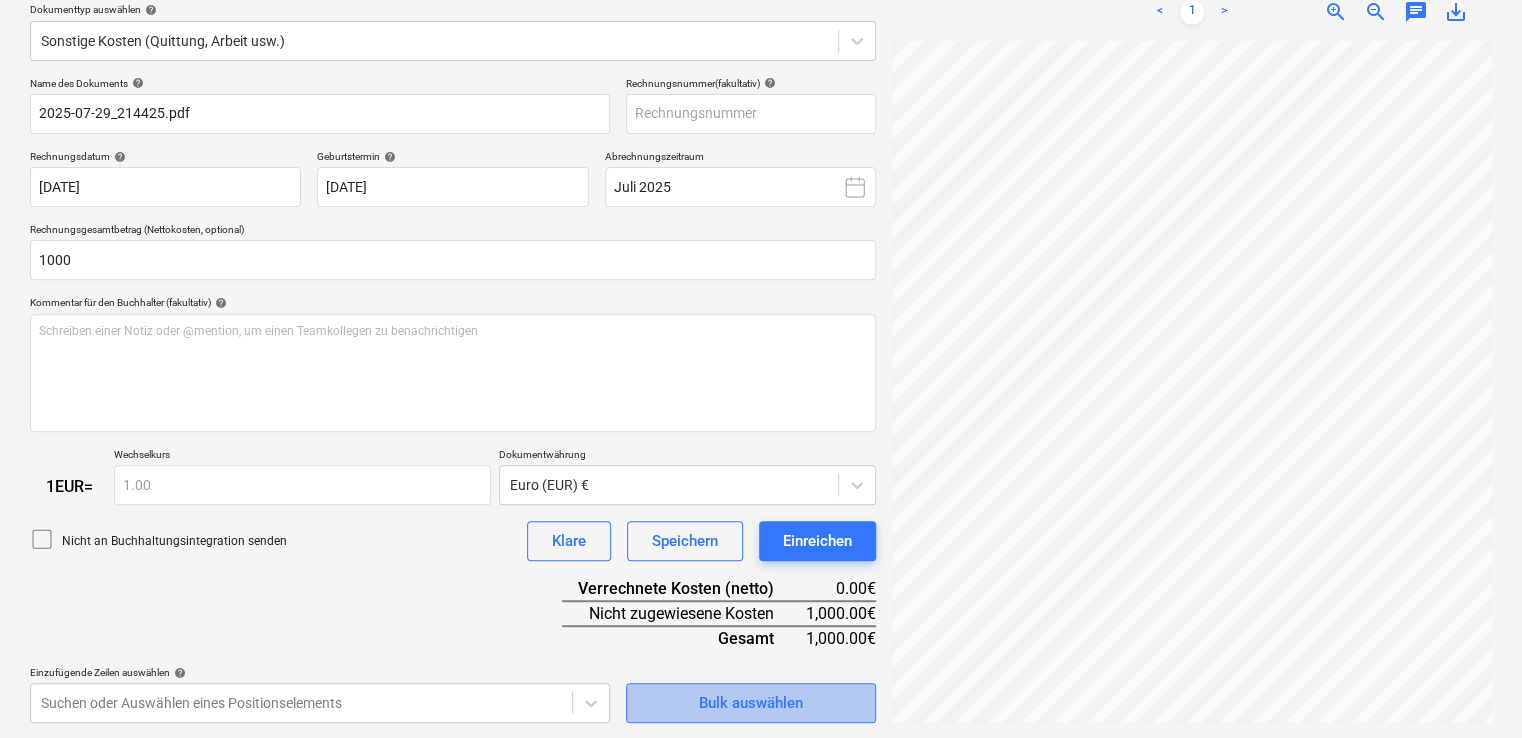 click on "Bulk auswählen" at bounding box center [751, 703] 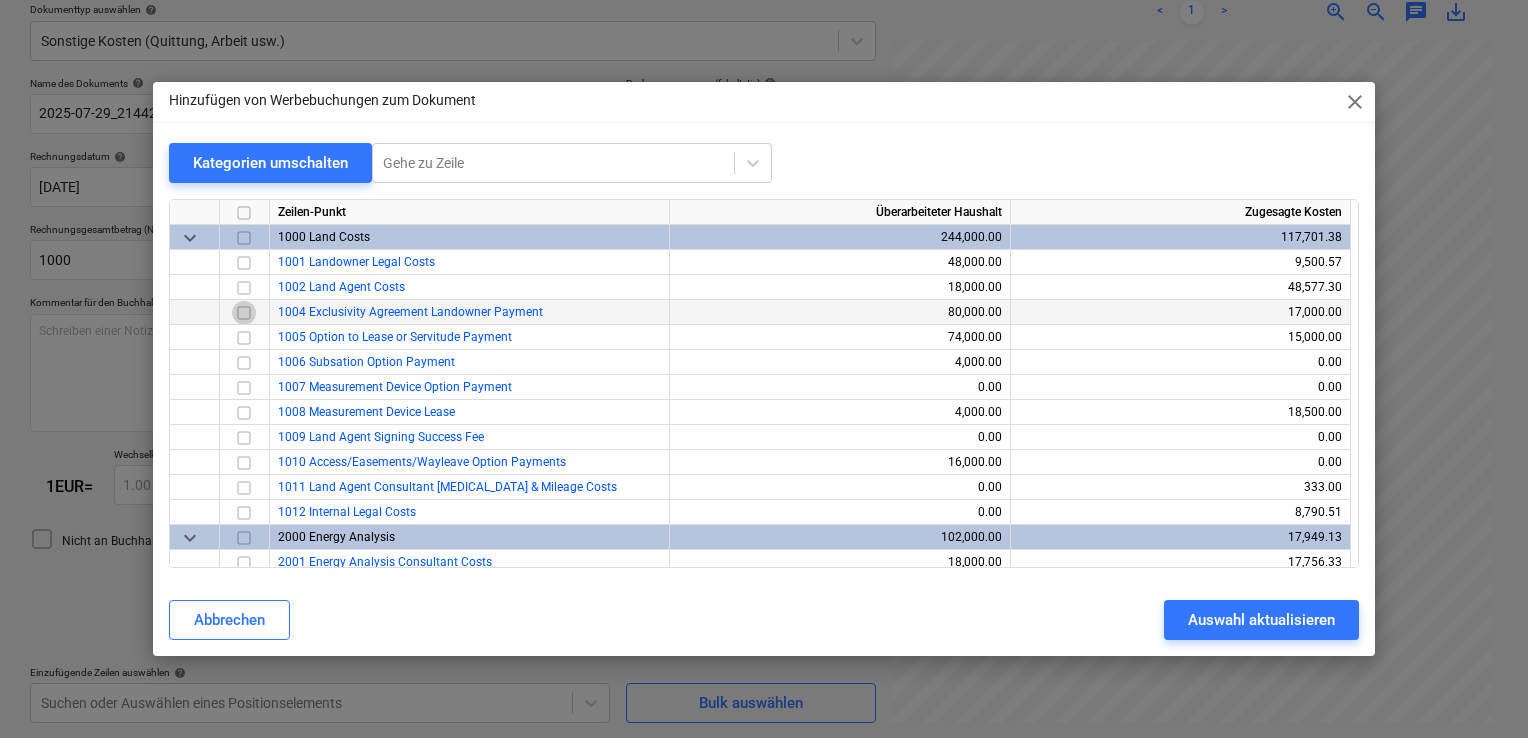 click at bounding box center [244, 313] 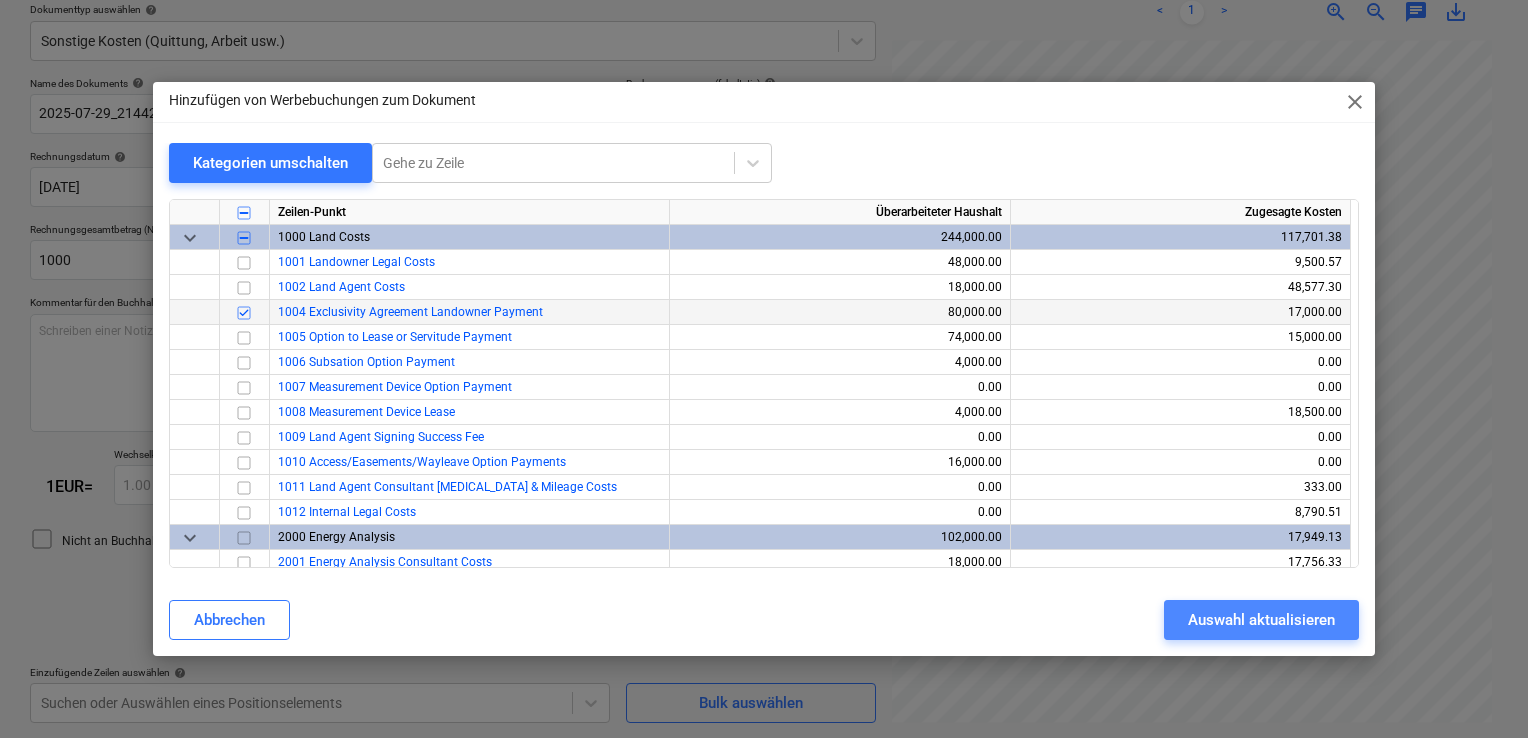 click on "Auswahl aktualisieren" at bounding box center [1261, 620] 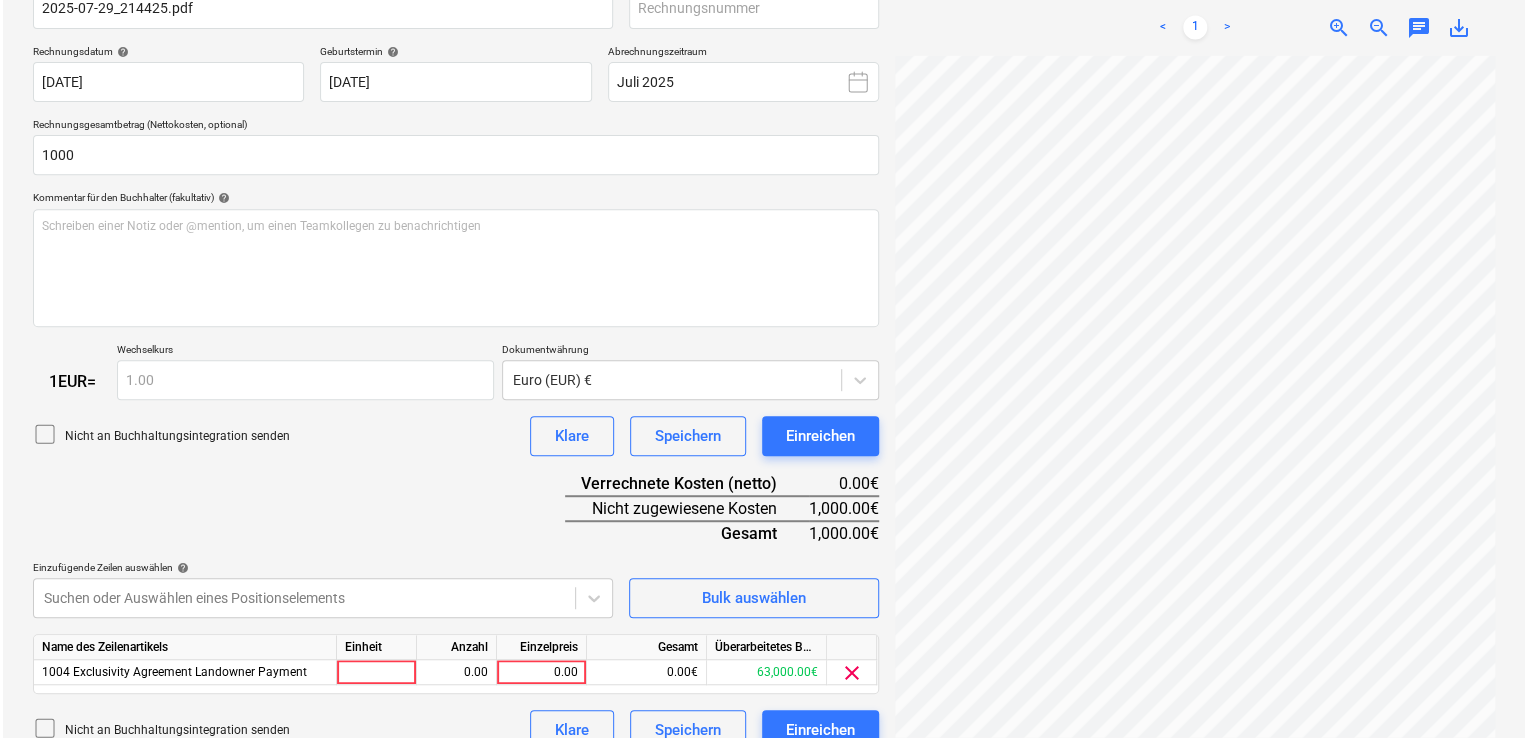 scroll, scrollTop: 366, scrollLeft: 0, axis: vertical 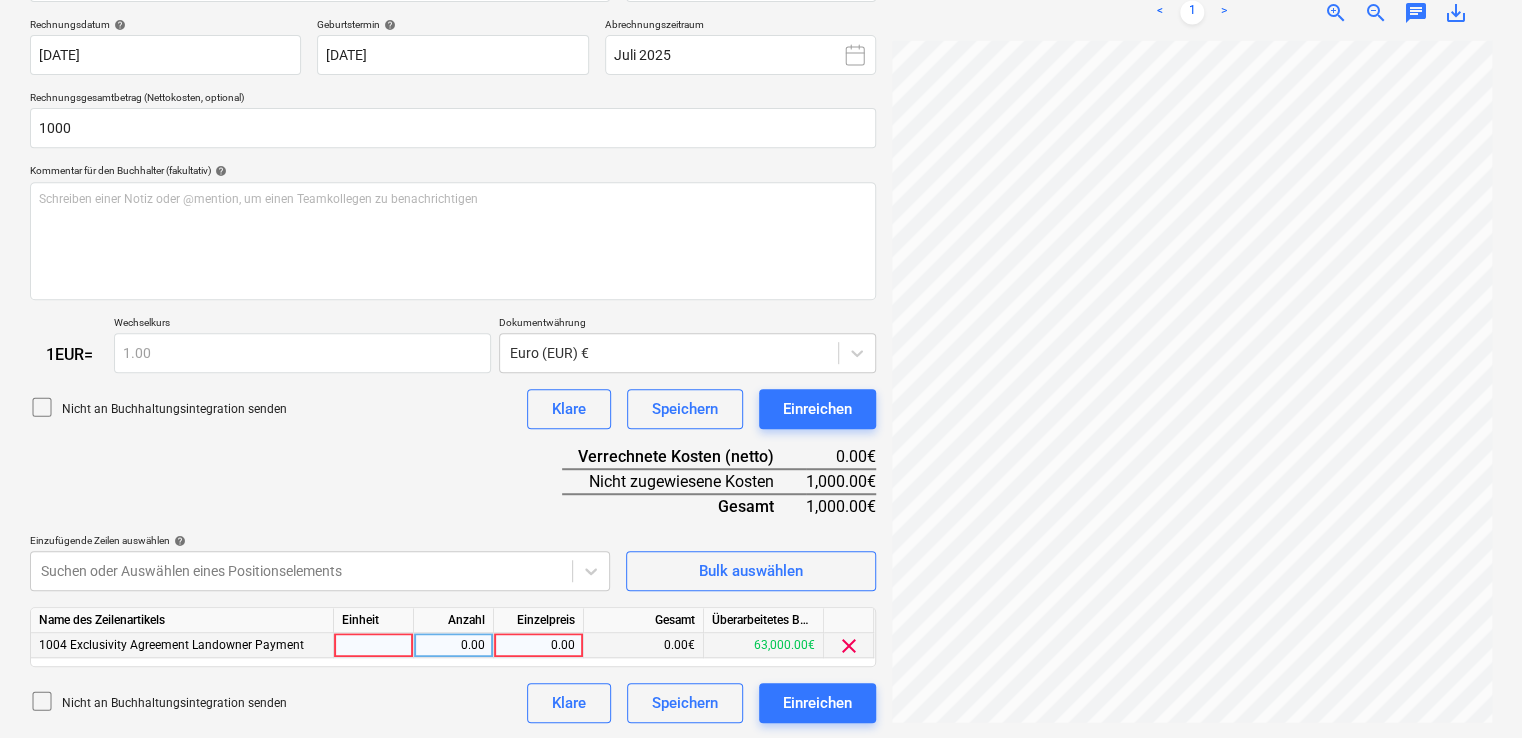 click at bounding box center [374, 645] 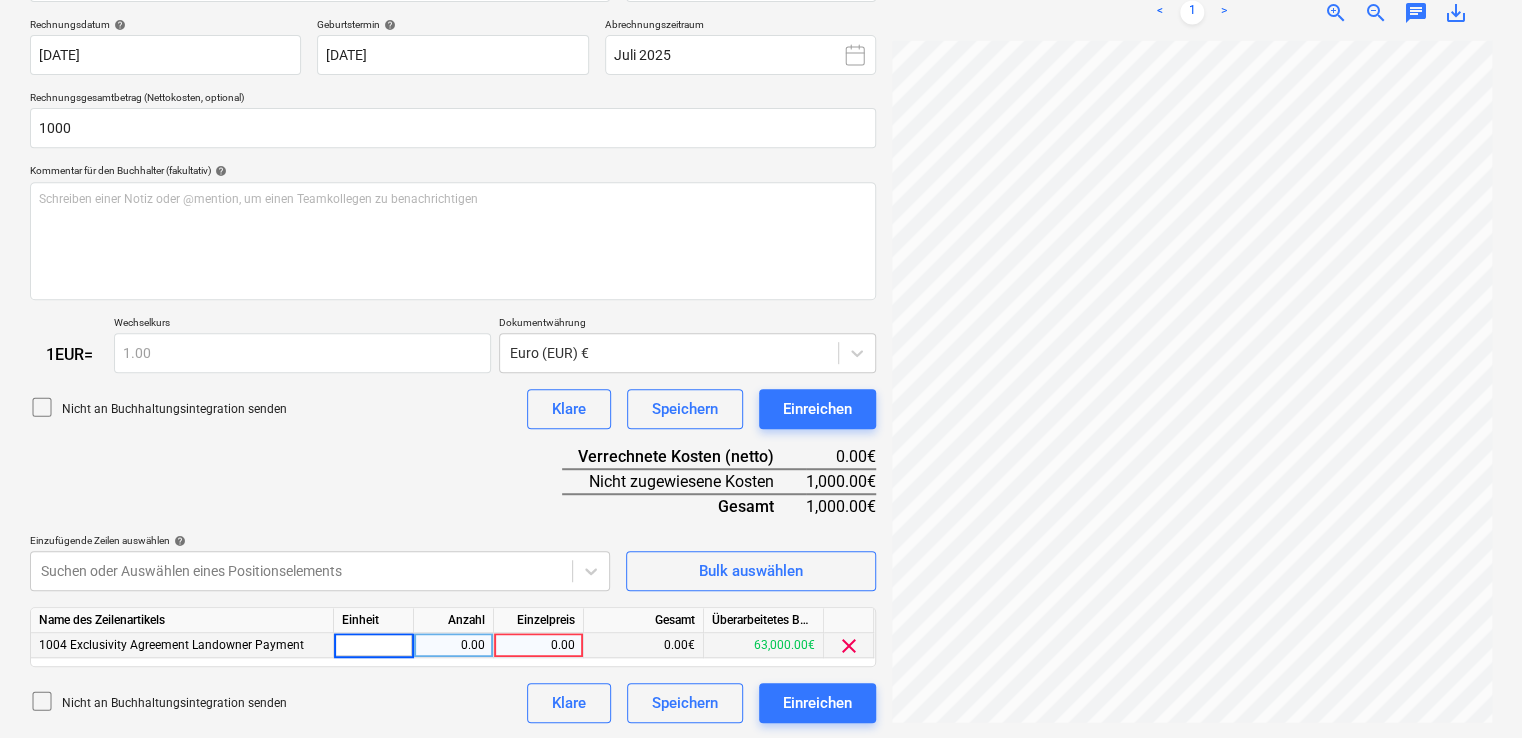 type on "€" 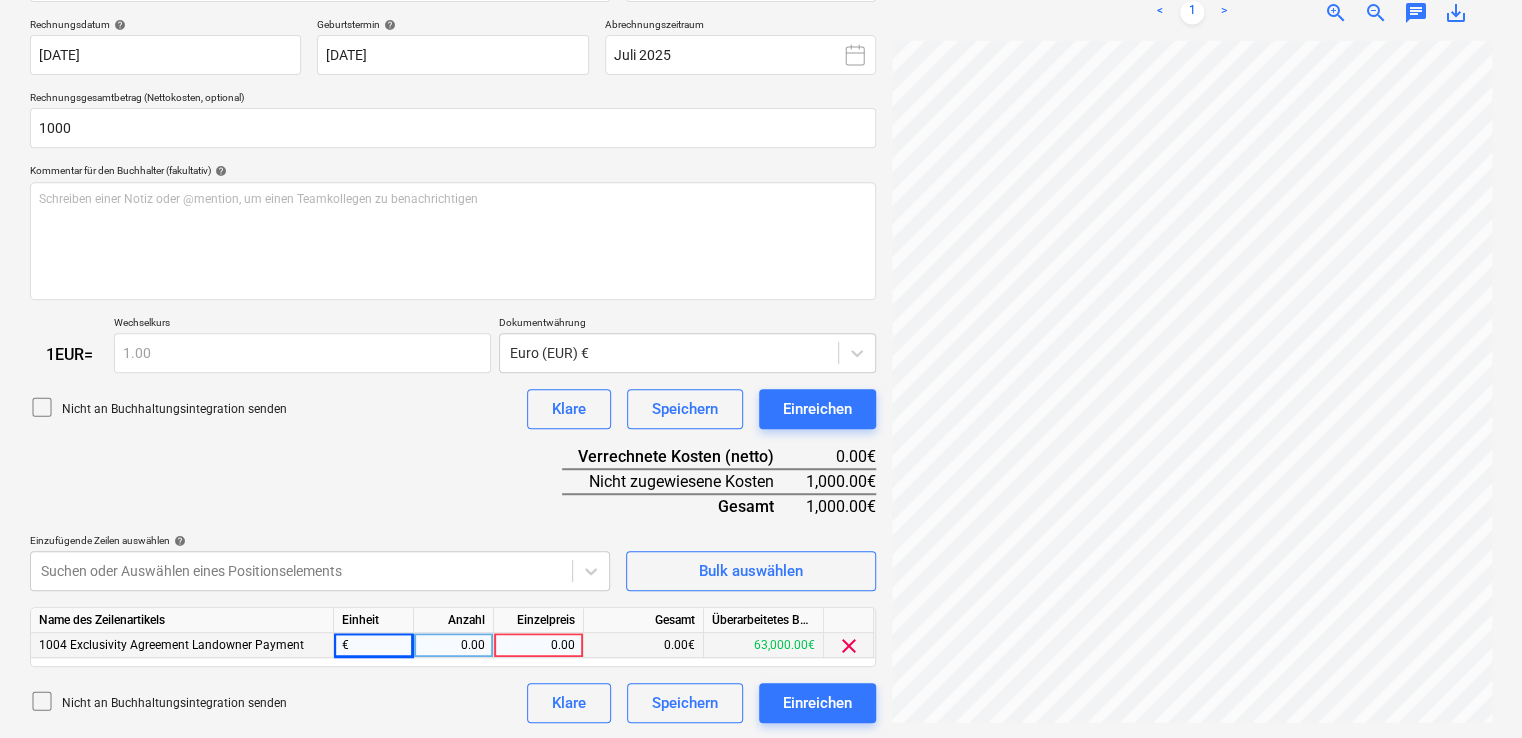 click on "0.00" at bounding box center (453, 645) 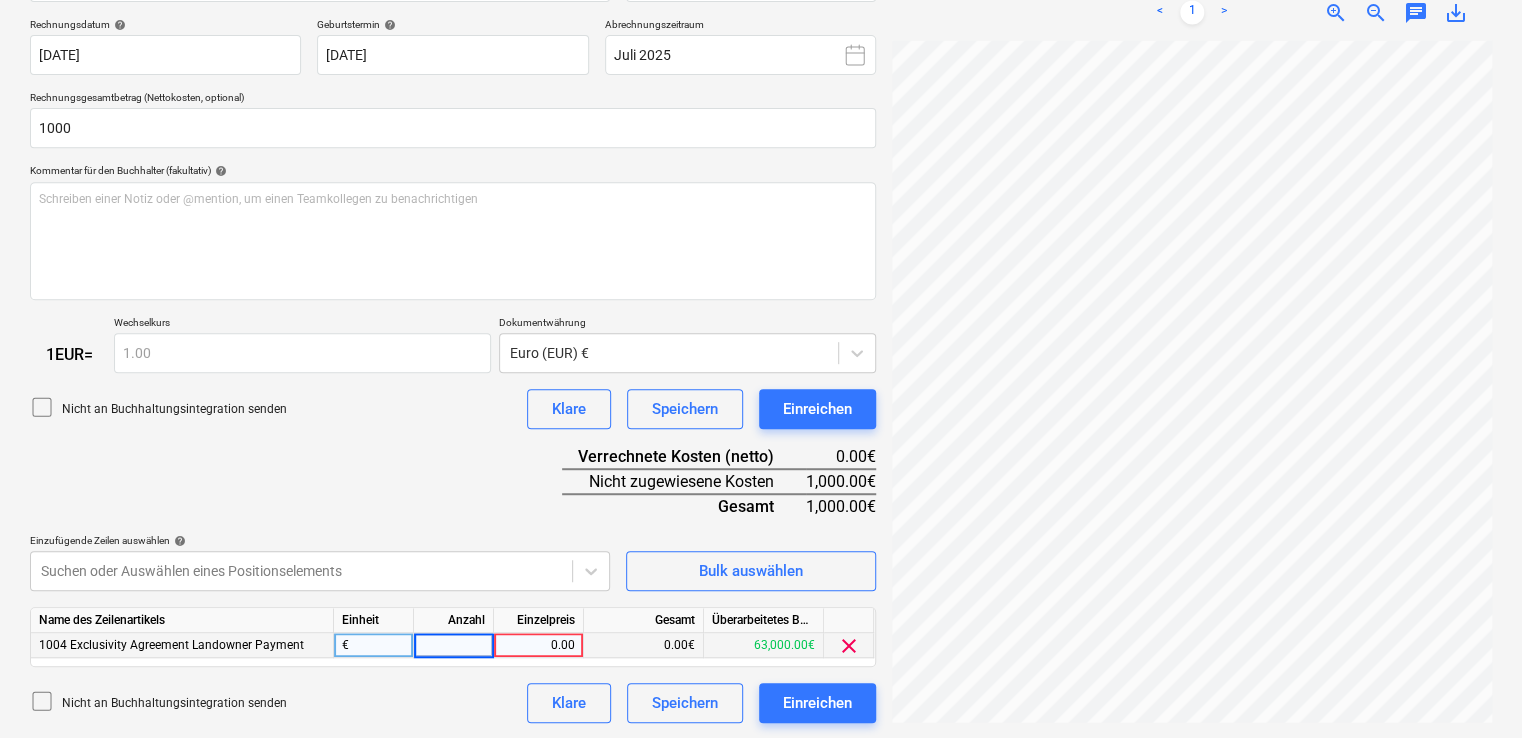 type on "1" 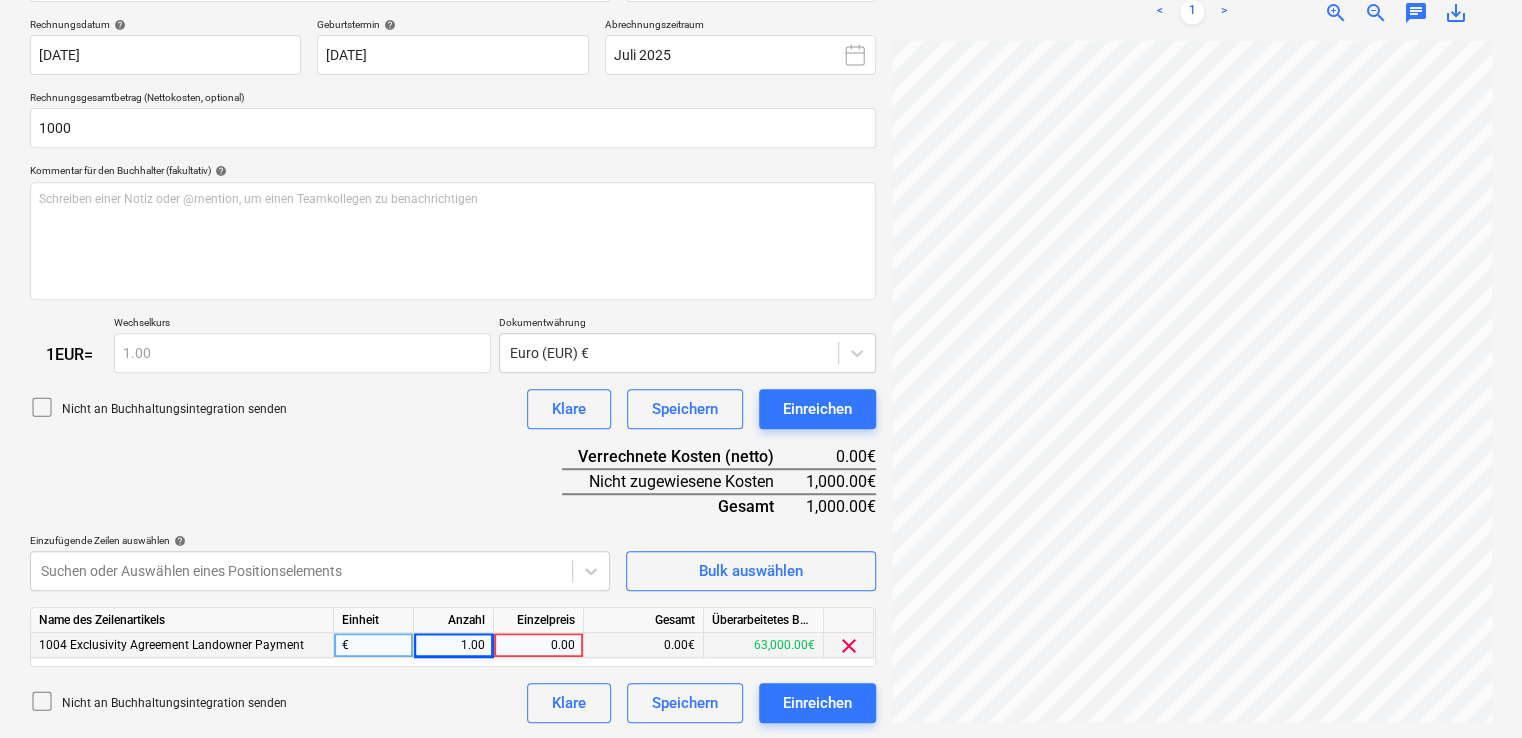 click on "0.00" at bounding box center (538, 645) 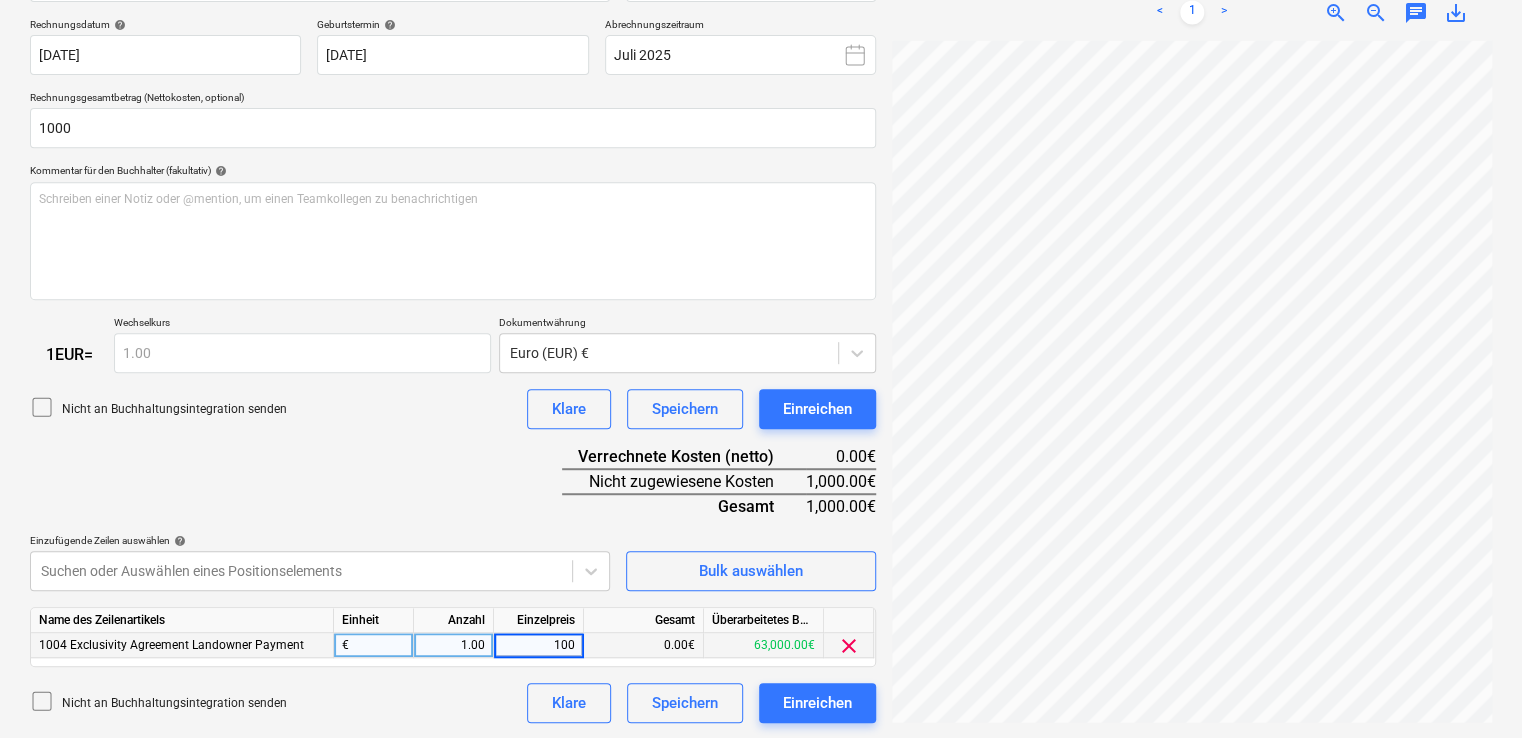 type on "1000" 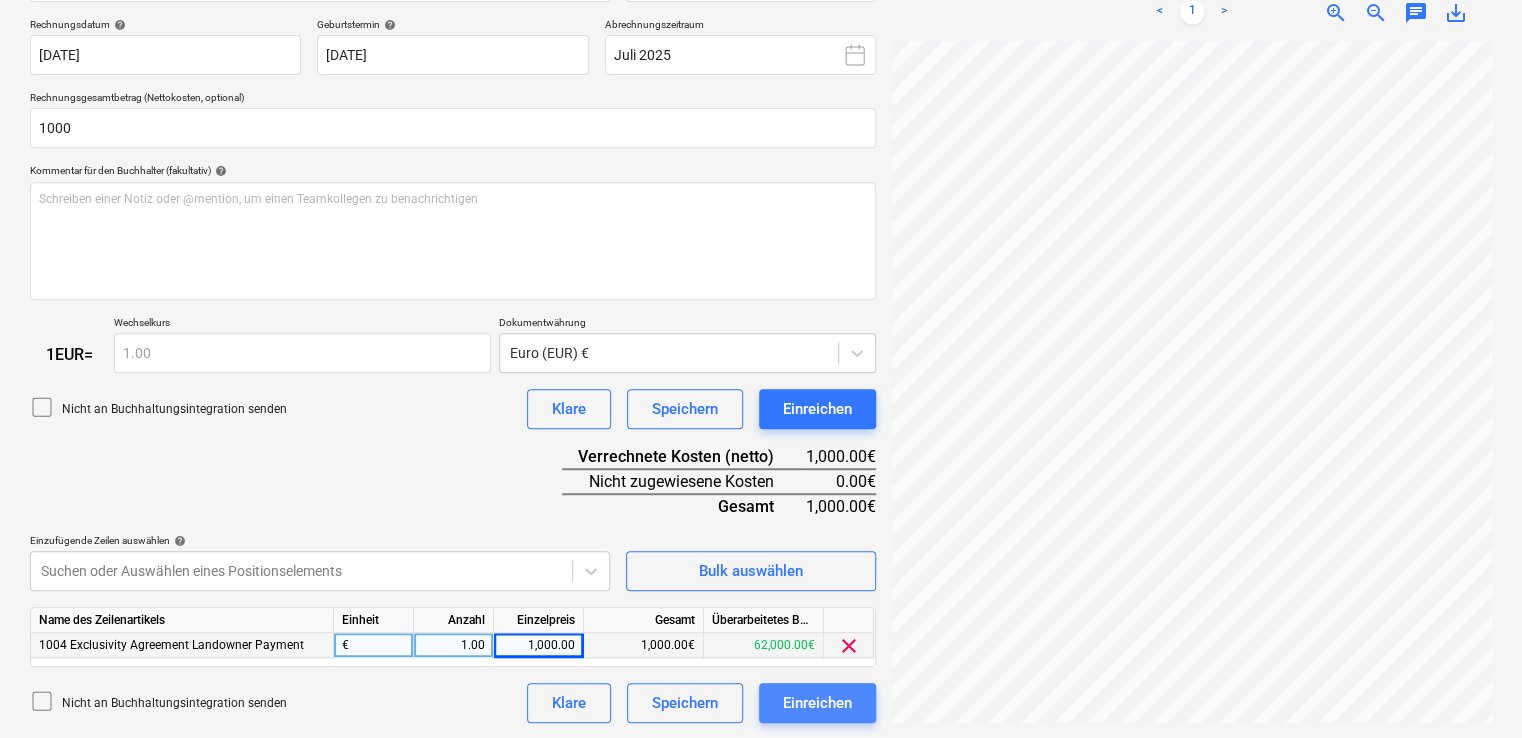 click on "Einreichen" at bounding box center [817, 703] 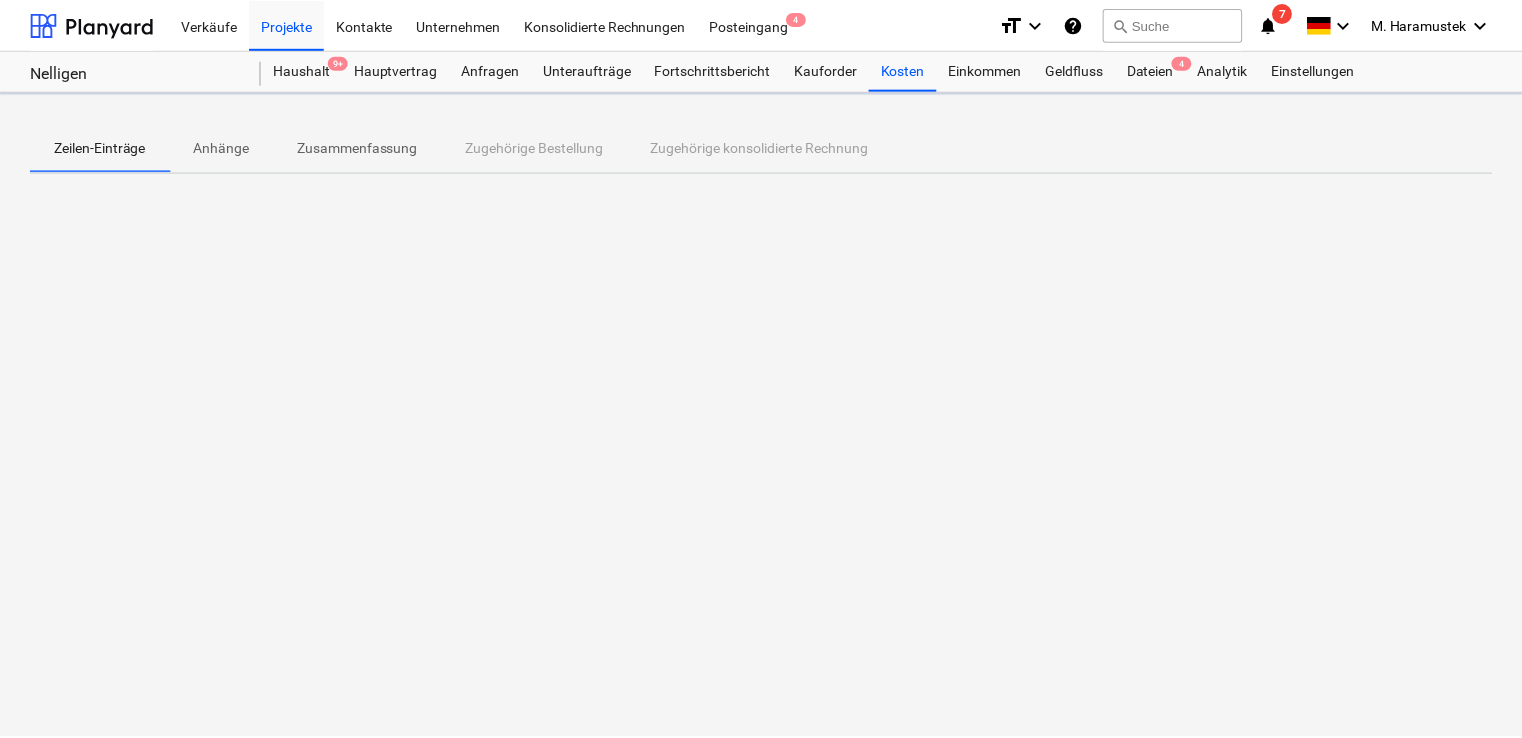 scroll, scrollTop: 0, scrollLeft: 0, axis: both 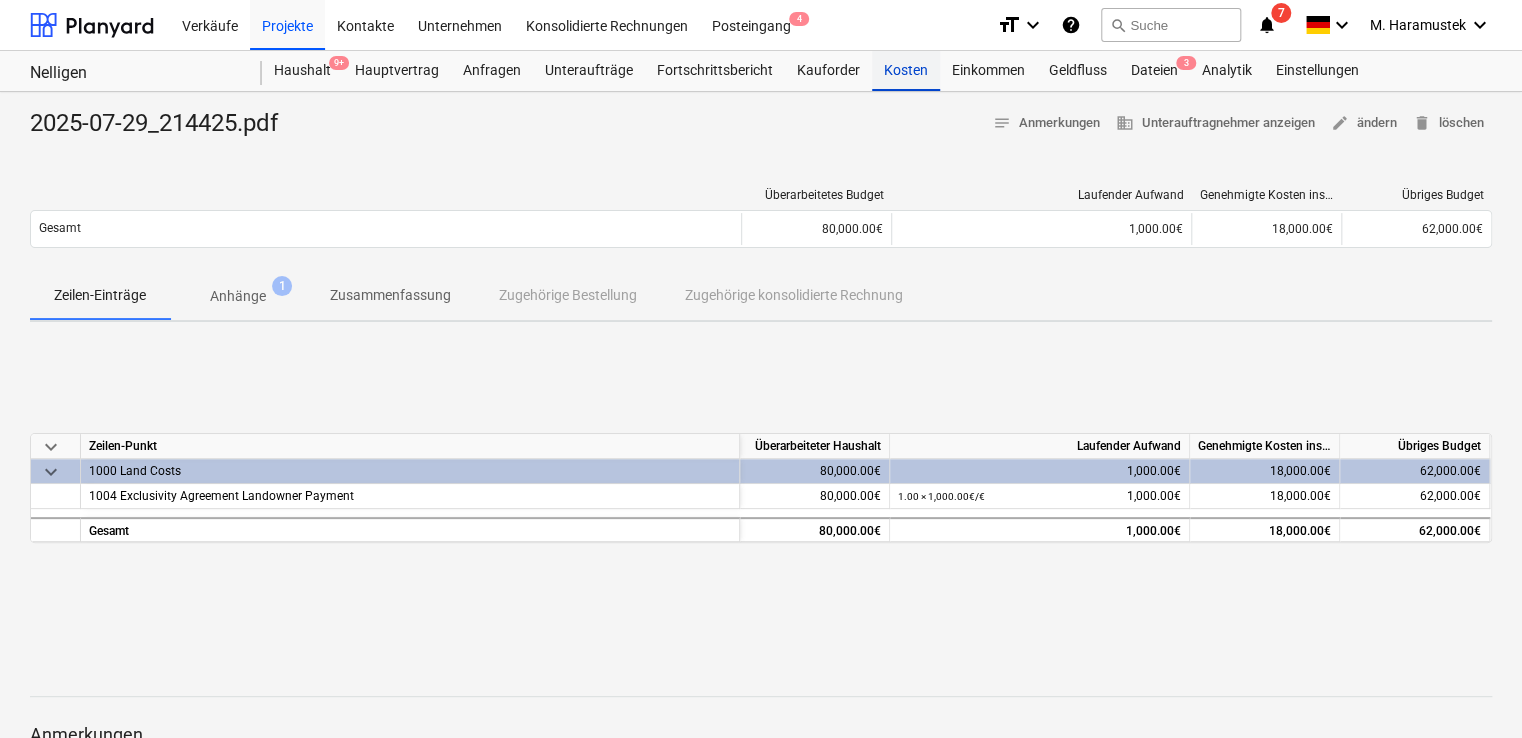 click on "Kosten" at bounding box center (906, 71) 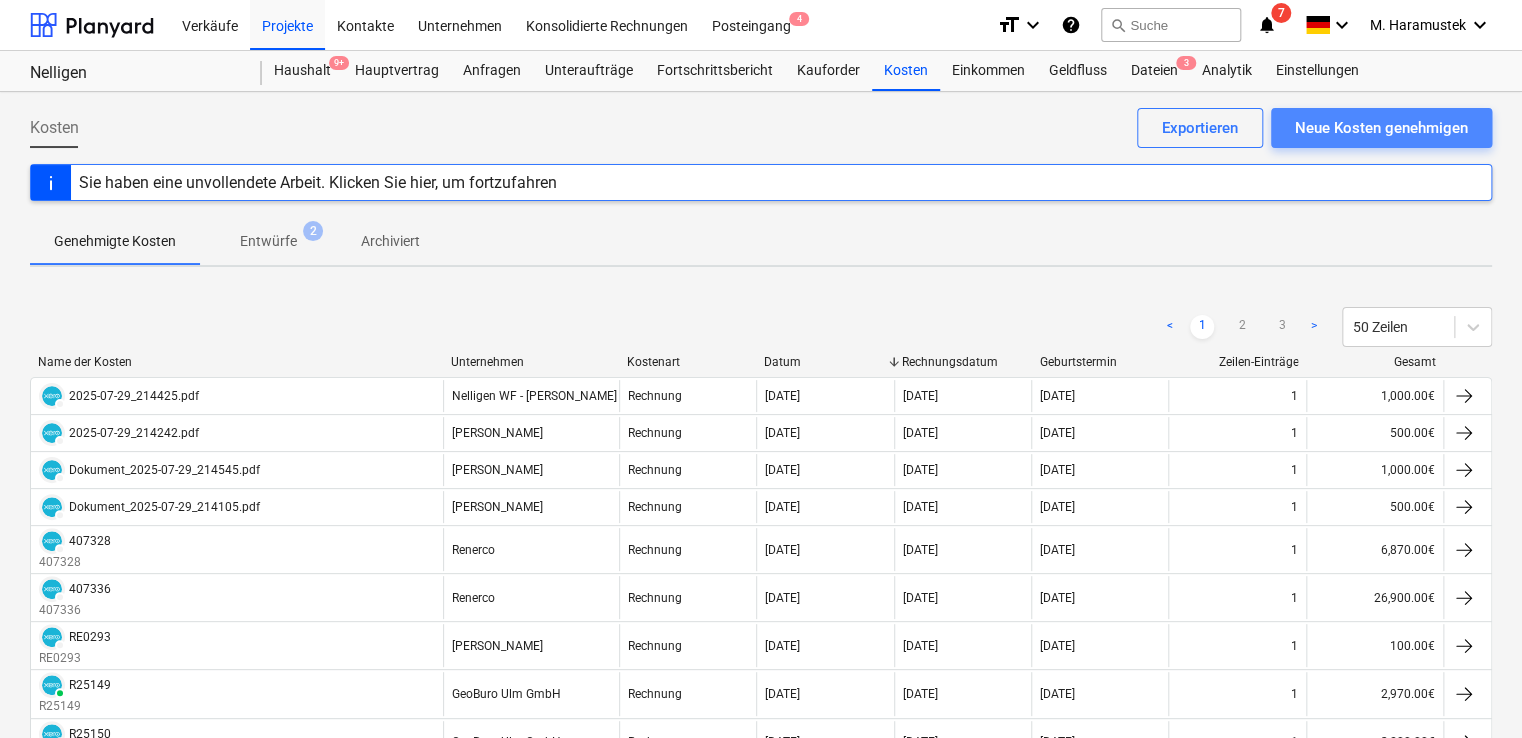 click on "Neue Kosten genehmigen" at bounding box center (1381, 128) 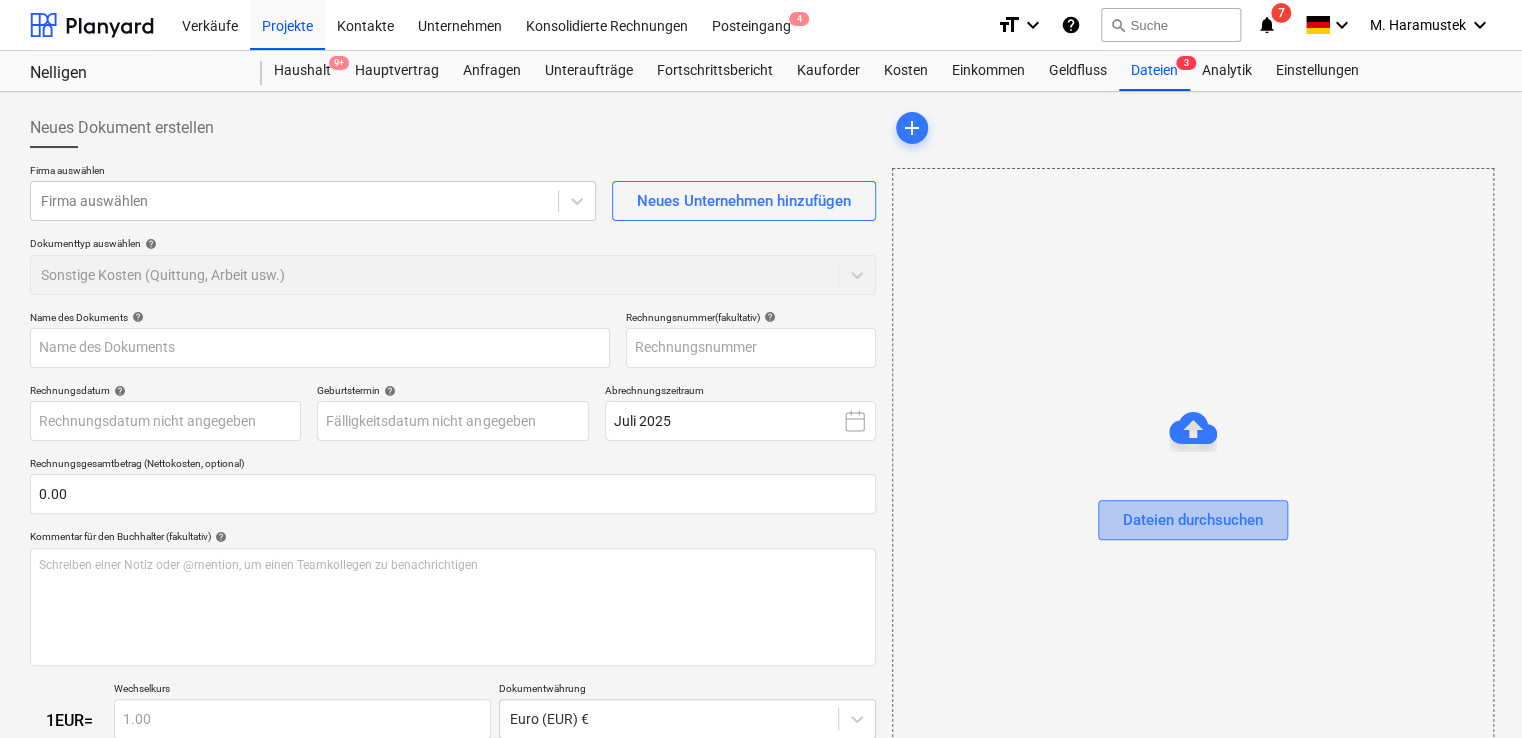 click on "Dateien durchsuchen" at bounding box center (1193, 520) 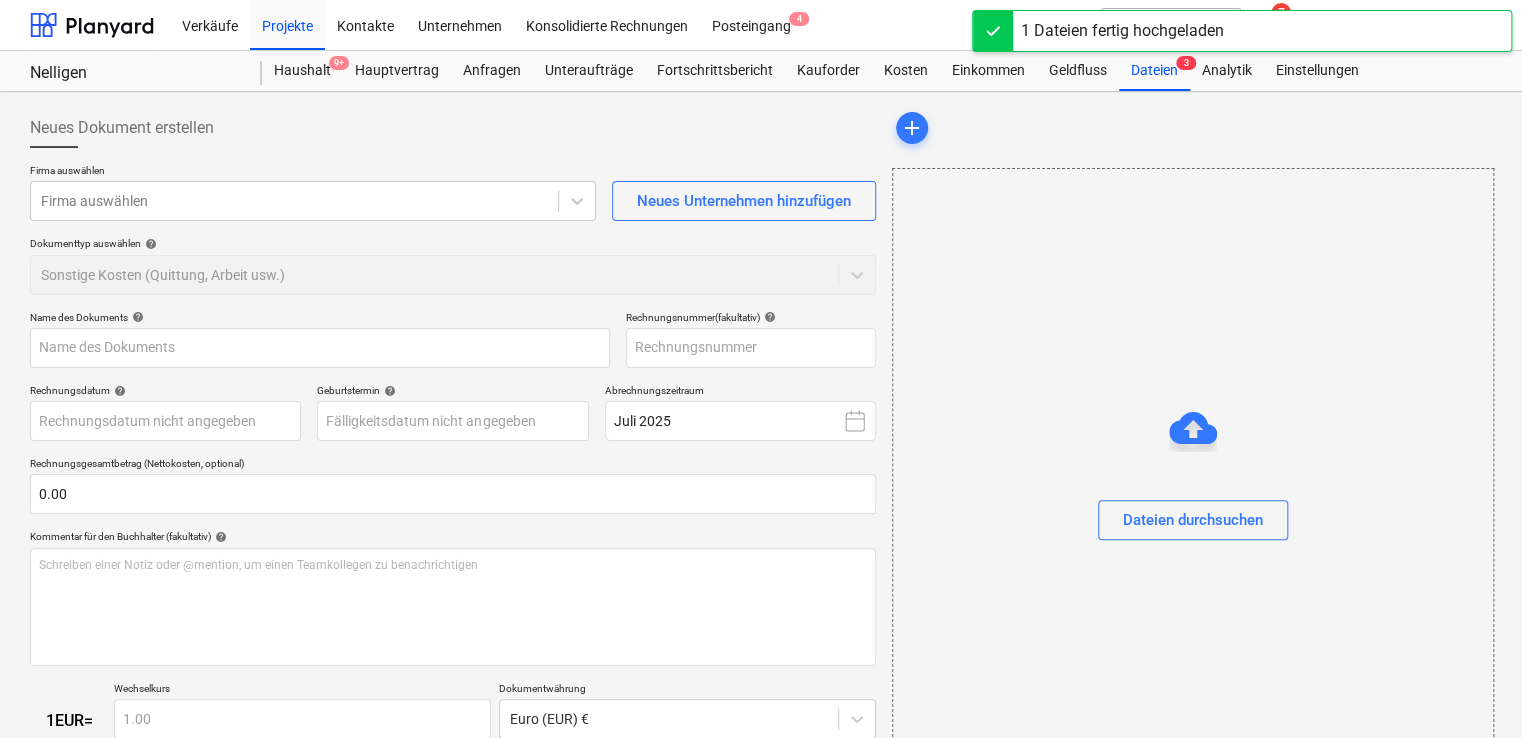 type on "2025-07-29_214710.pdf" 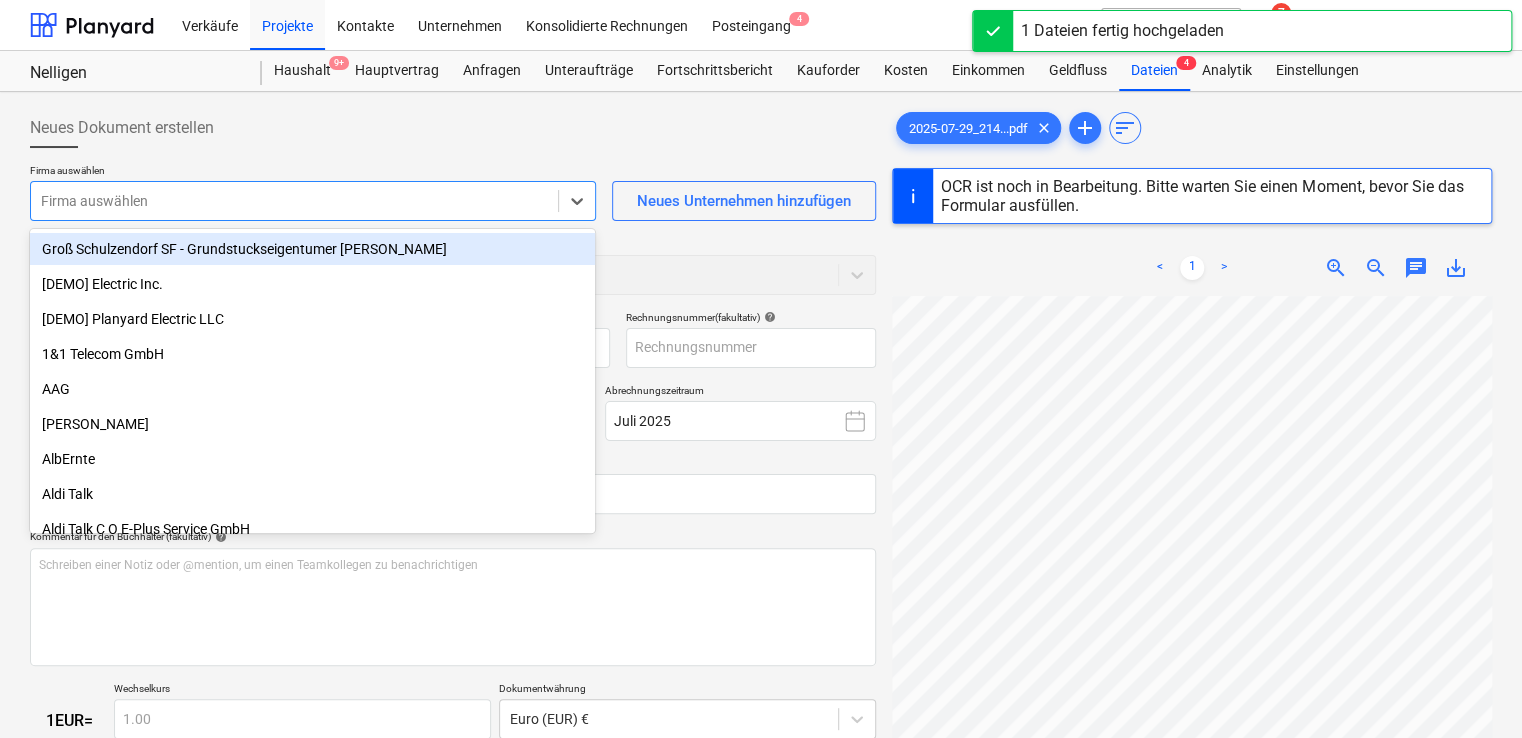 click at bounding box center (294, 201) 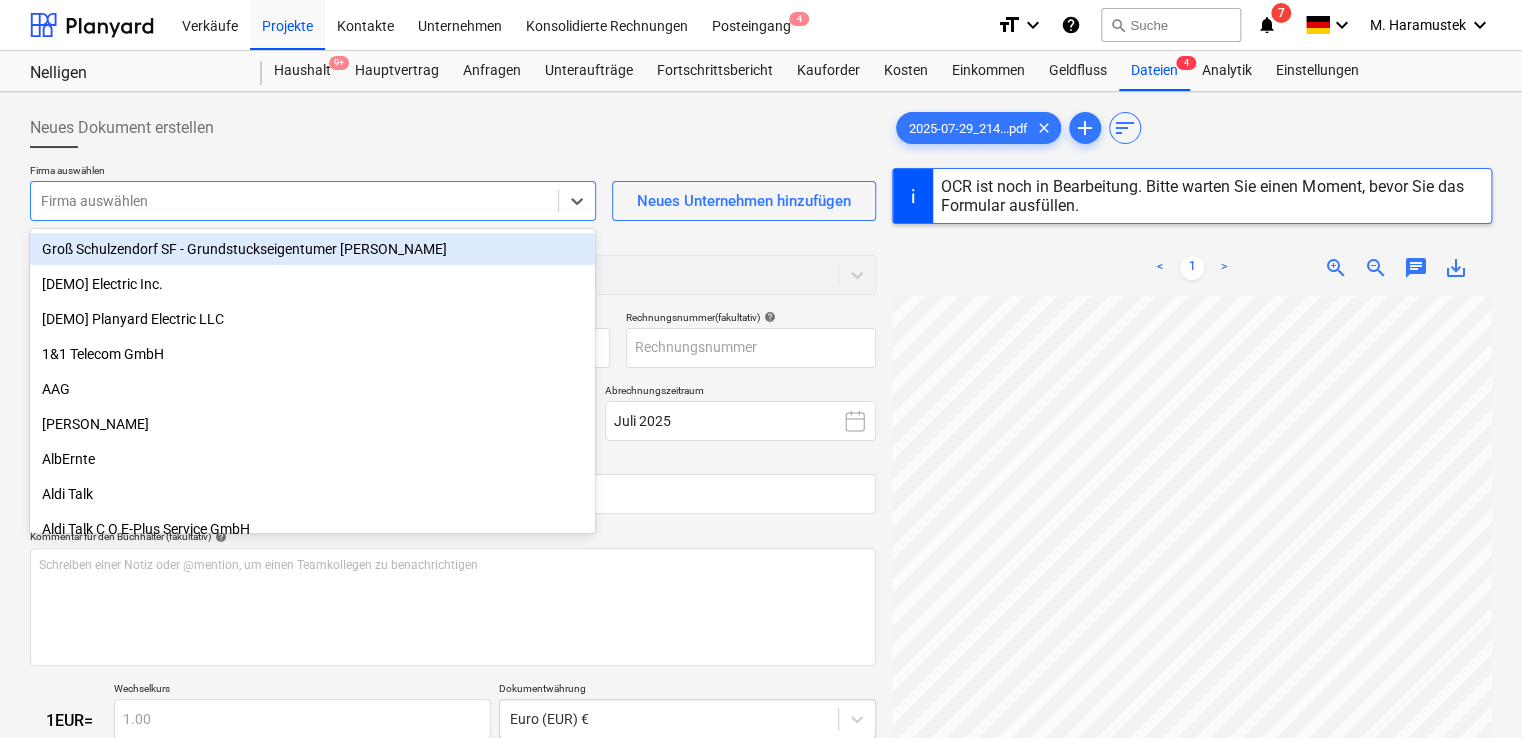 type on "[DATE]" 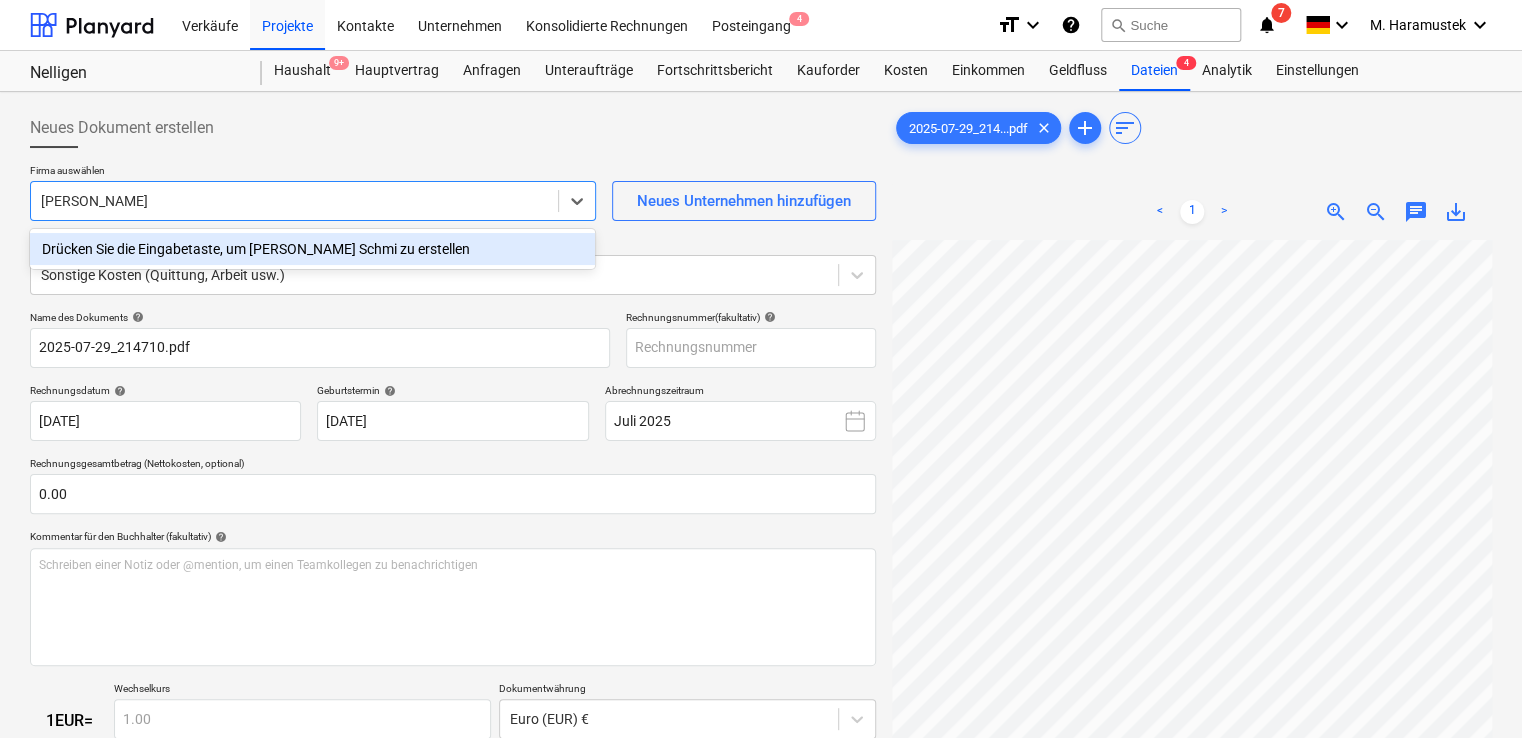 type on "[PERSON_NAME] [PERSON_NAME]" 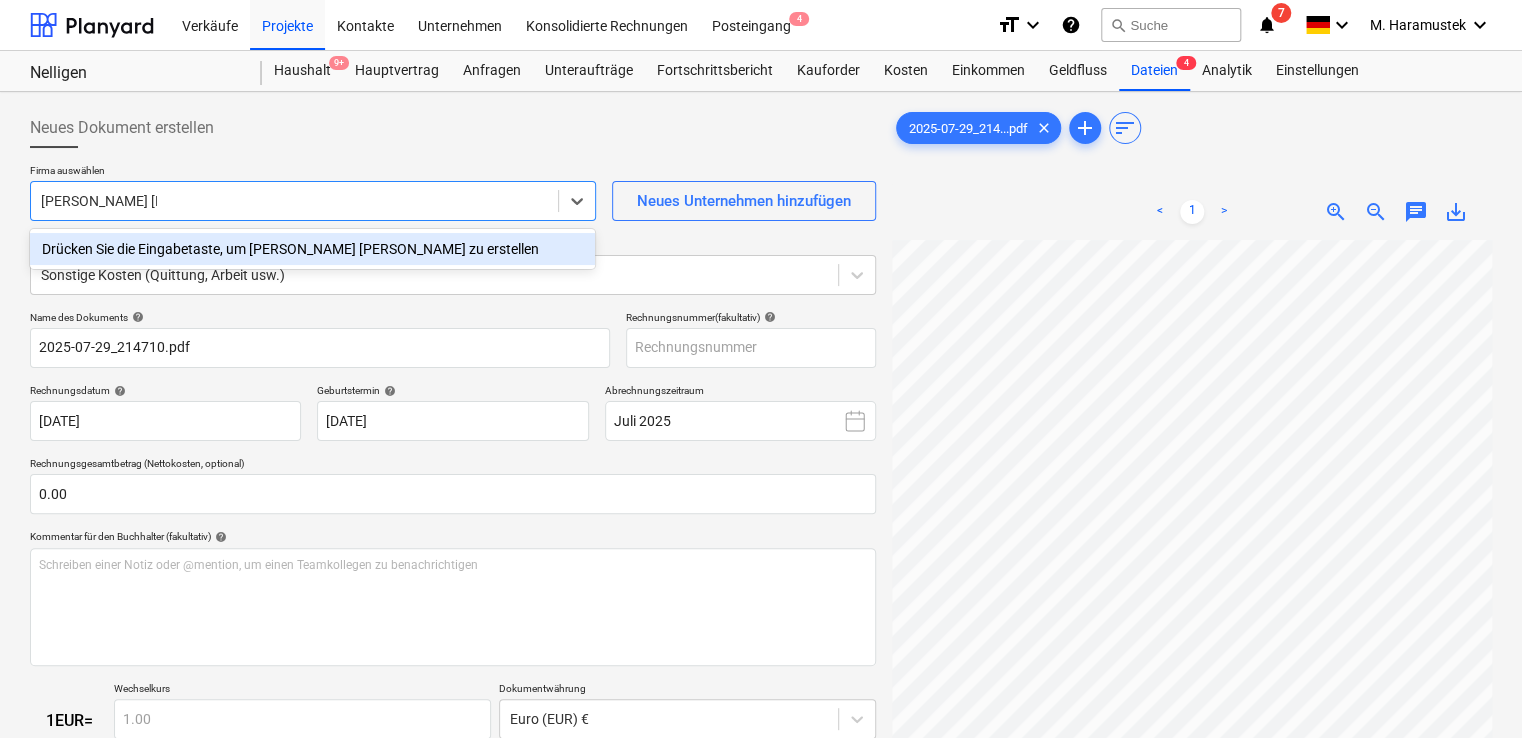 type 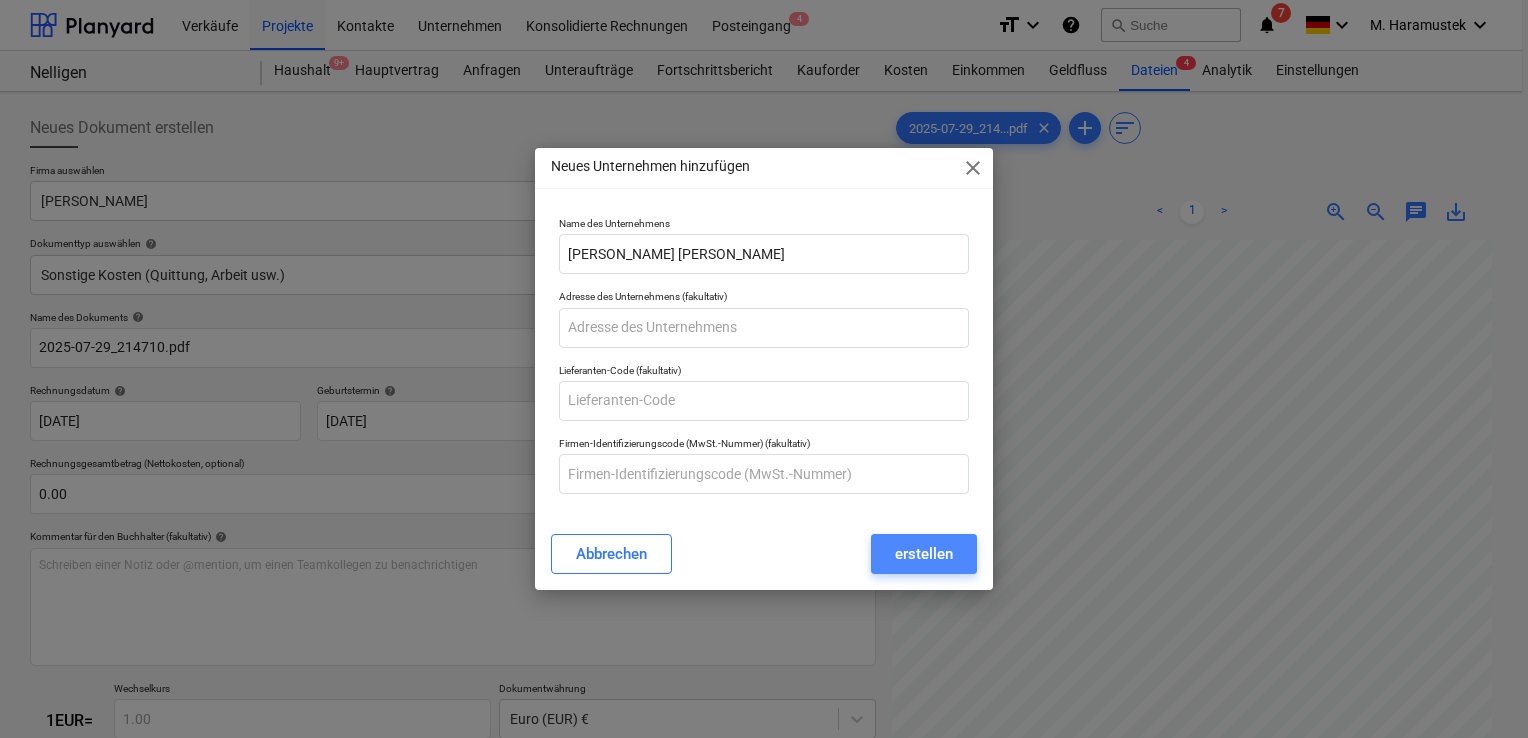 click on "erstellen" at bounding box center (924, 554) 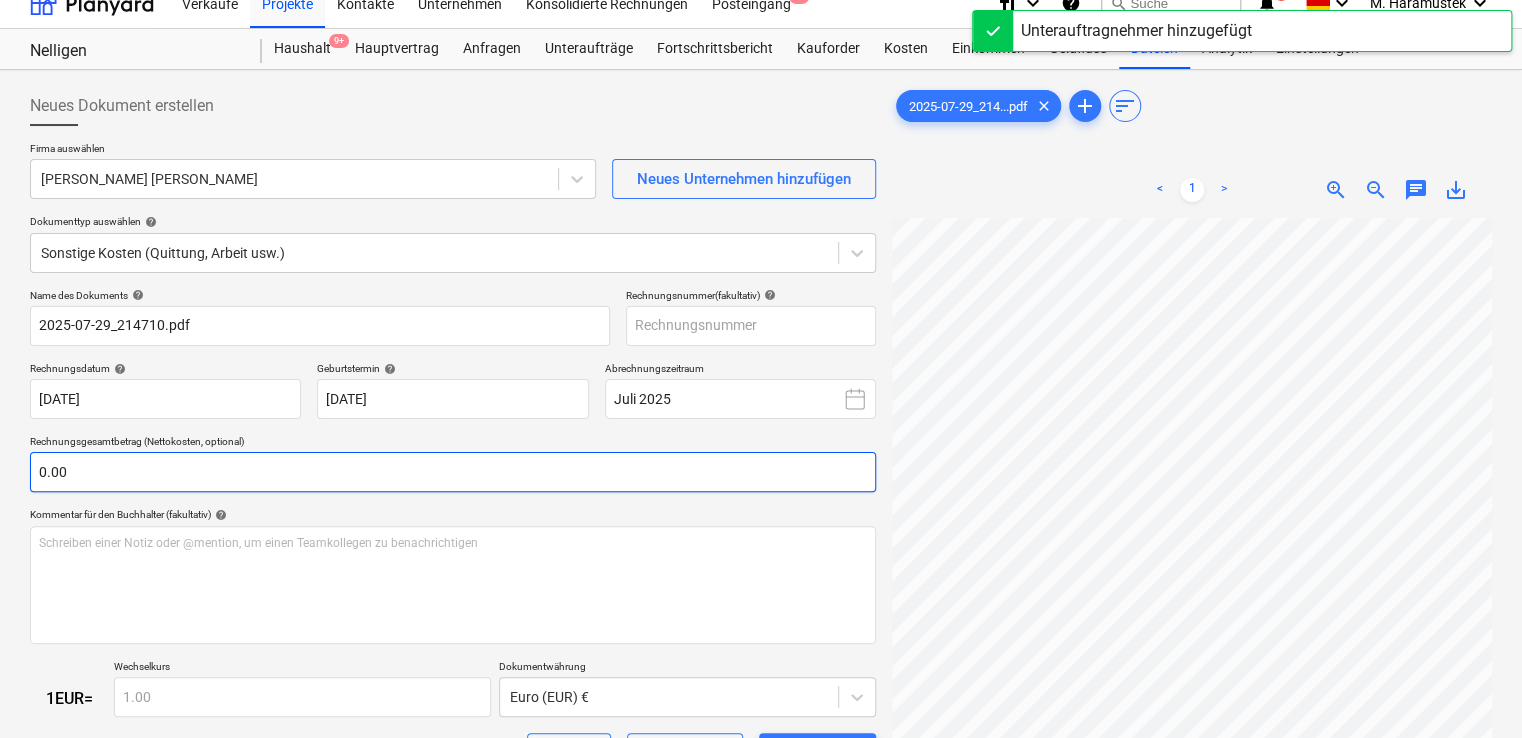 scroll, scrollTop: 23, scrollLeft: 0, axis: vertical 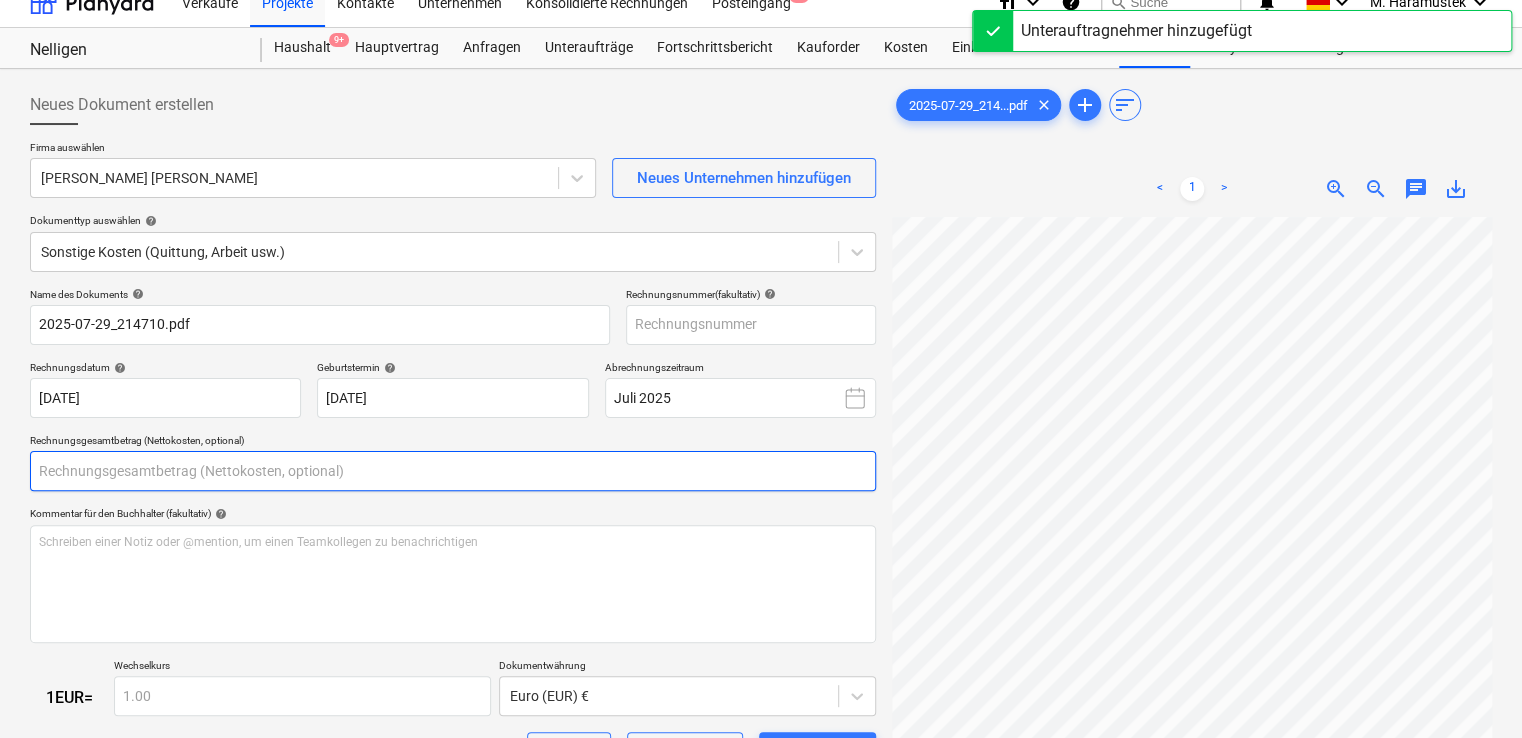 click at bounding box center [453, 471] 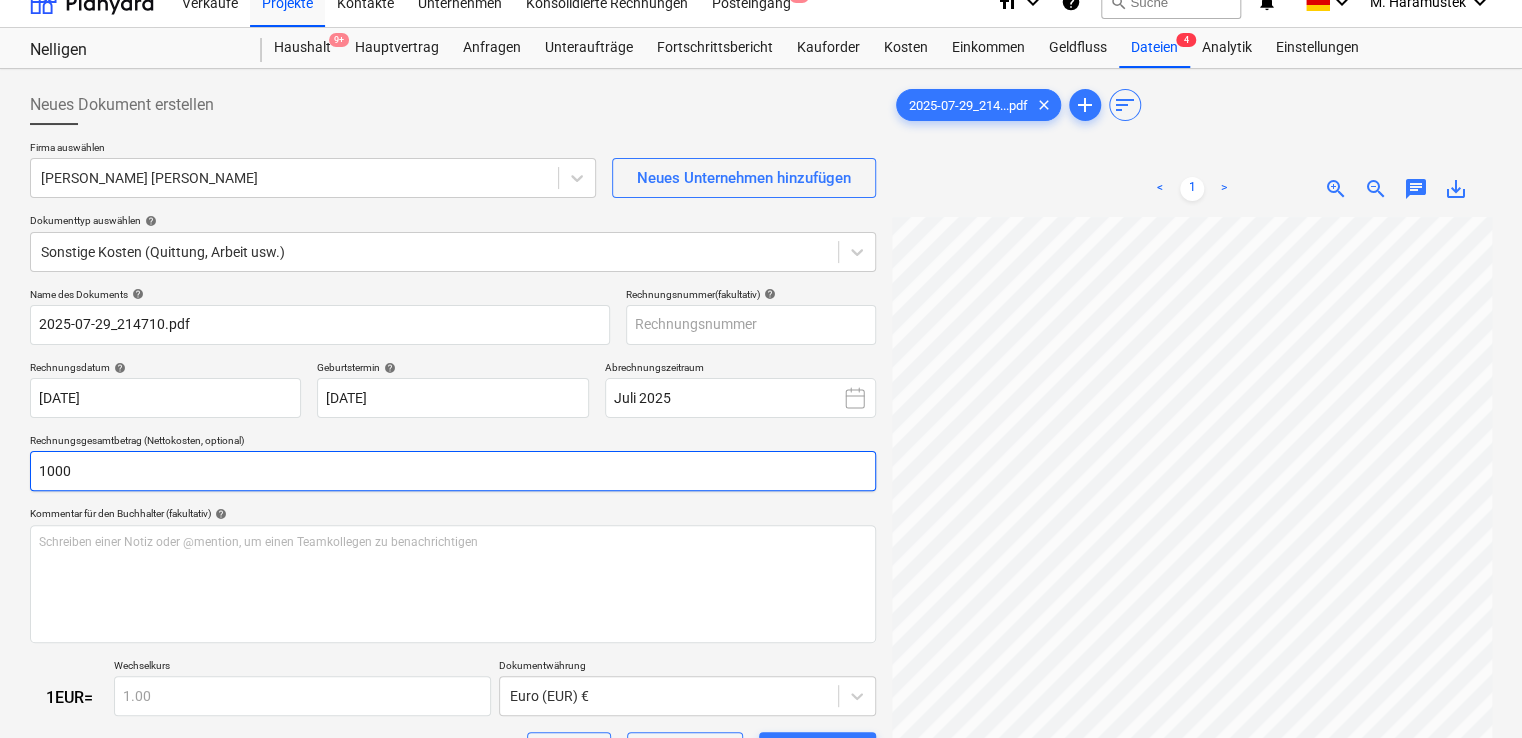 type on "1000" 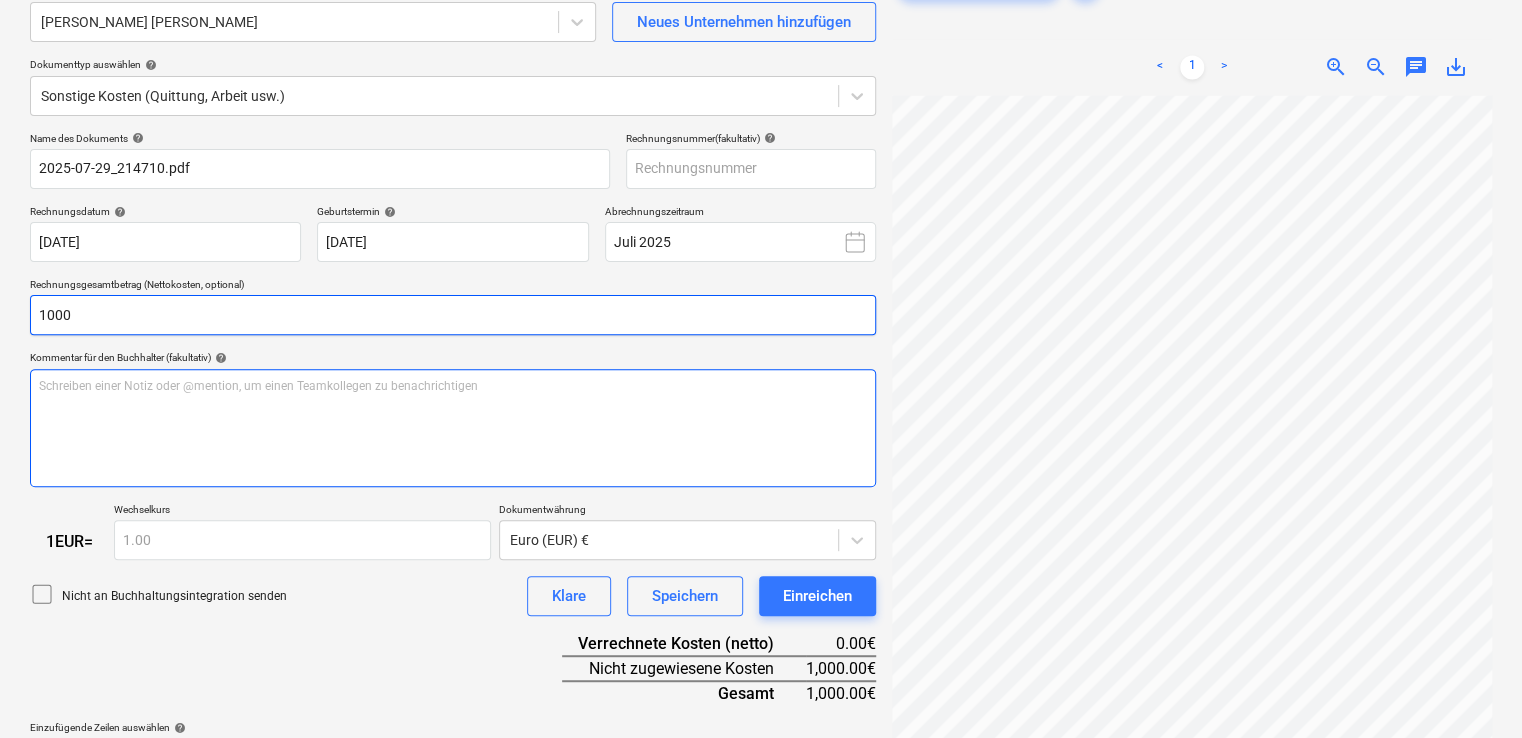 scroll, scrollTop: 234, scrollLeft: 0, axis: vertical 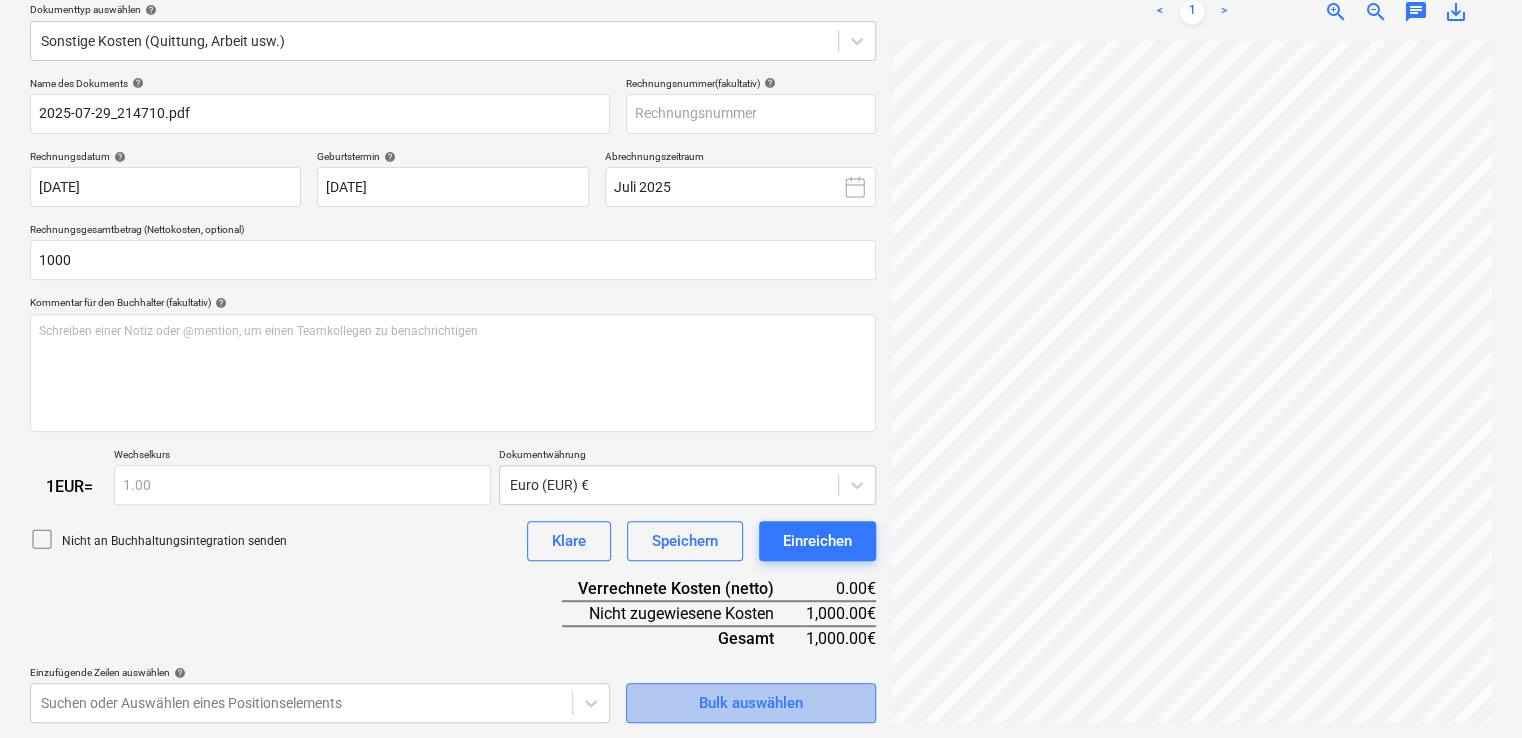 click on "Bulk auswählen" at bounding box center (751, 703) 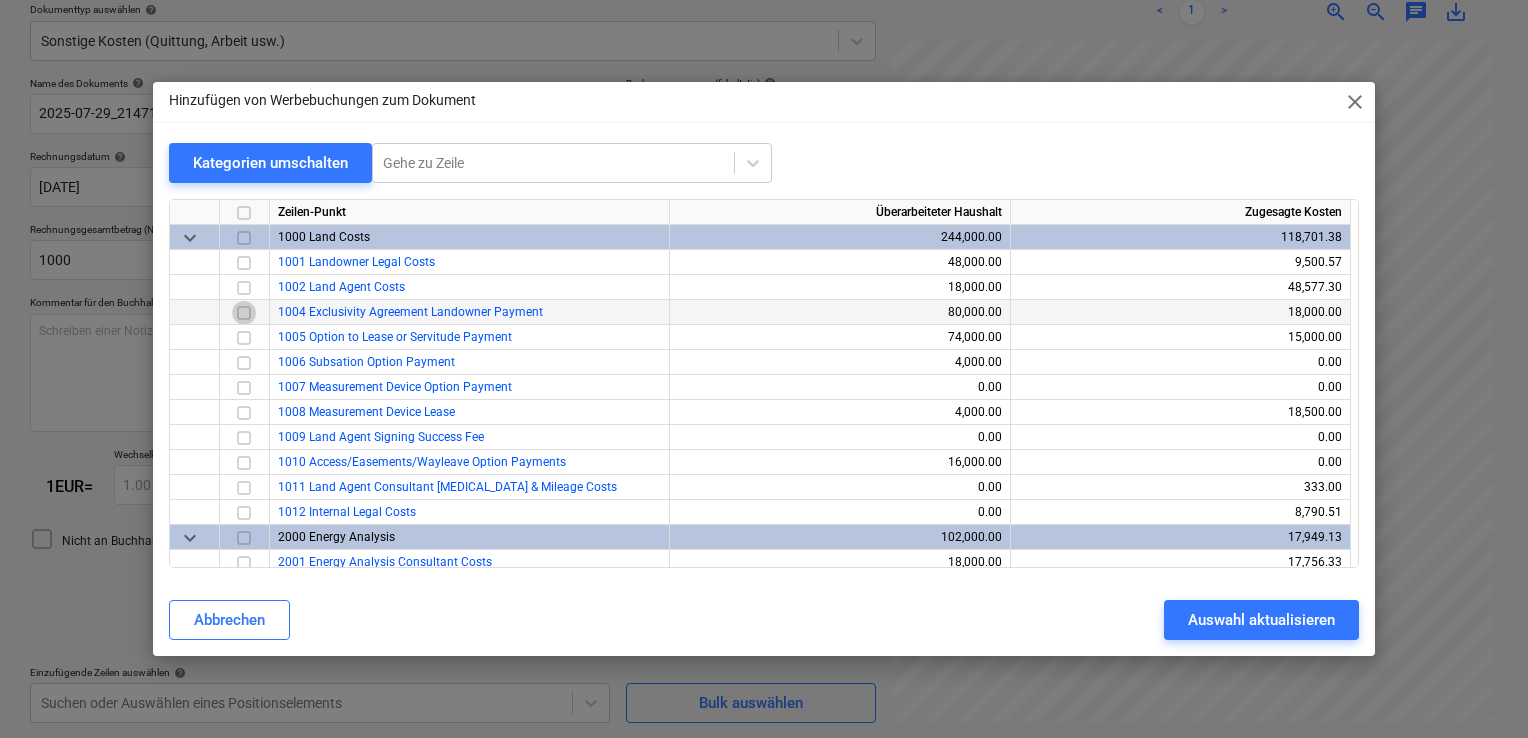 click at bounding box center [244, 313] 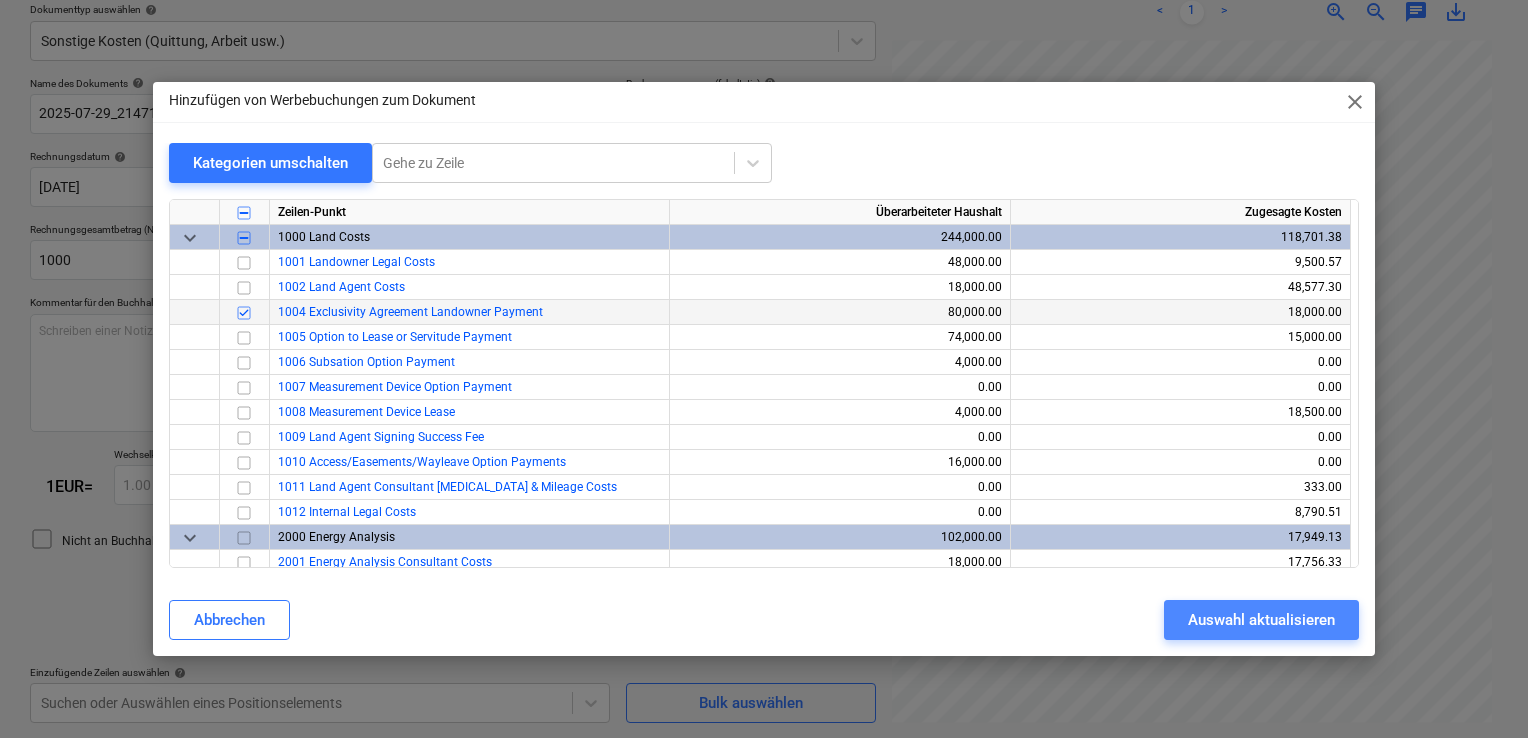 click on "Auswahl aktualisieren" at bounding box center (1261, 620) 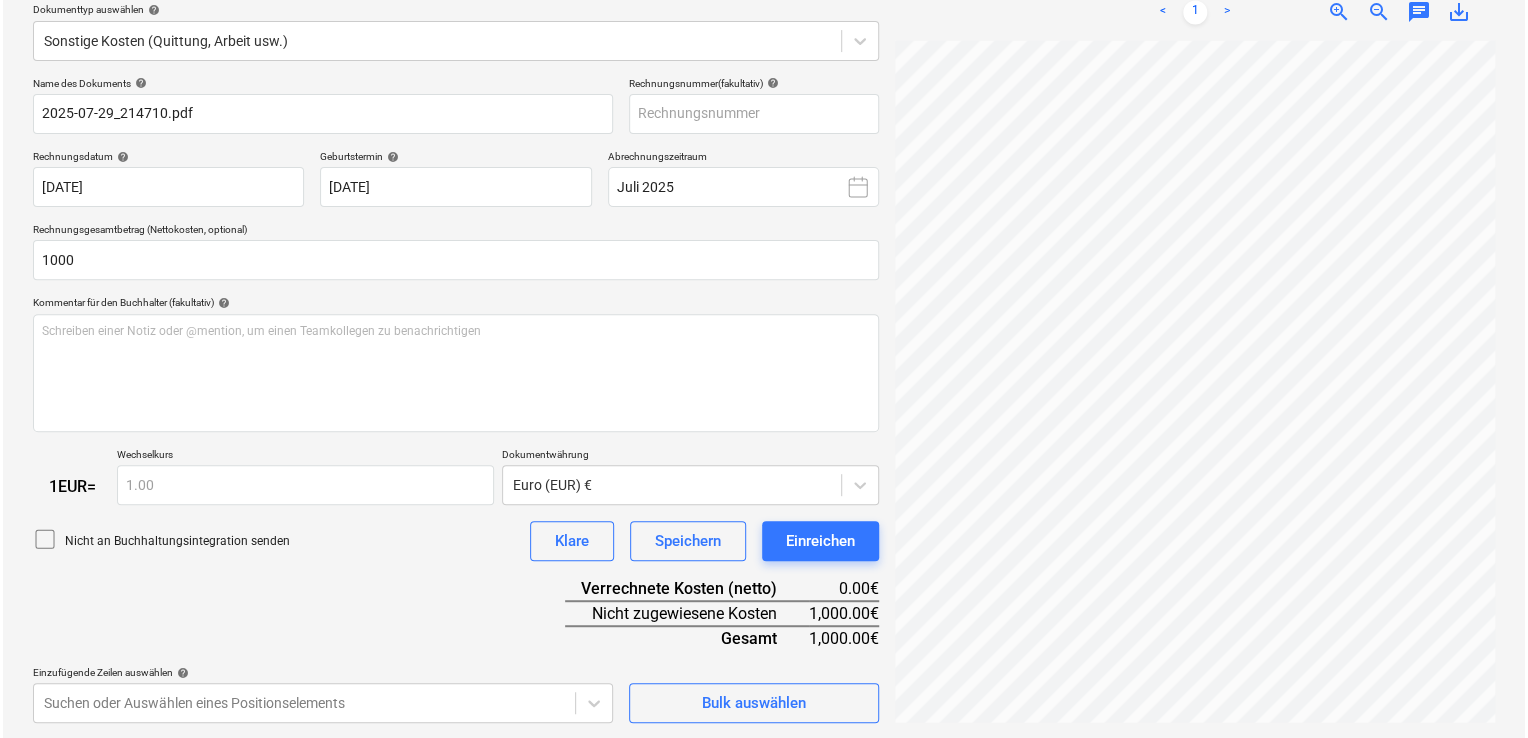 scroll, scrollTop: 366, scrollLeft: 0, axis: vertical 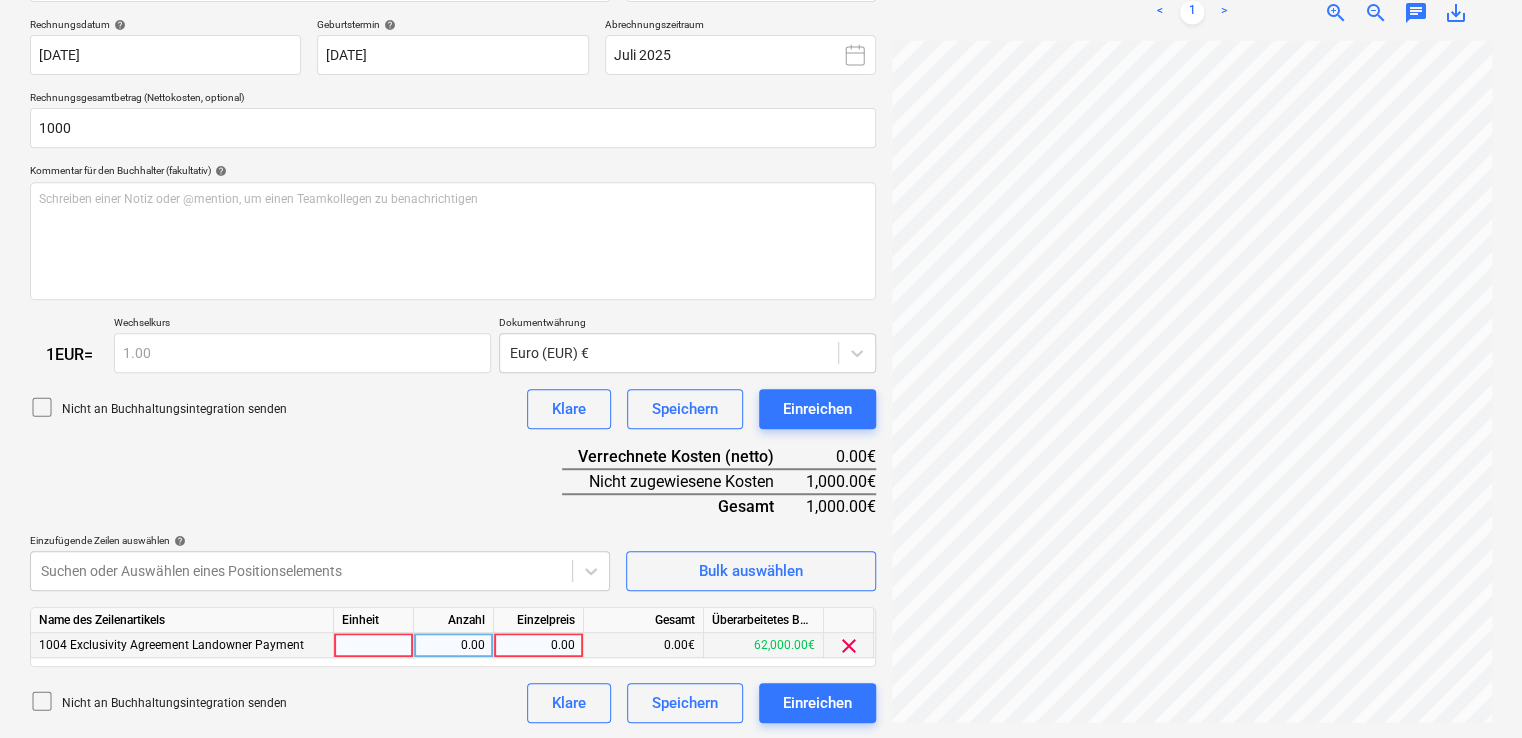 click at bounding box center (374, 645) 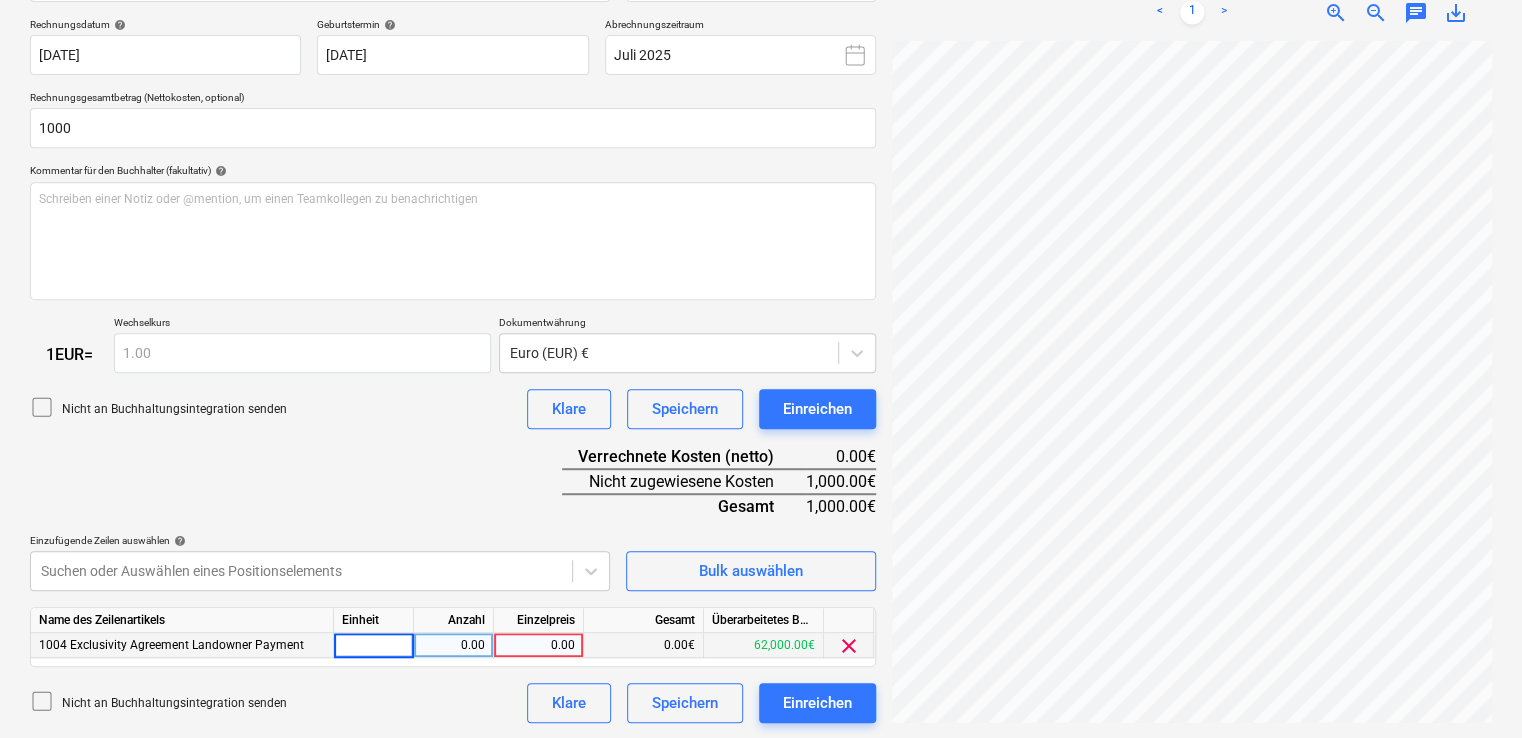 type on "€" 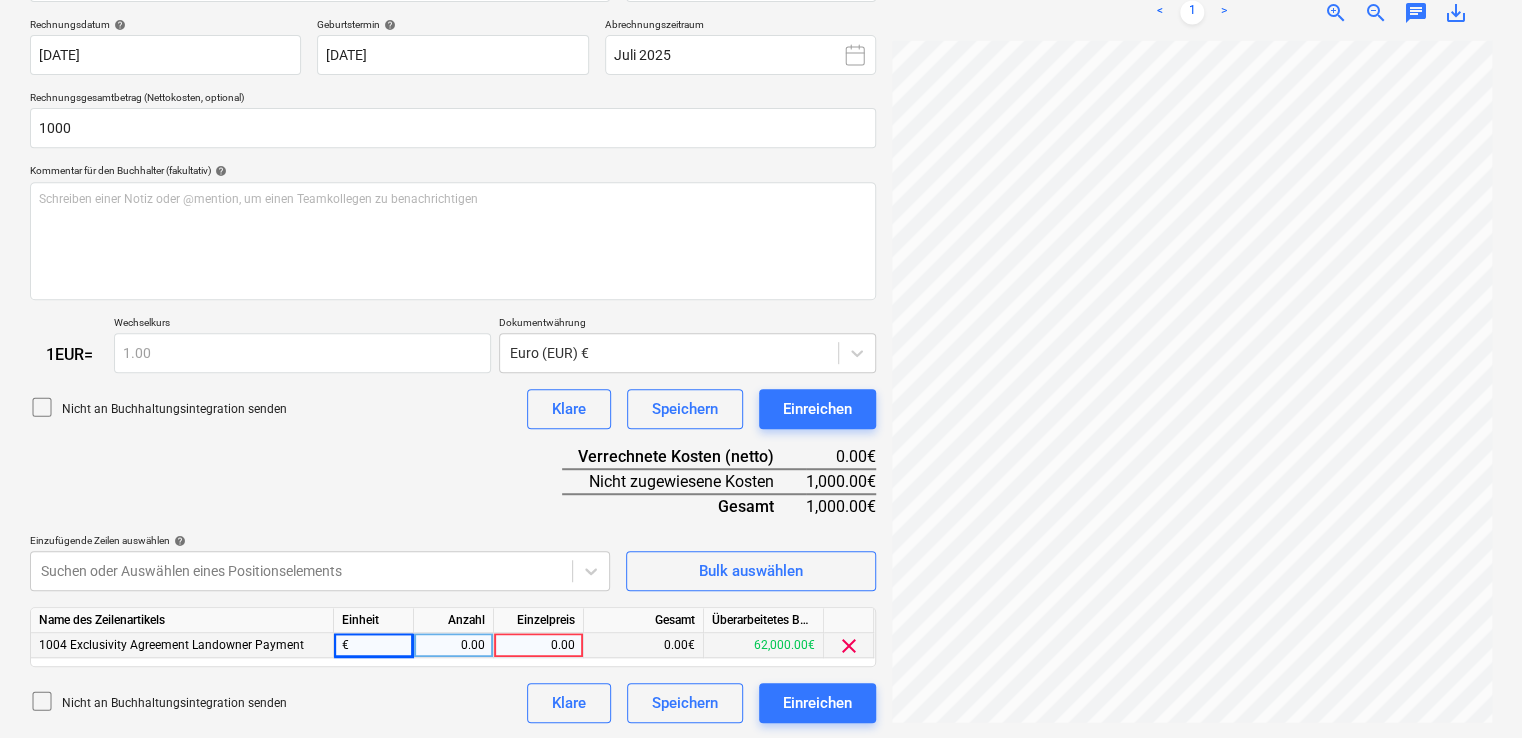 click on "0.00" at bounding box center [453, 645] 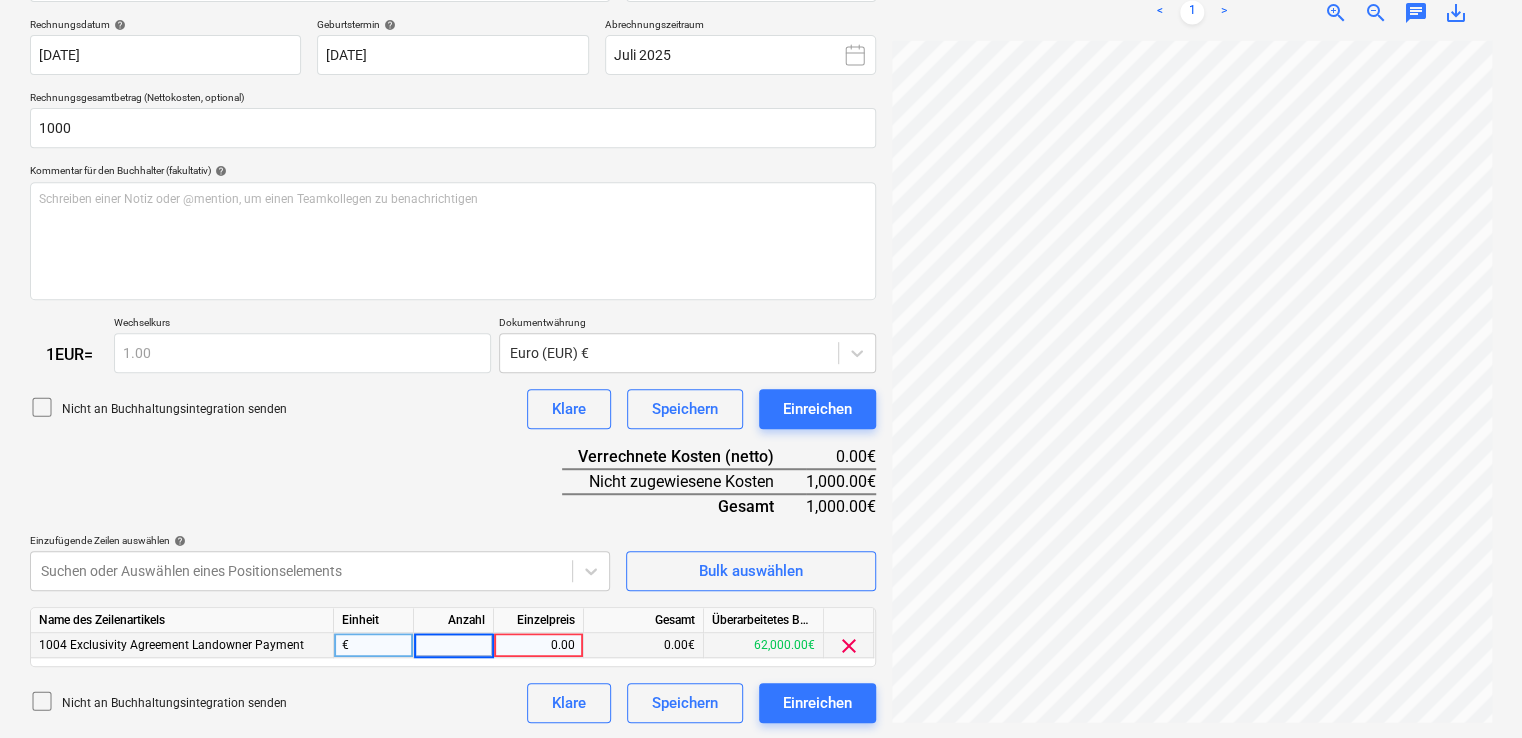 type on "1" 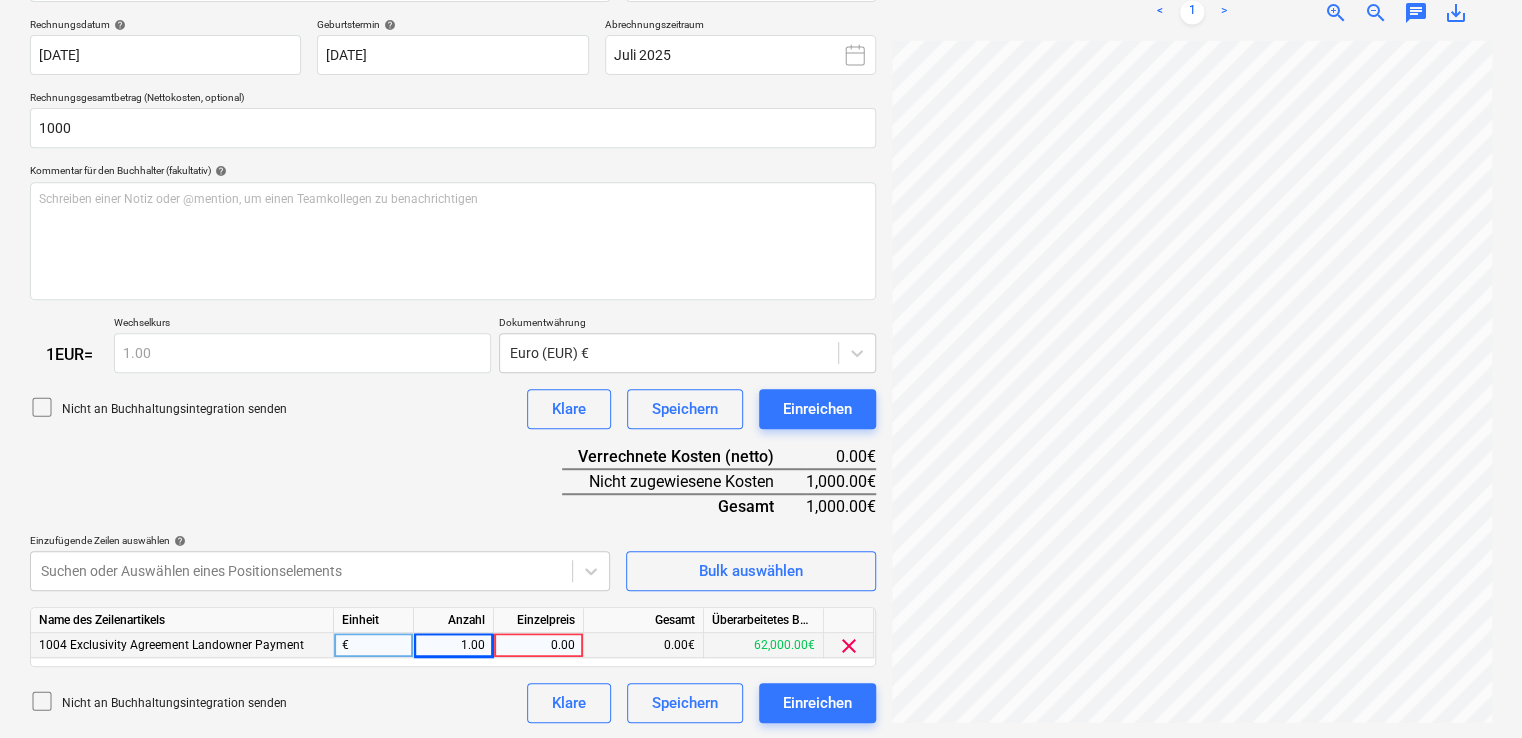 click on "0.00" at bounding box center (538, 645) 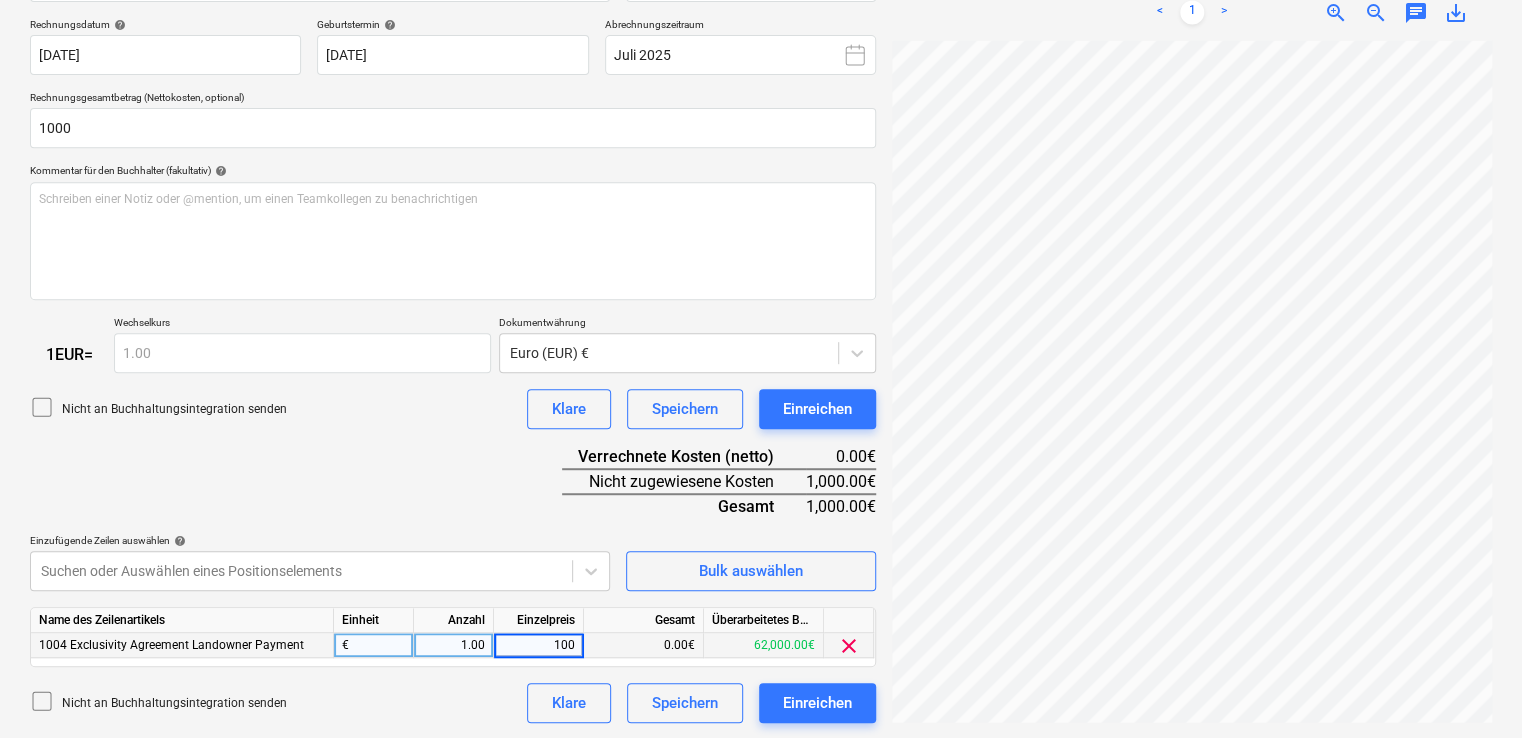 type on "1000" 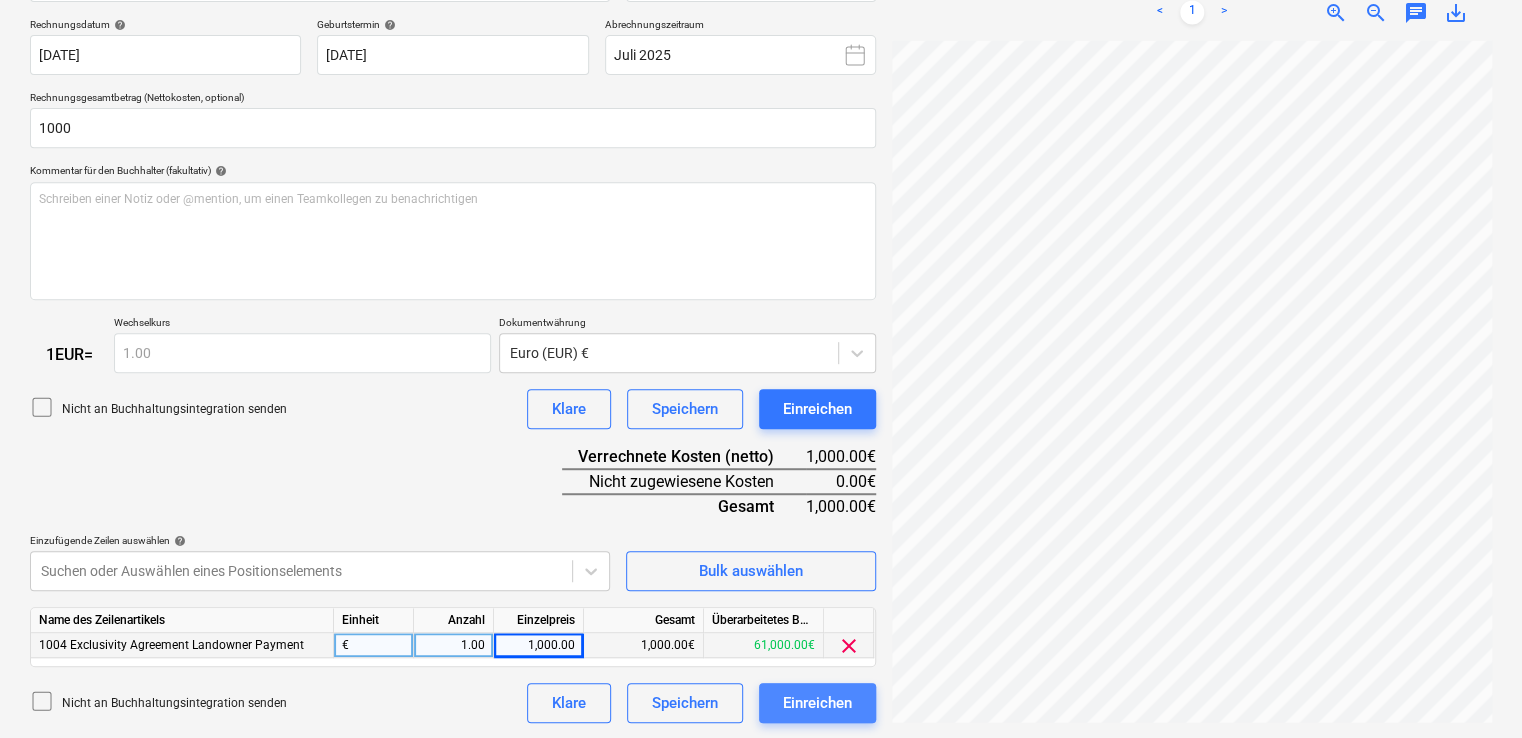 click on "Einreichen" at bounding box center [817, 703] 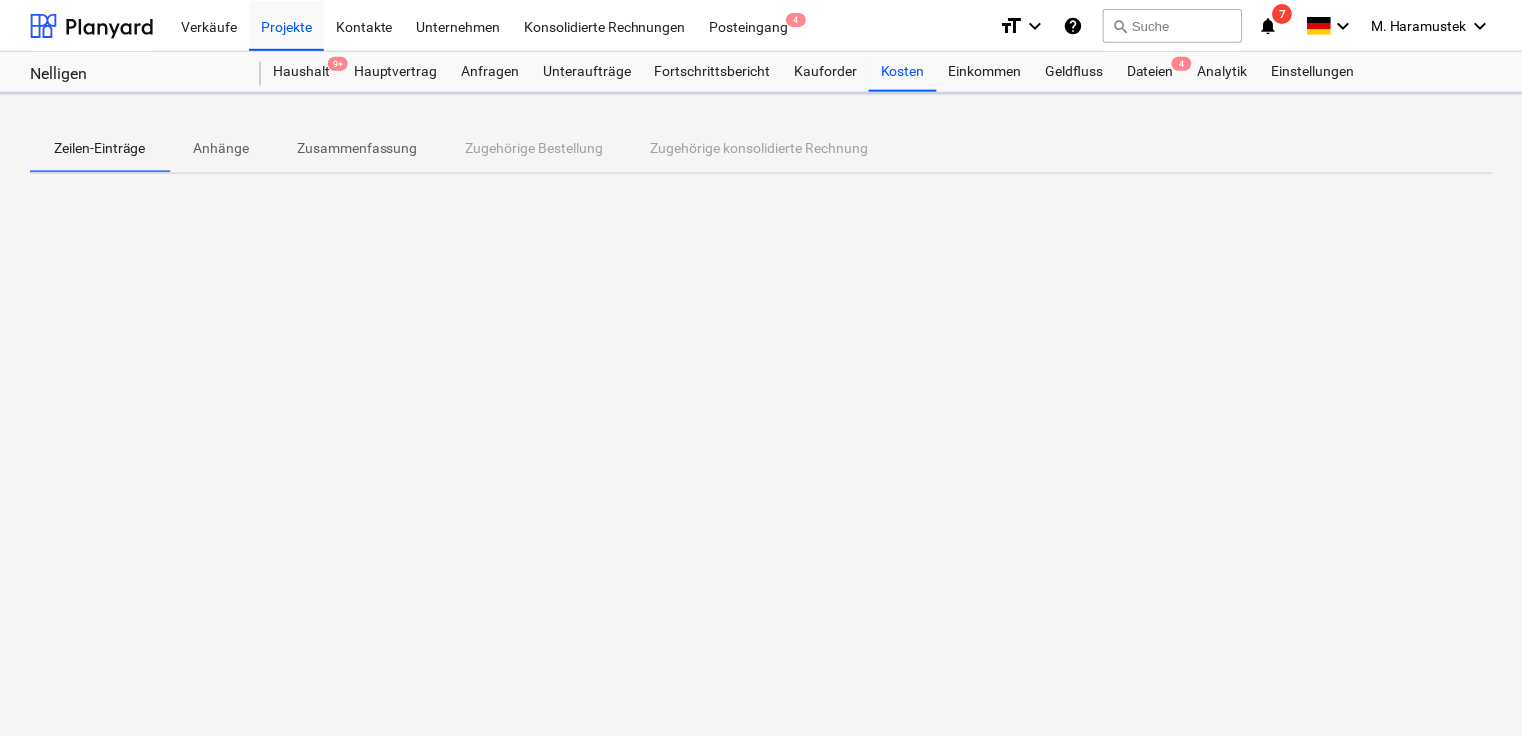 scroll, scrollTop: 0, scrollLeft: 0, axis: both 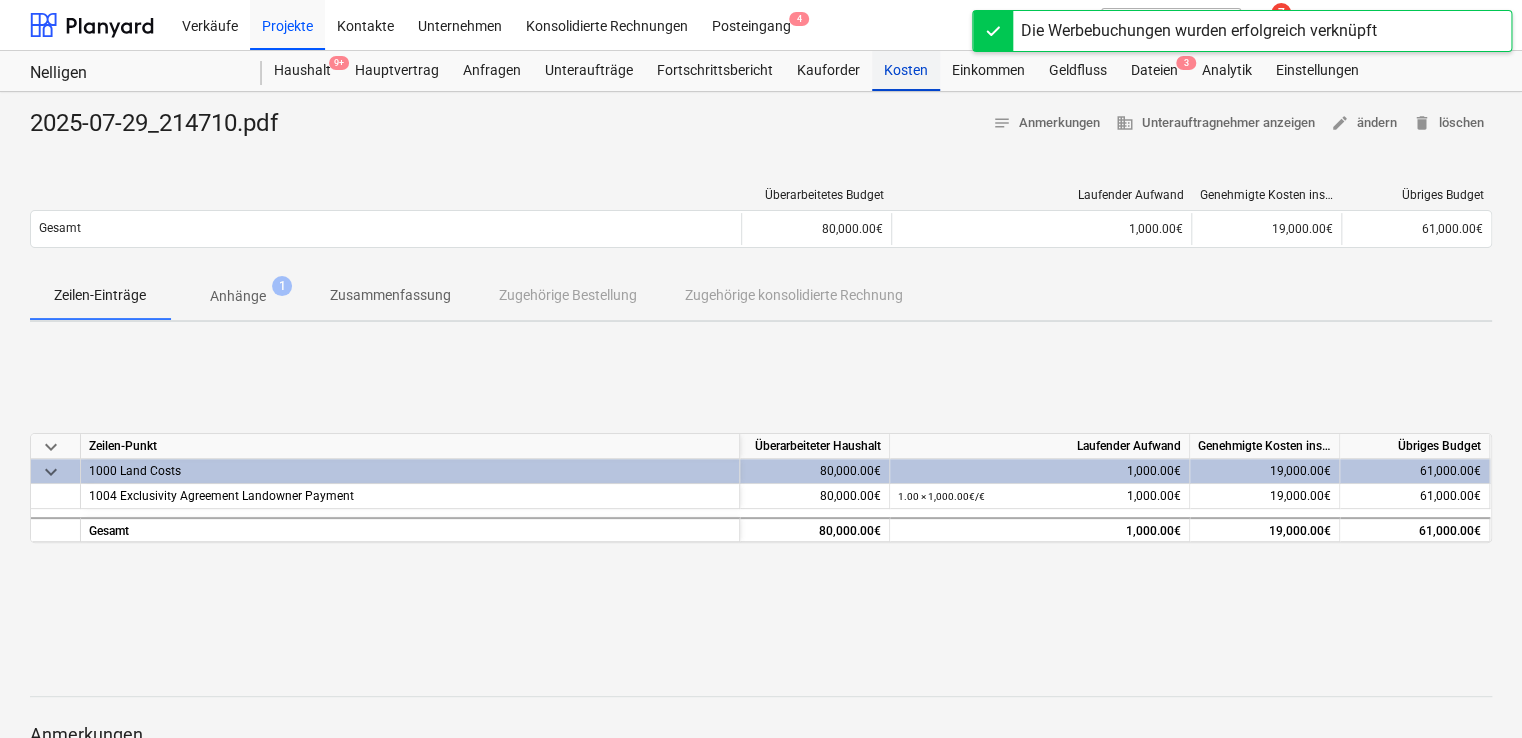 click on "Kosten" at bounding box center [906, 71] 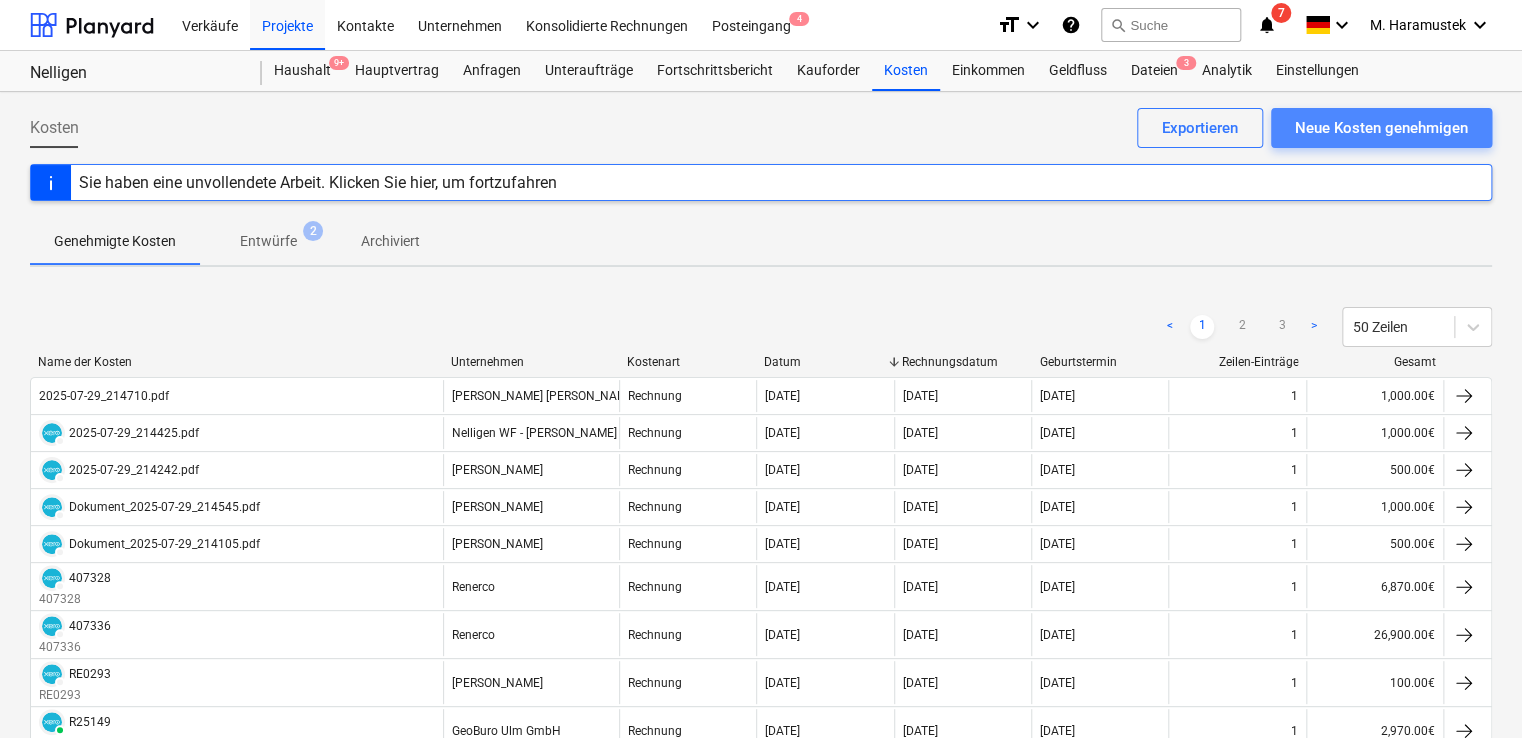 click on "Neue Kosten genehmigen" at bounding box center [1381, 128] 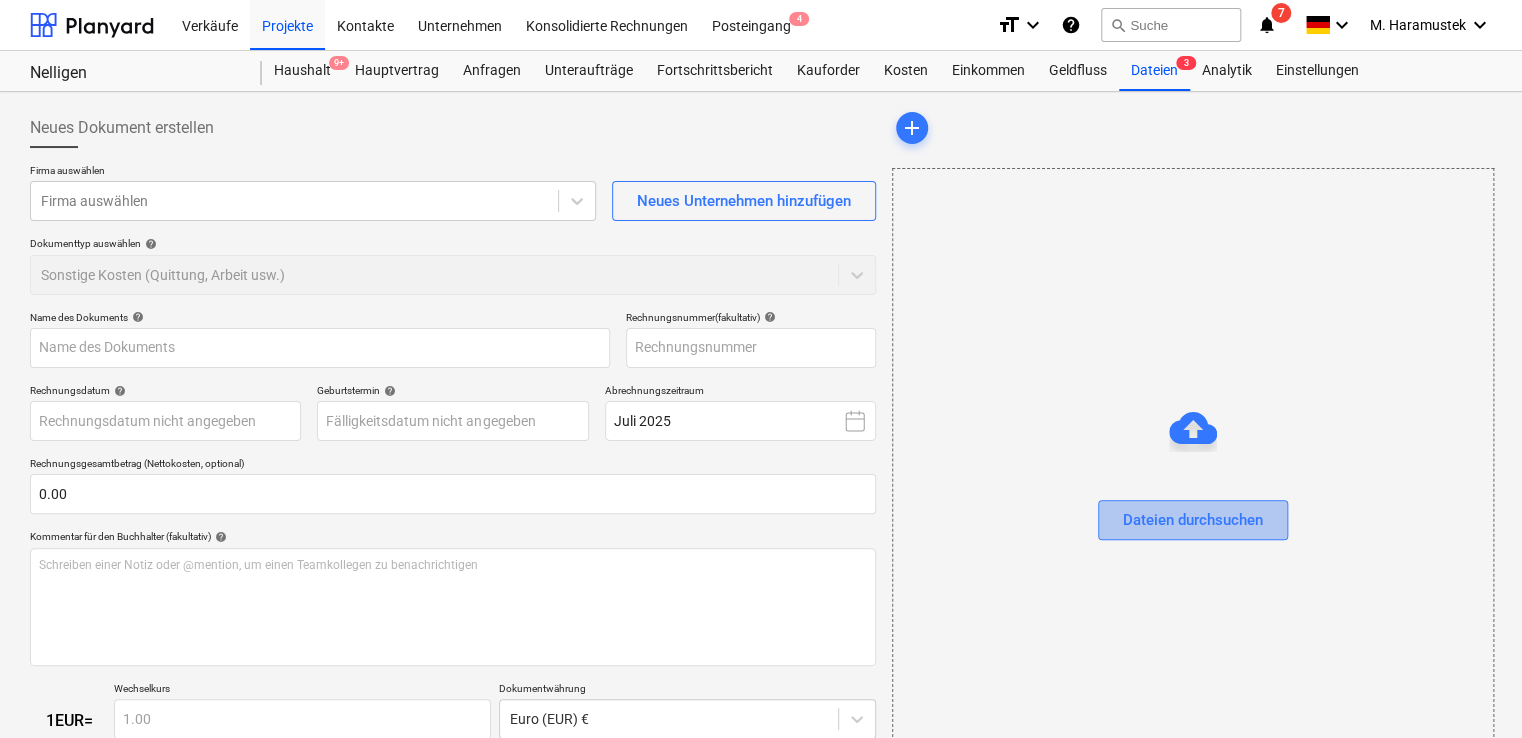 click on "Dateien durchsuchen" at bounding box center (1193, 520) 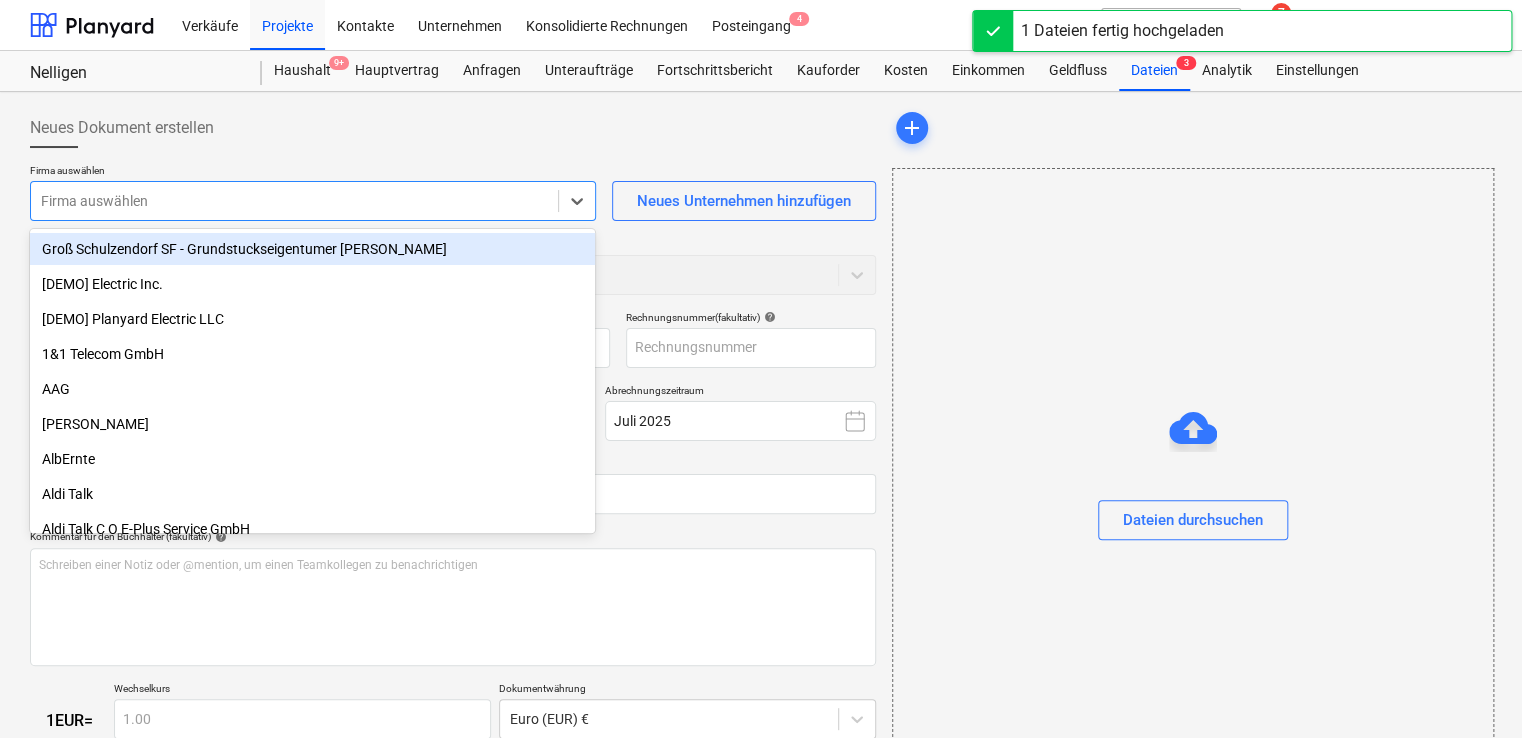click at bounding box center [294, 201] 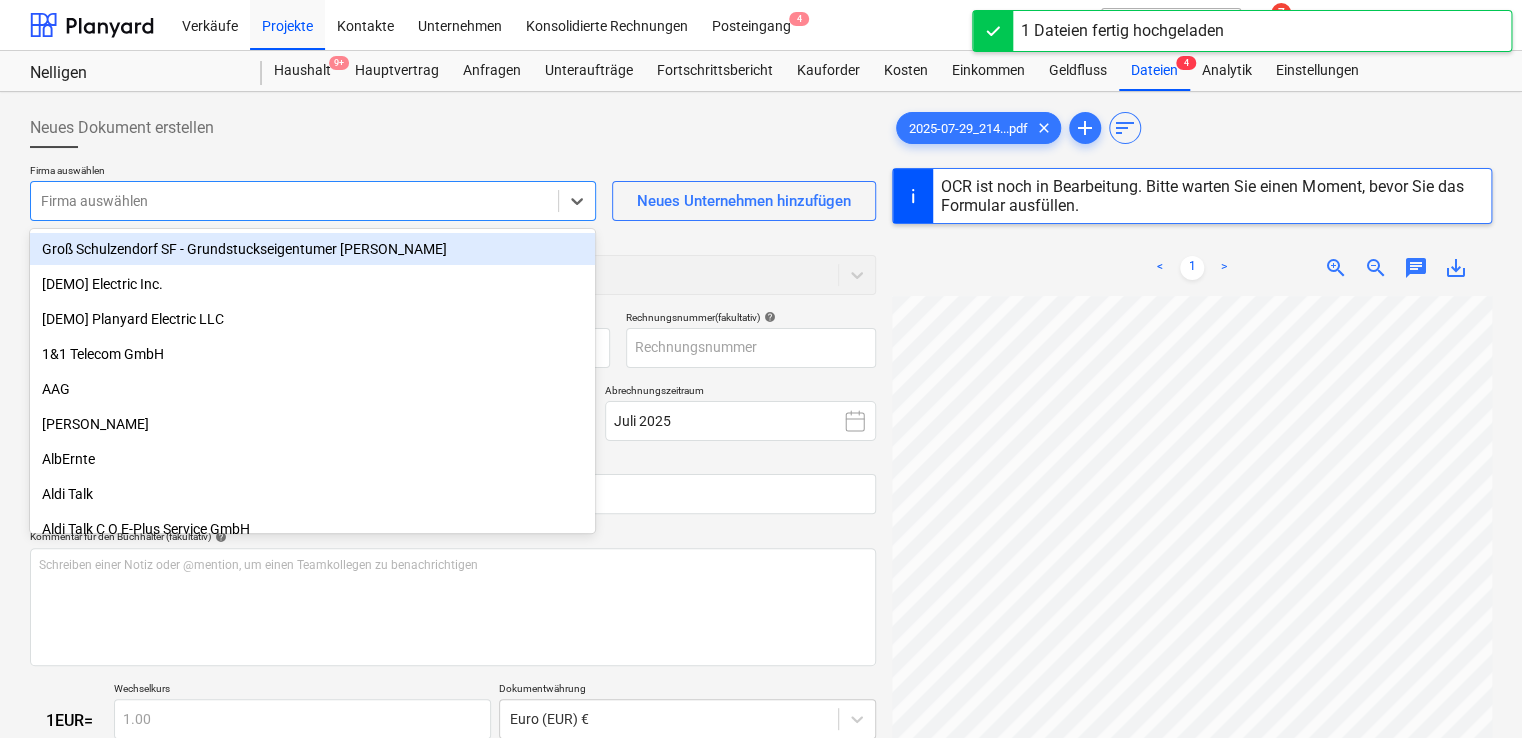 type on "G" 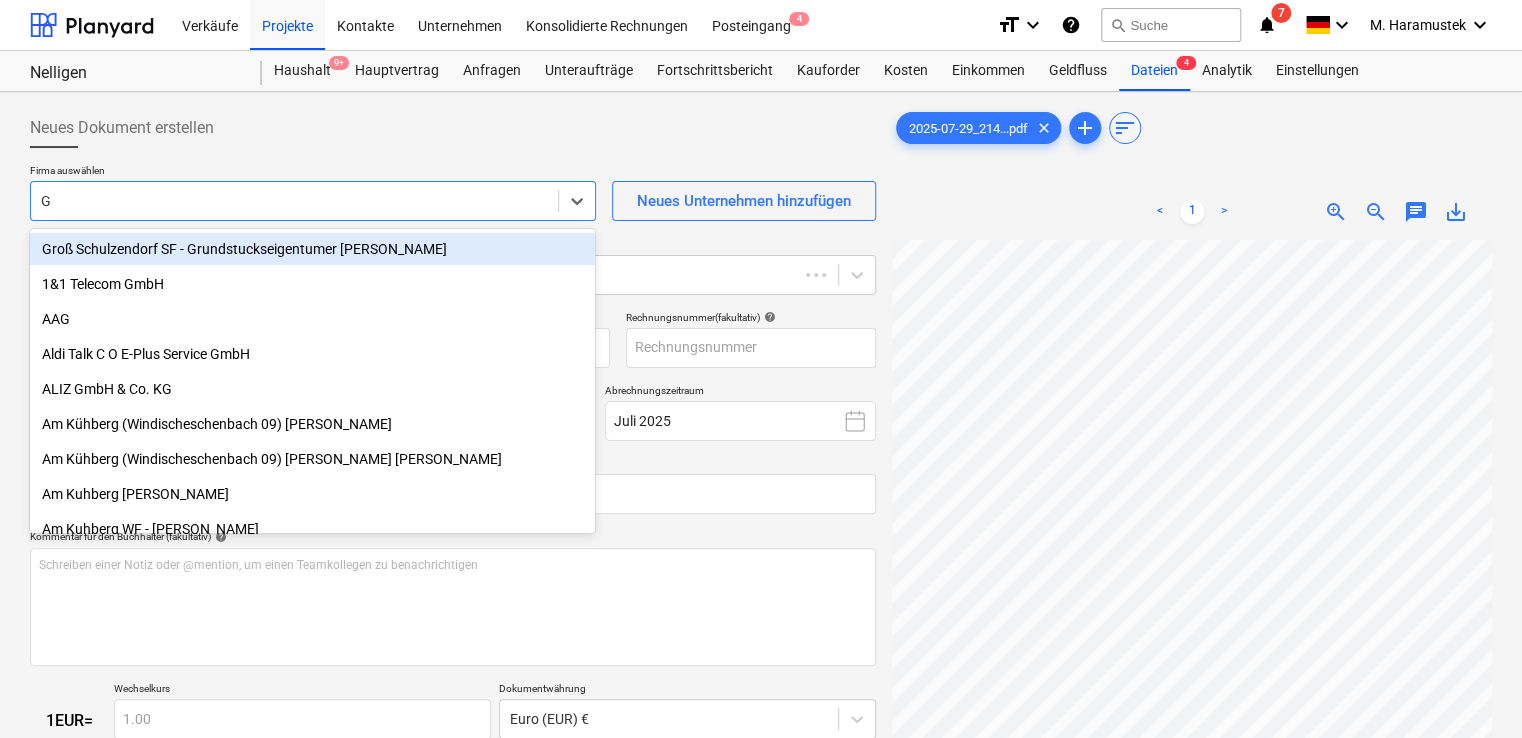 type on "[DATE]" 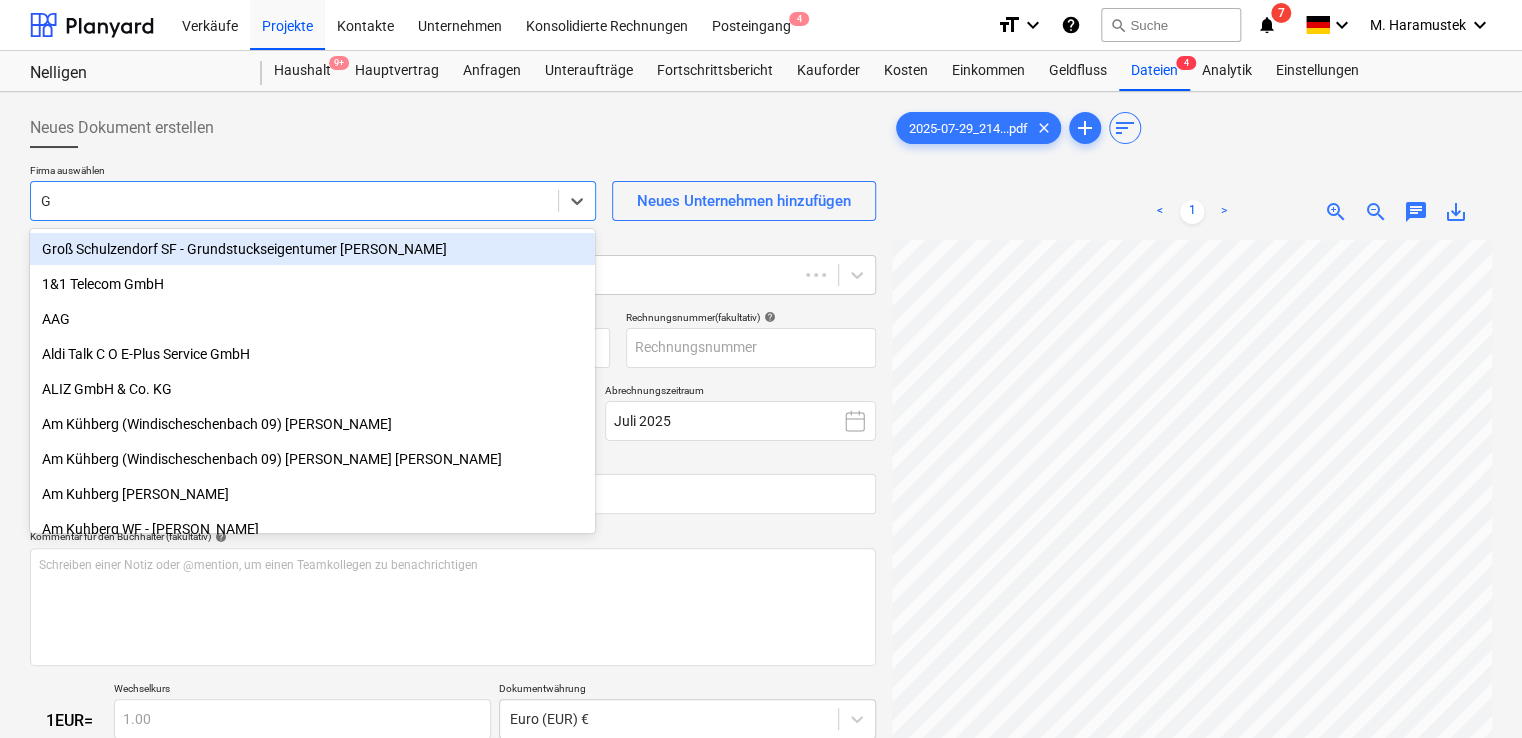 type on "[DATE]" 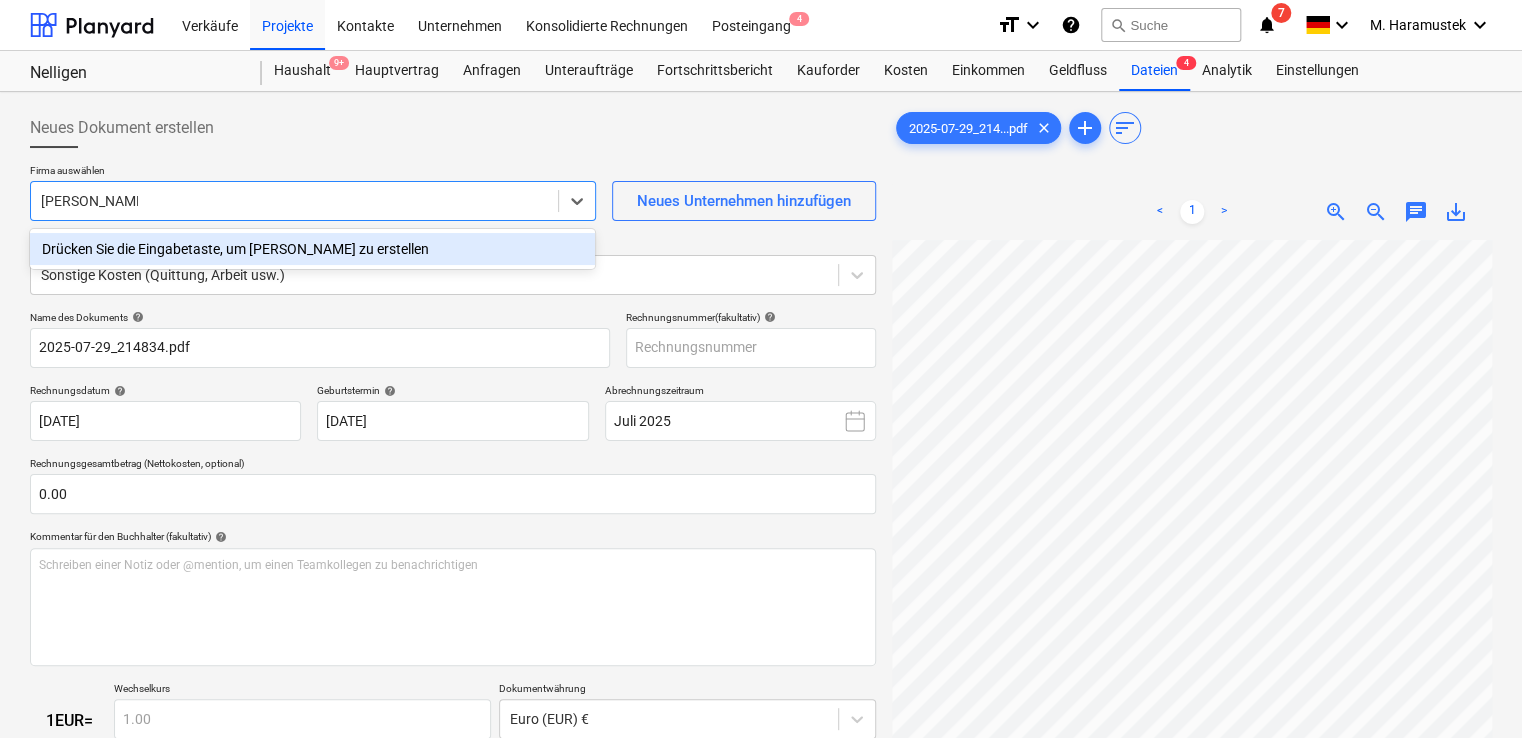 type on "[PERSON_NAME]" 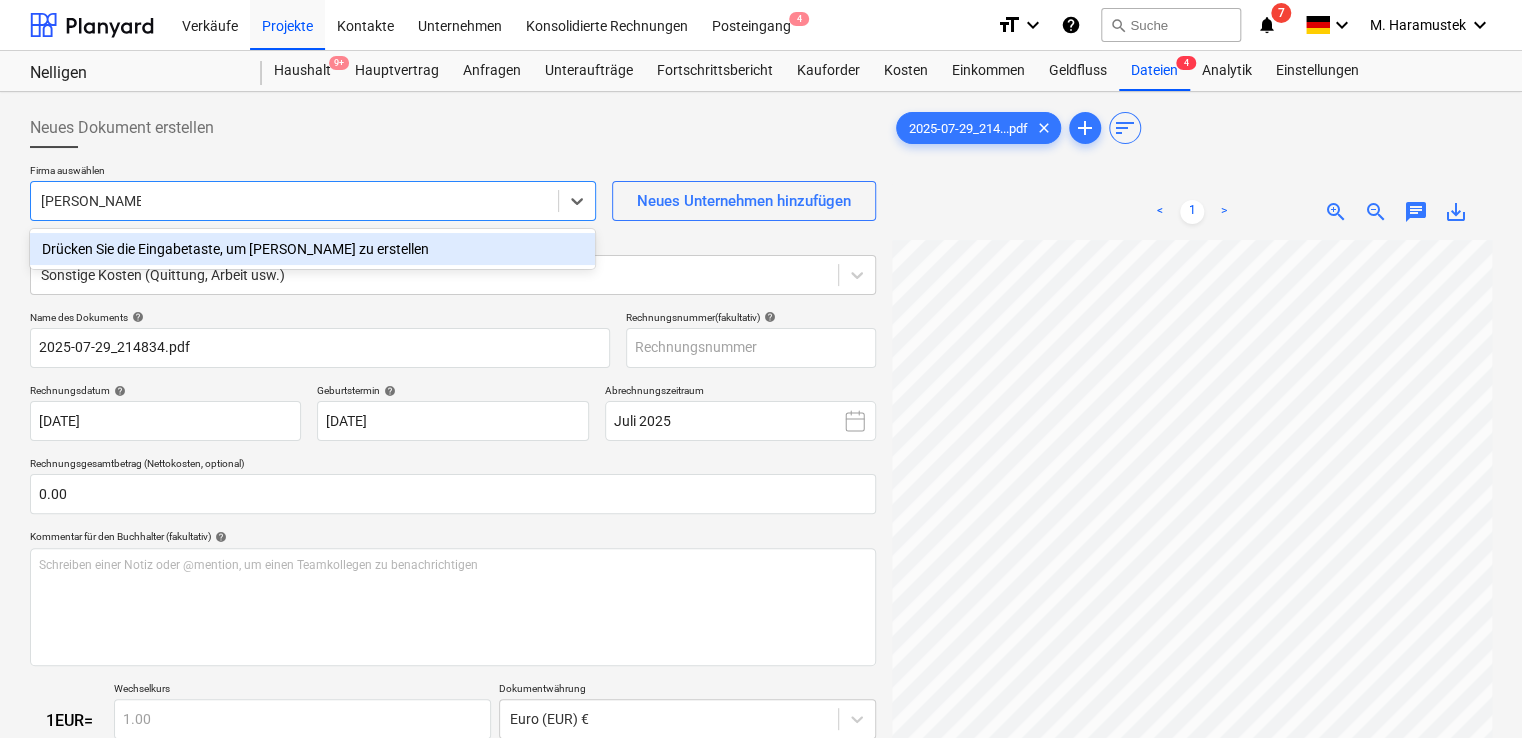 type 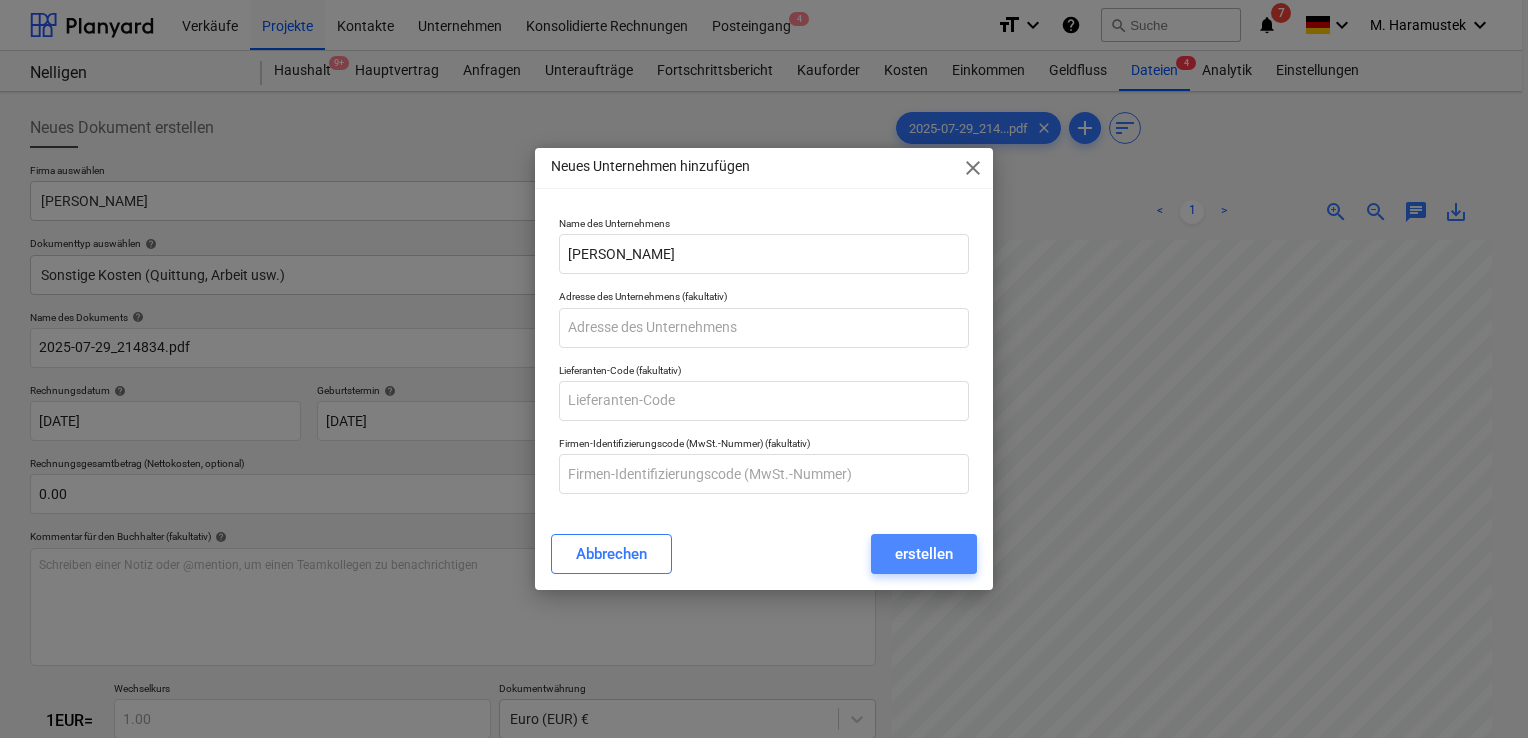 click on "erstellen" at bounding box center [924, 554] 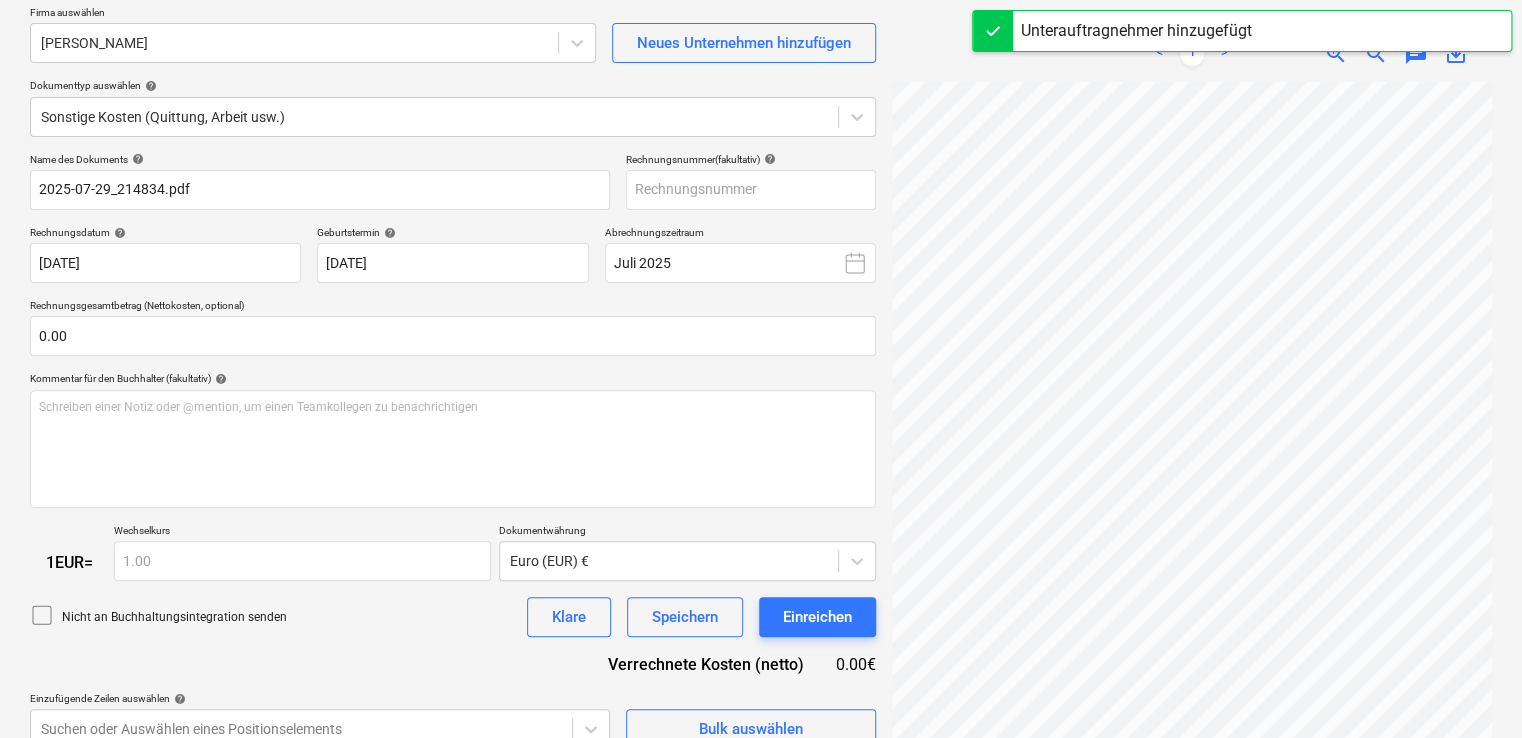 scroll, scrollTop: 178, scrollLeft: 0, axis: vertical 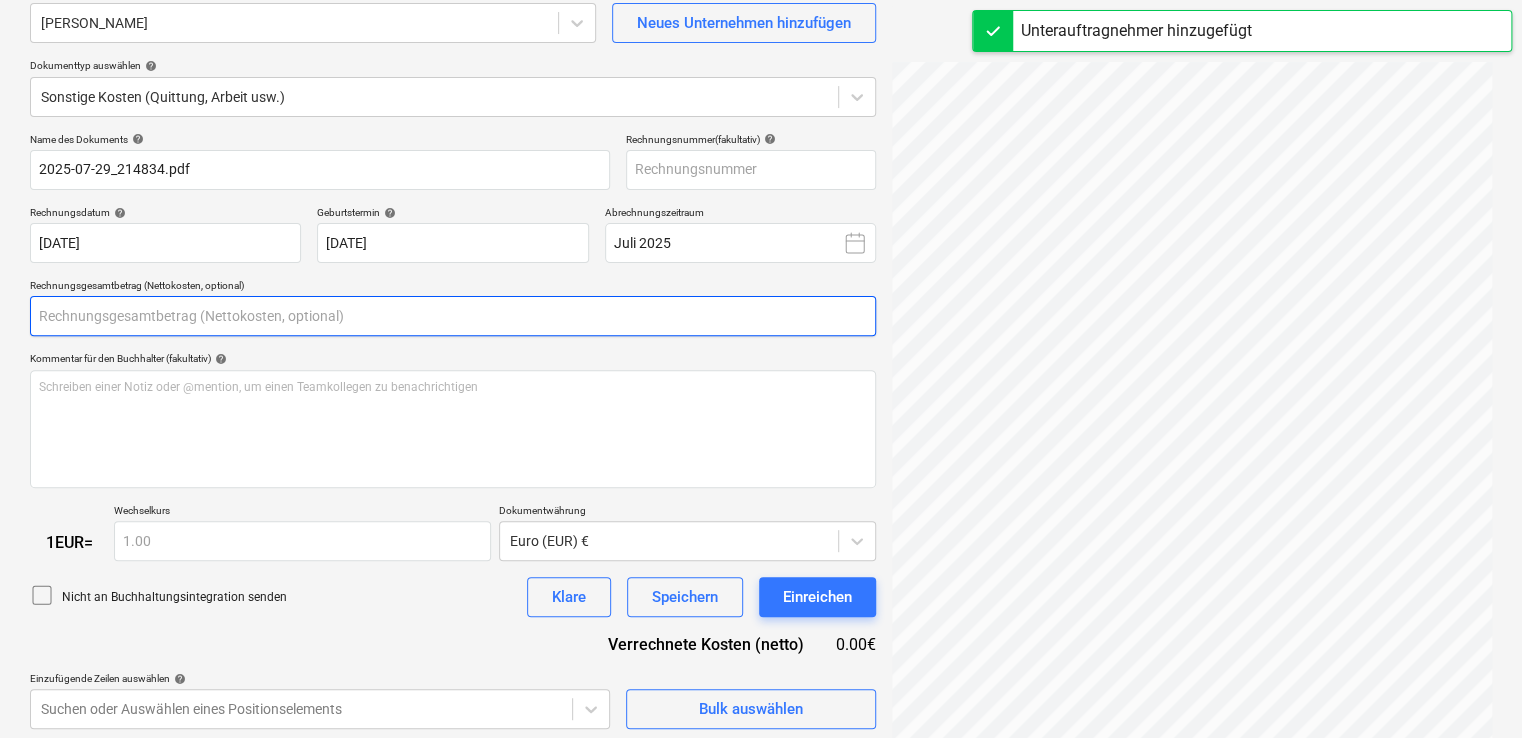 click at bounding box center [453, 316] 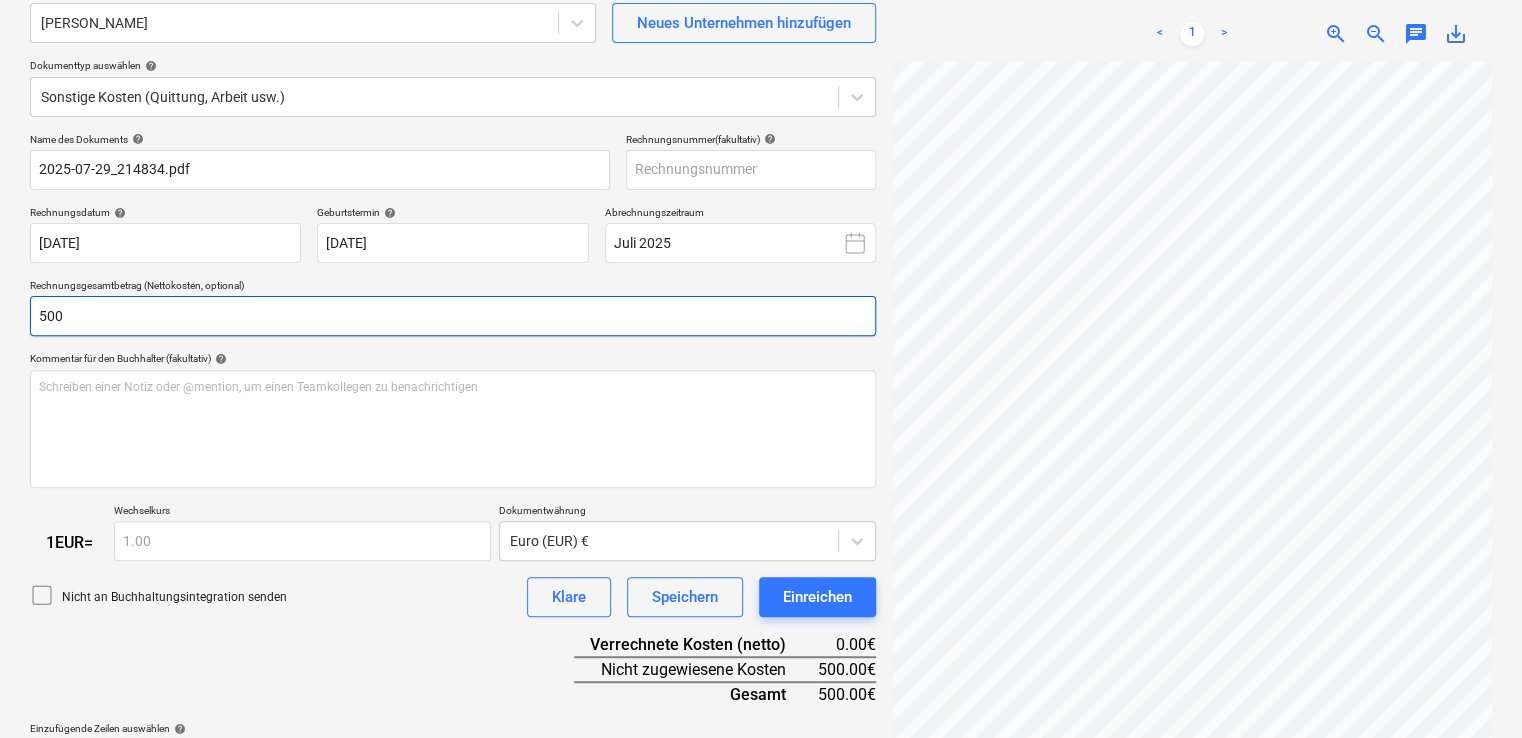 type on "500" 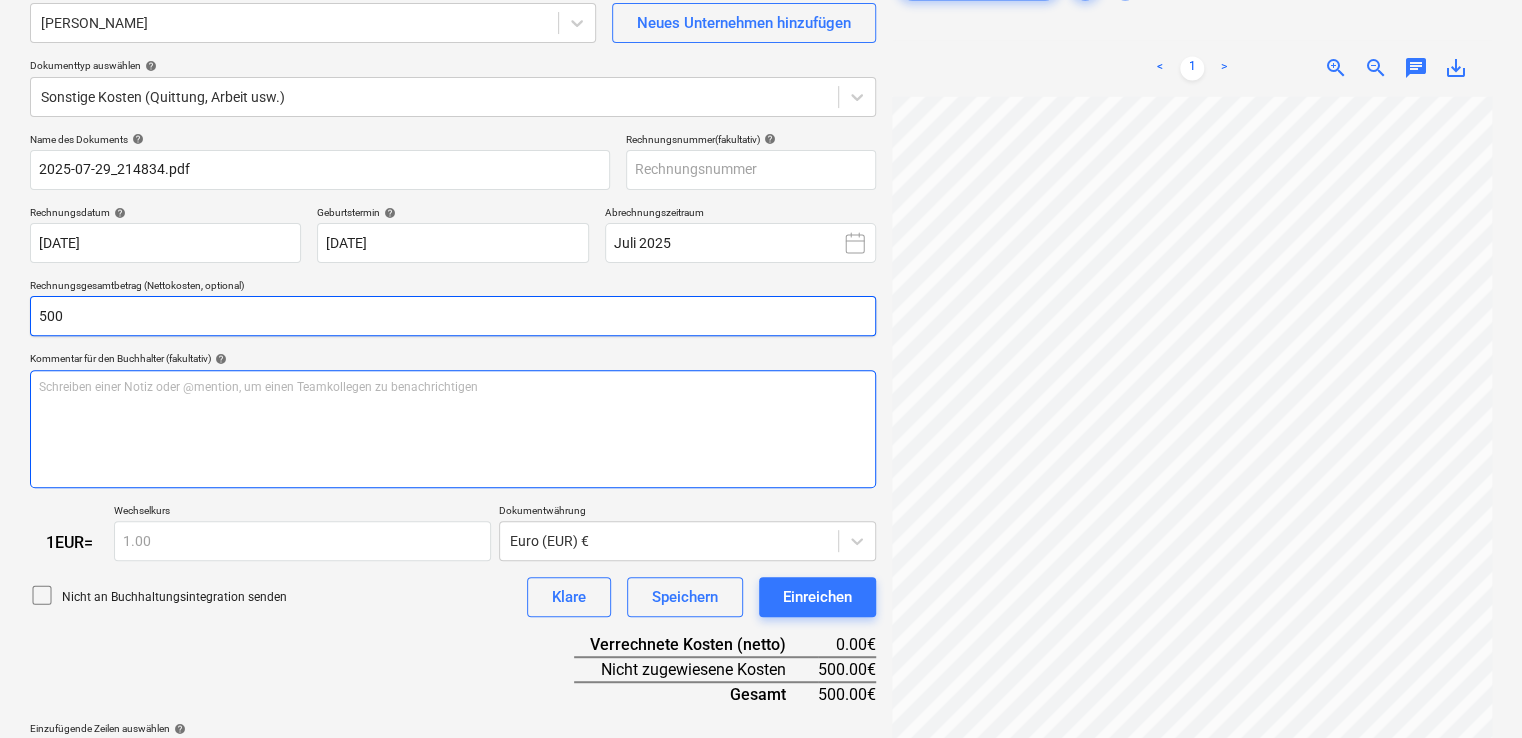 scroll, scrollTop: 234, scrollLeft: 0, axis: vertical 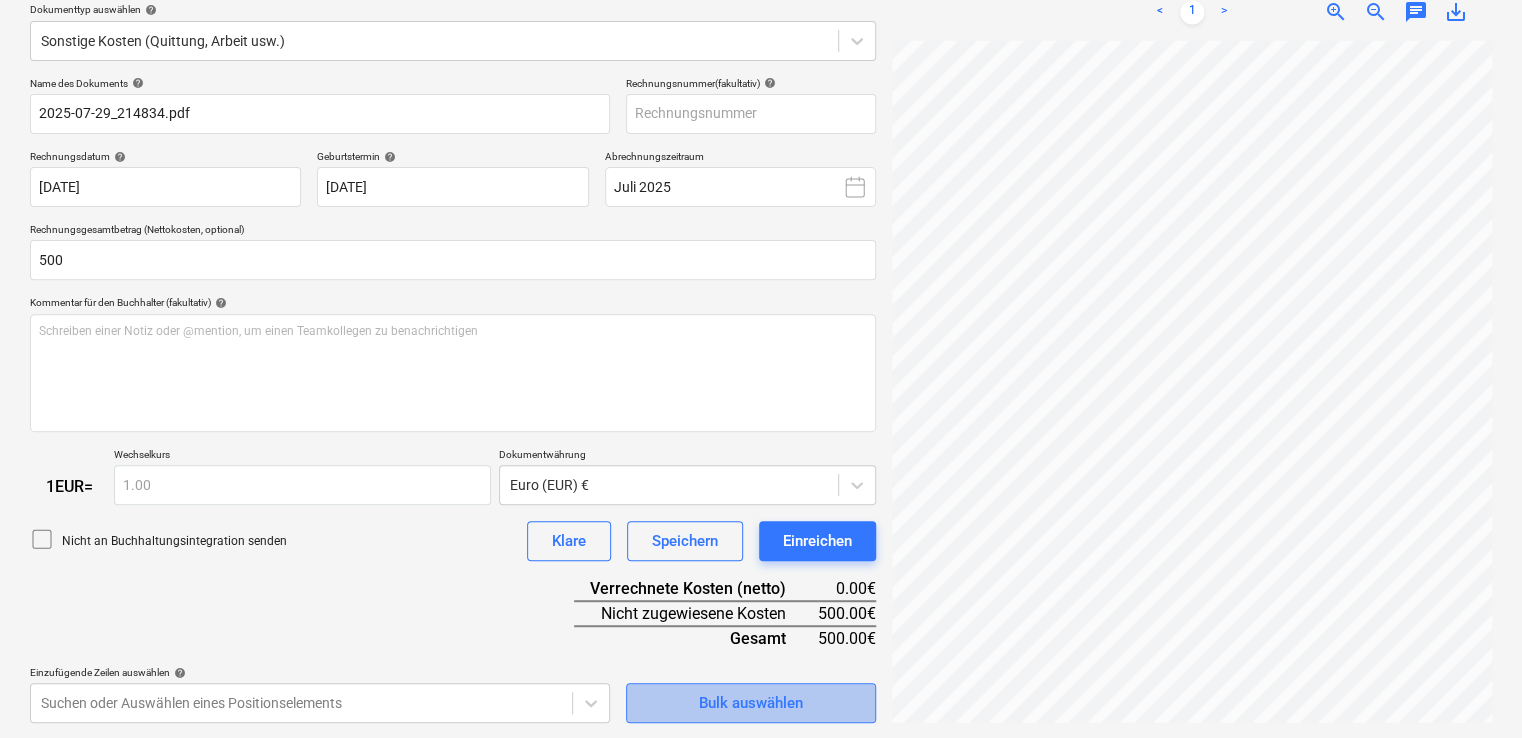 click on "Bulk auswählen" at bounding box center [751, 703] 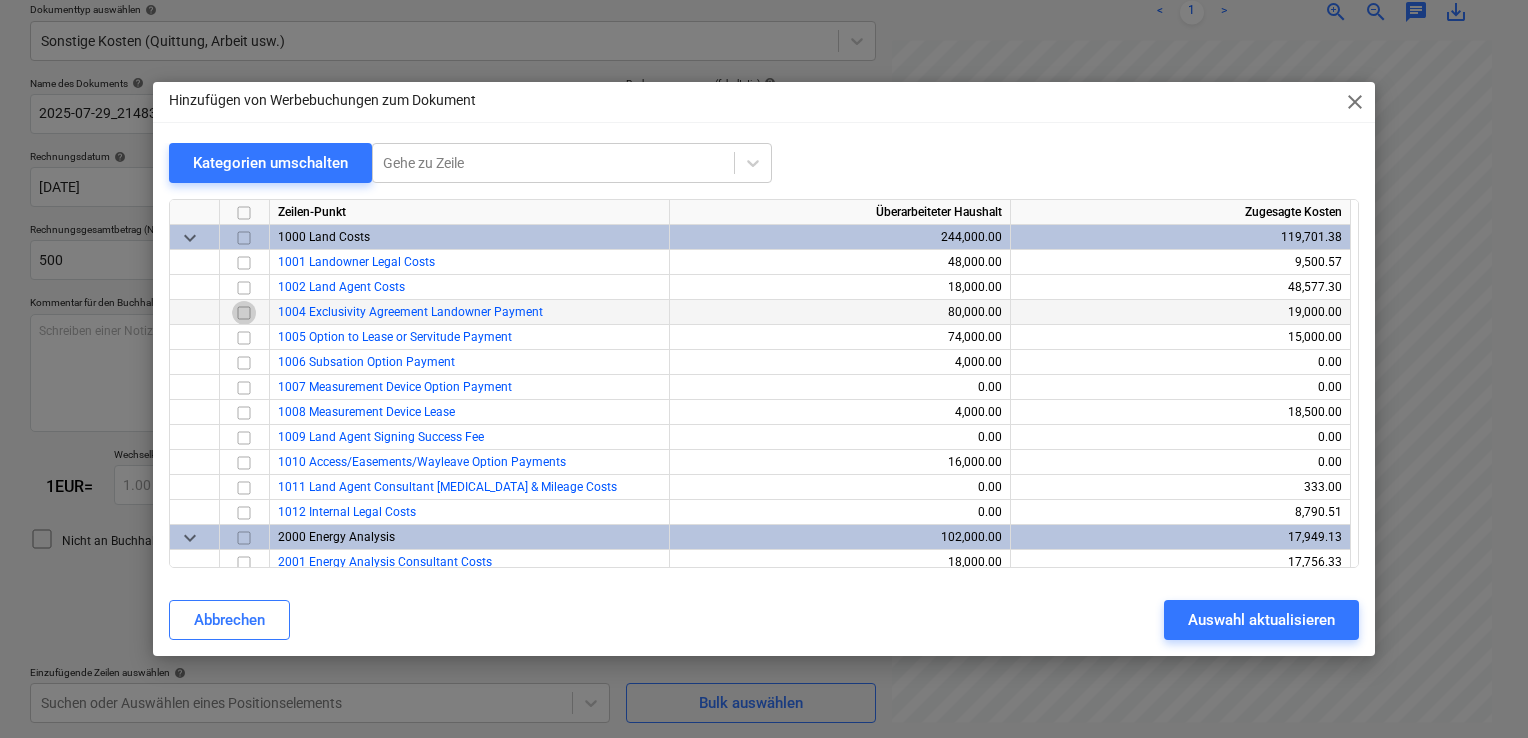 click at bounding box center (244, 313) 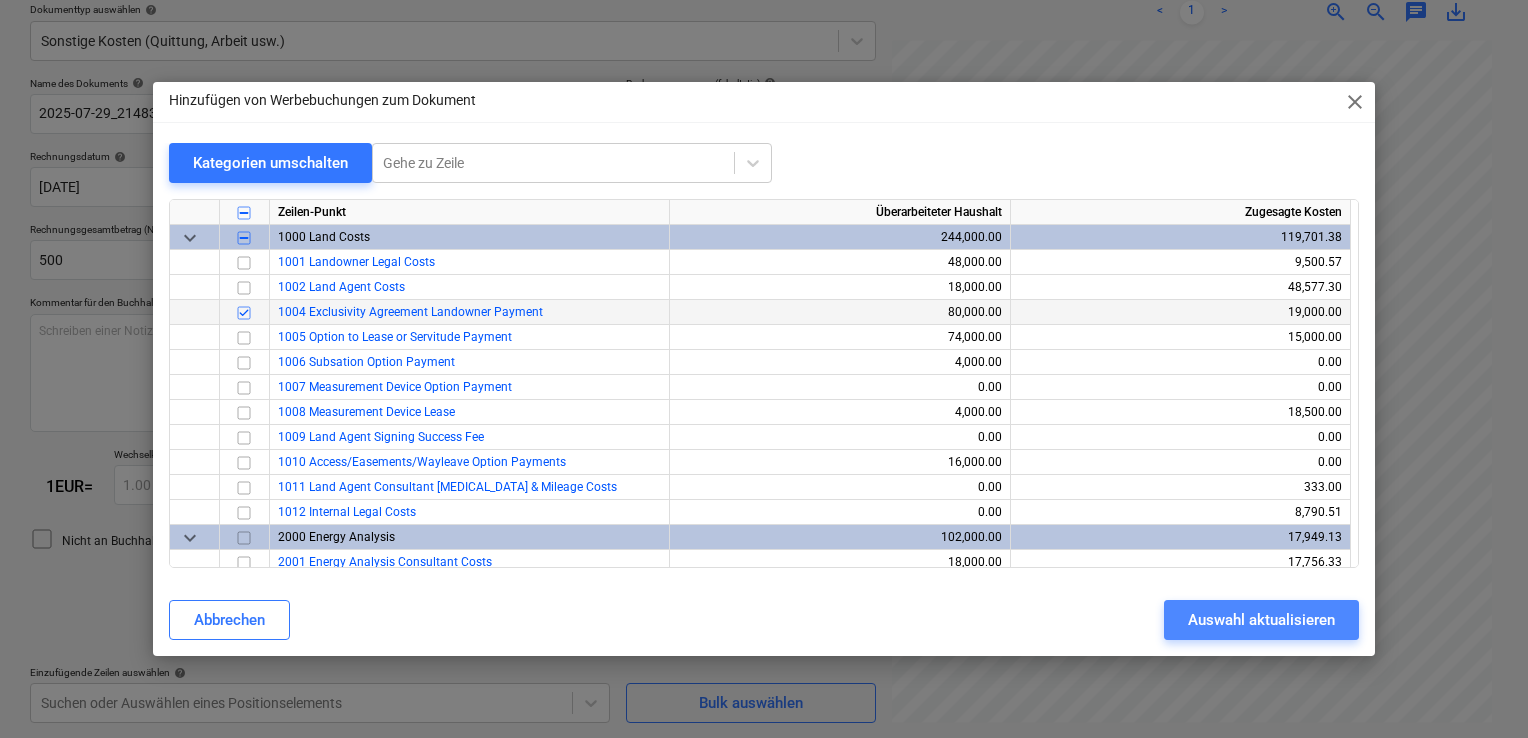click on "Auswahl aktualisieren" at bounding box center (1261, 620) 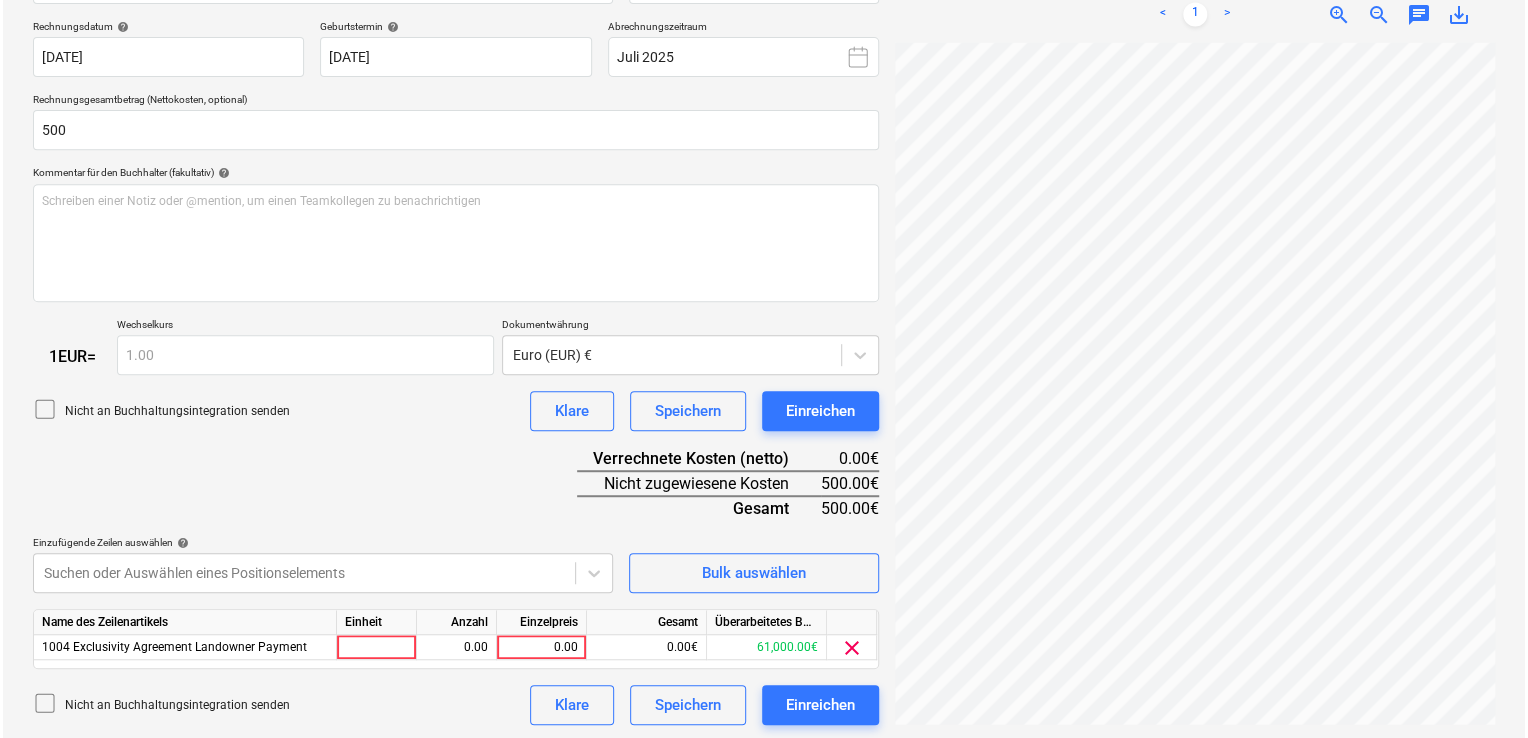 scroll, scrollTop: 366, scrollLeft: 0, axis: vertical 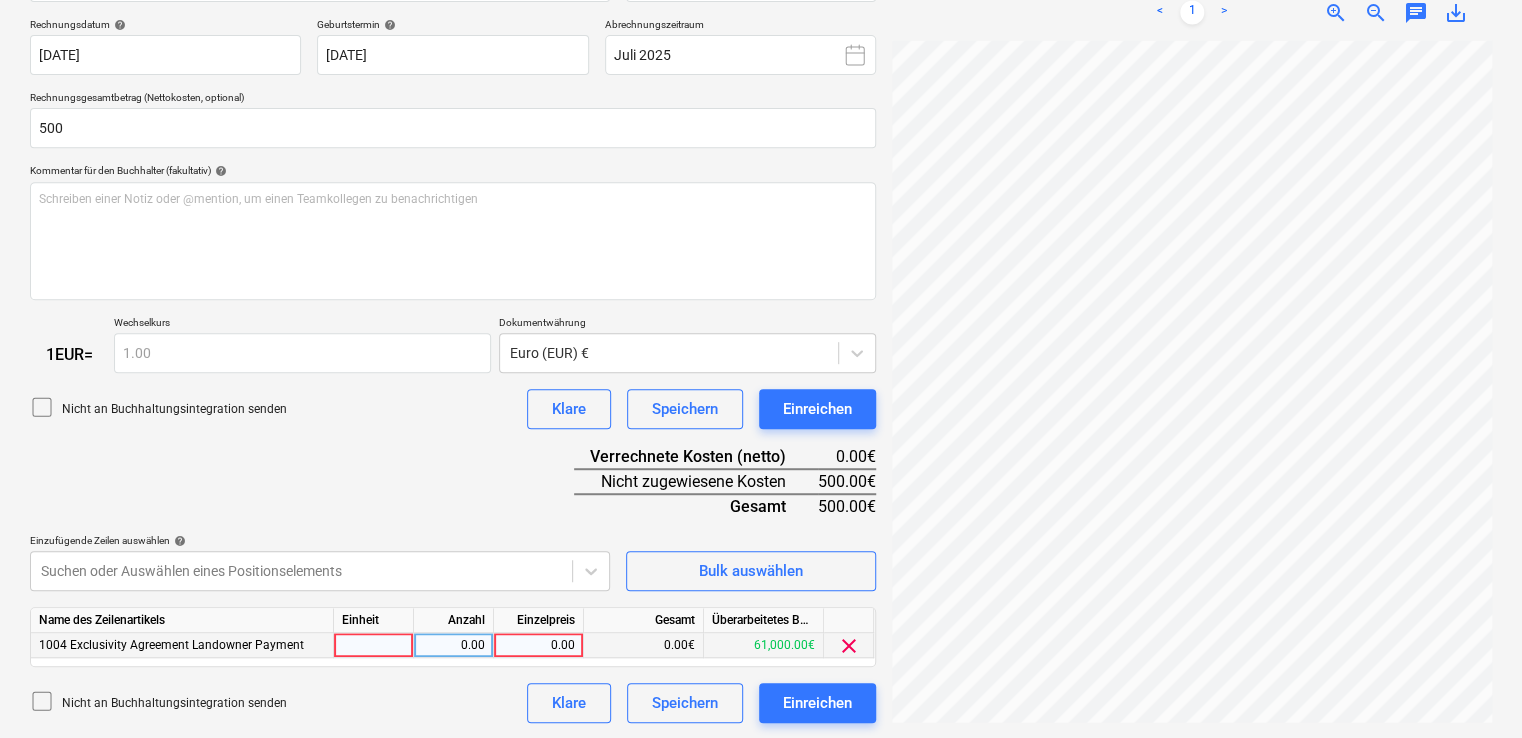 click at bounding box center [374, 645] 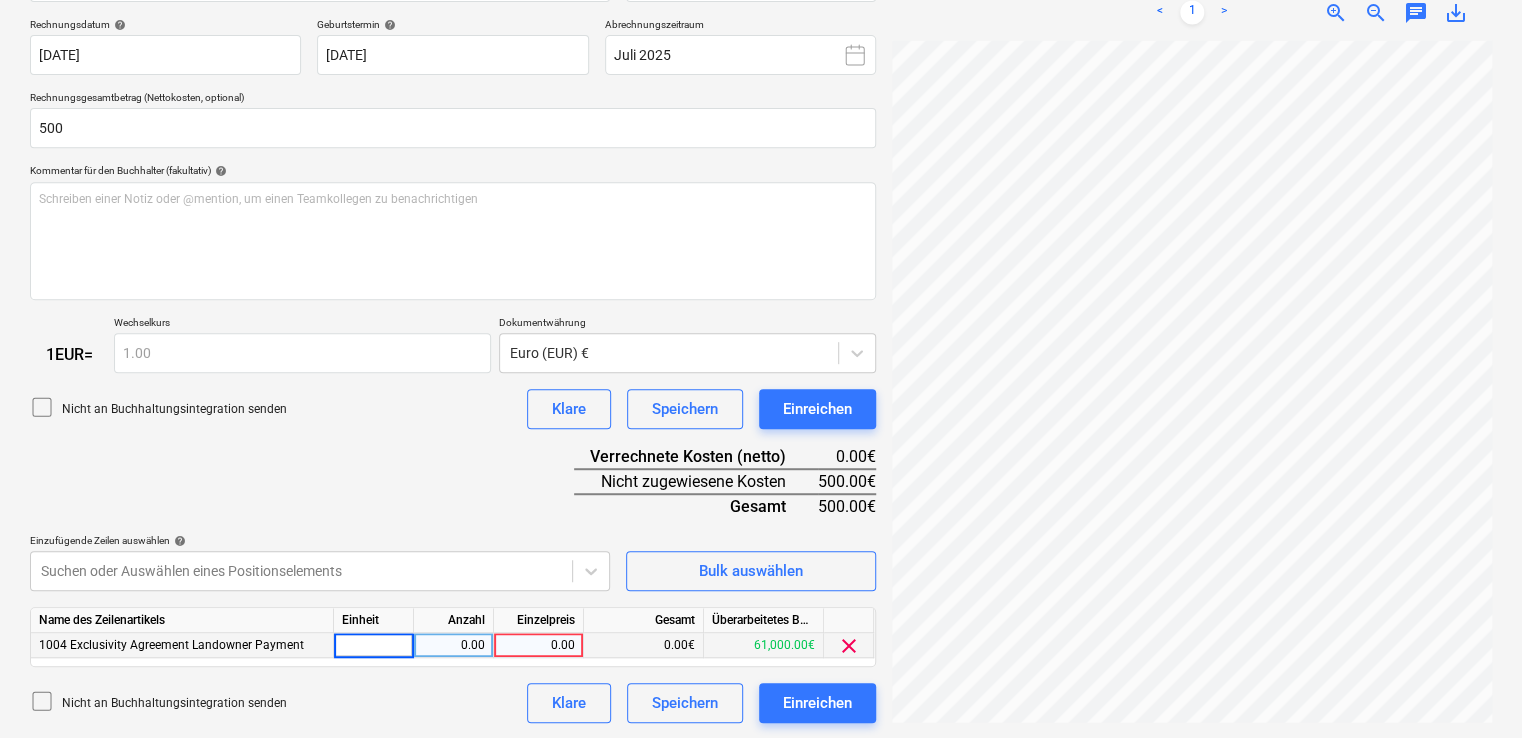 type on "€" 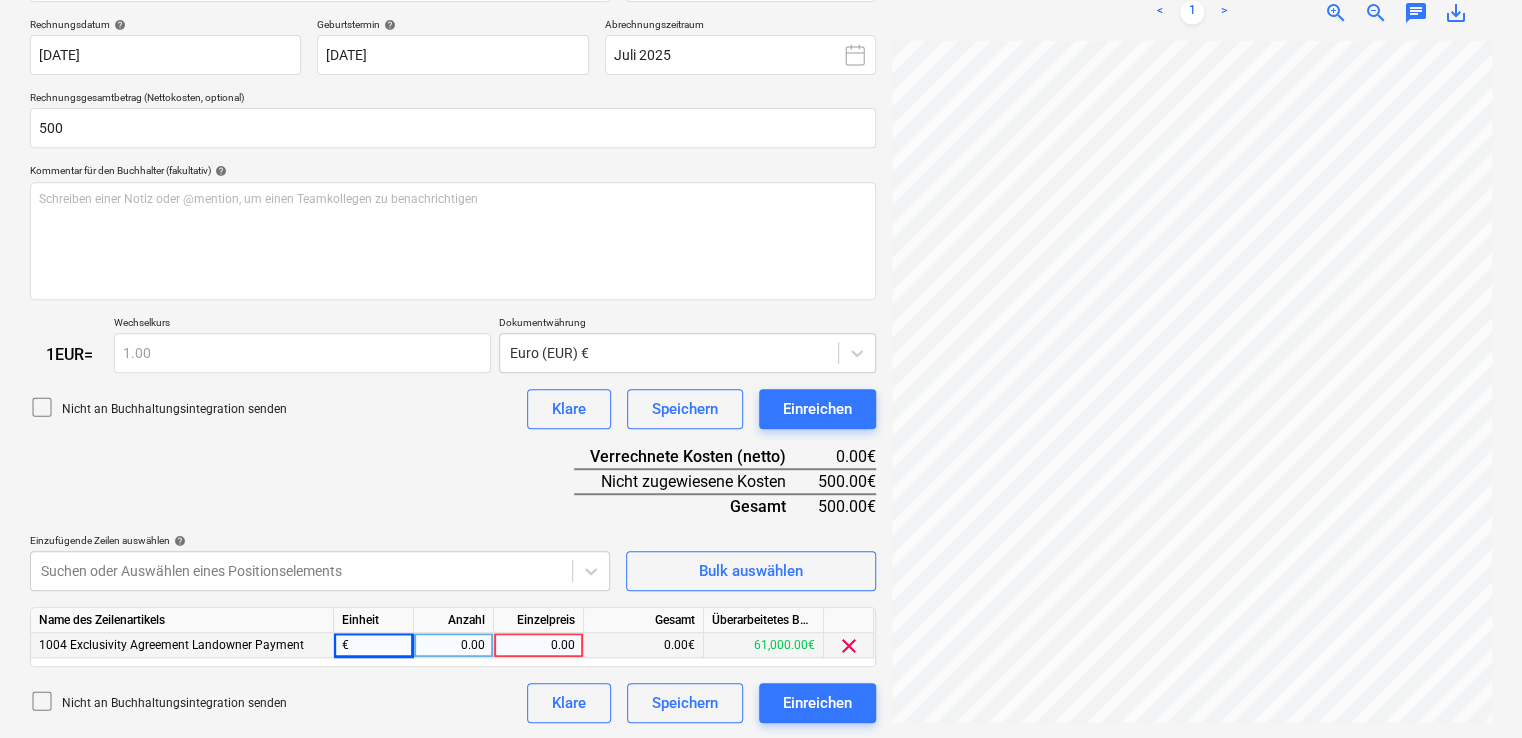 click on "0.00" at bounding box center [453, 645] 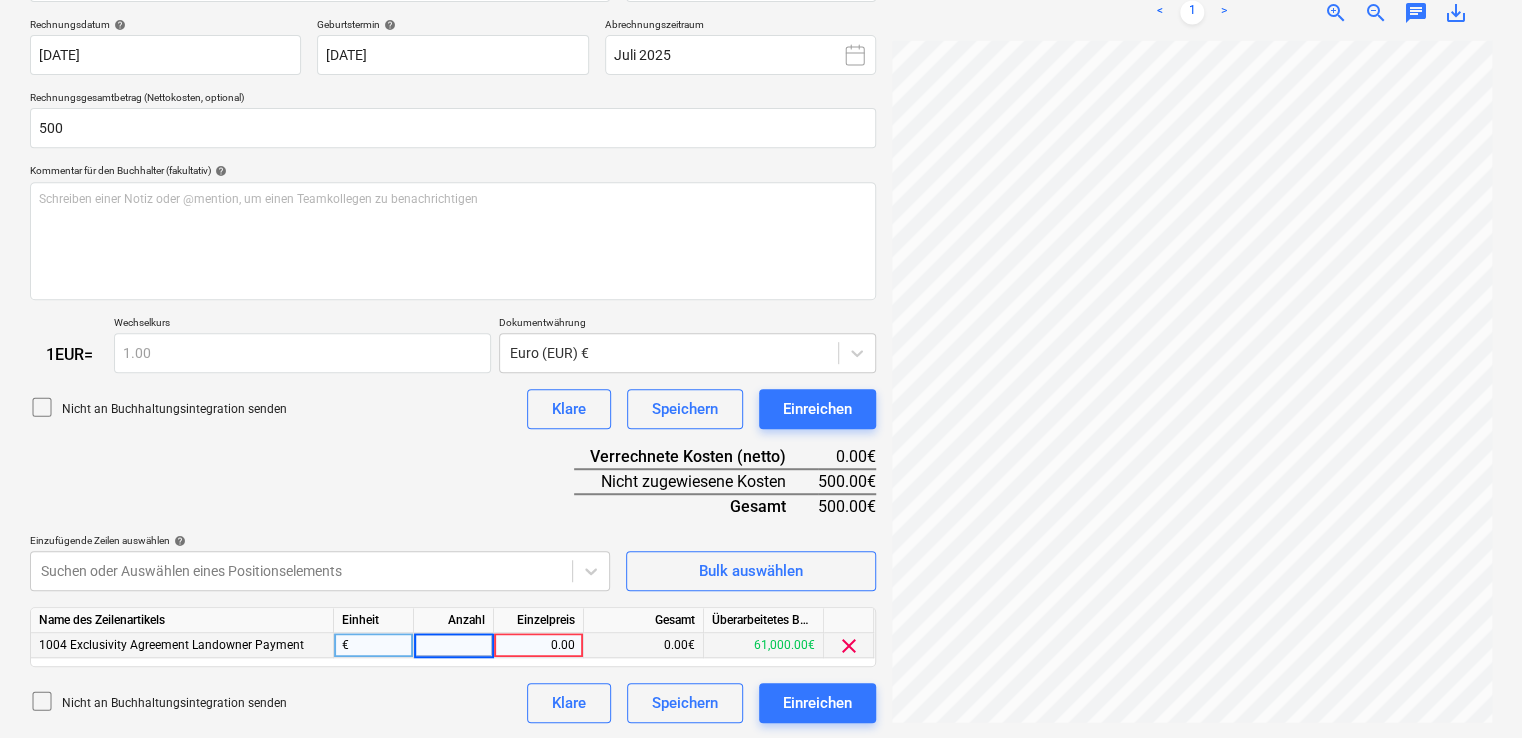 type on "1" 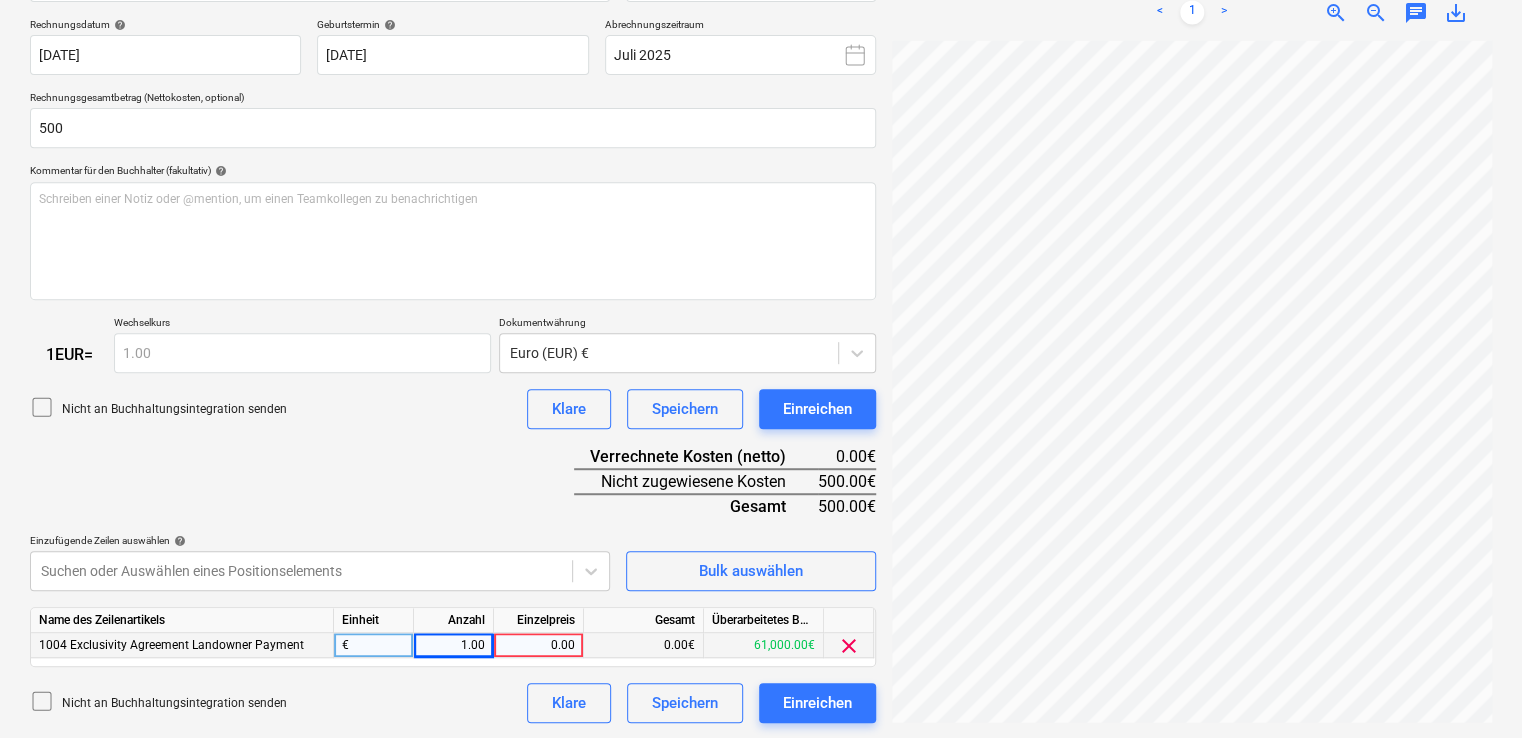 click on "0.00" at bounding box center (538, 645) 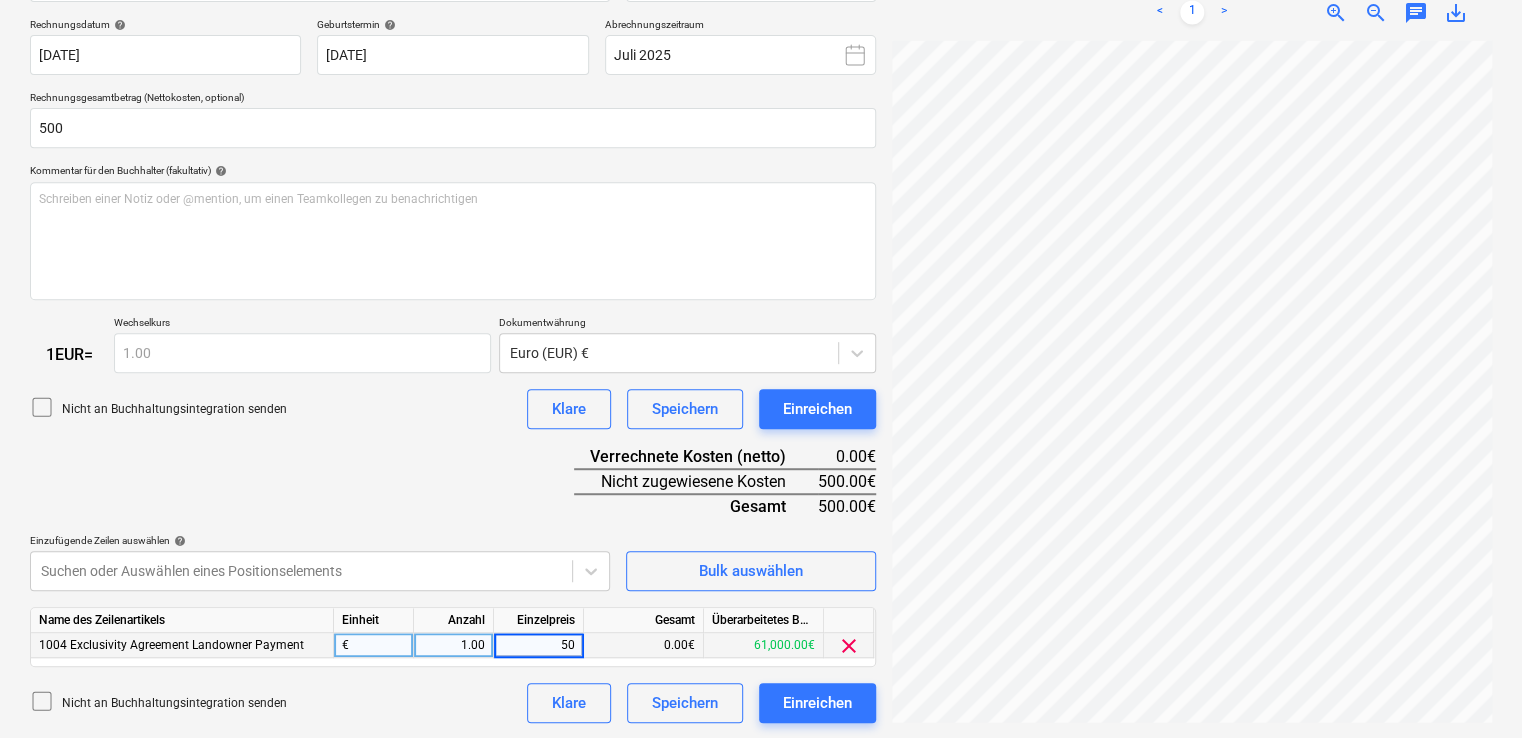 type on "500" 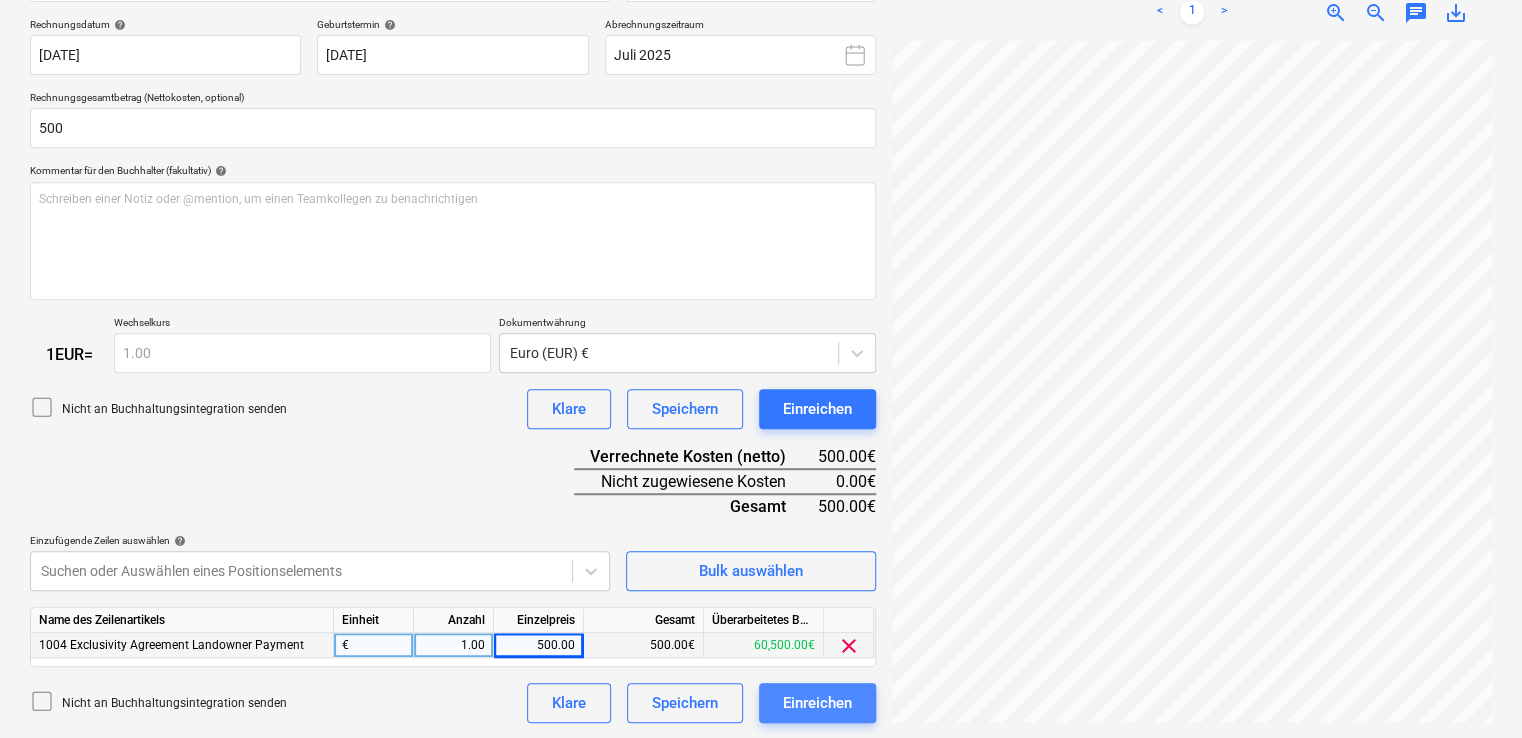 click on "Einreichen" at bounding box center (817, 703) 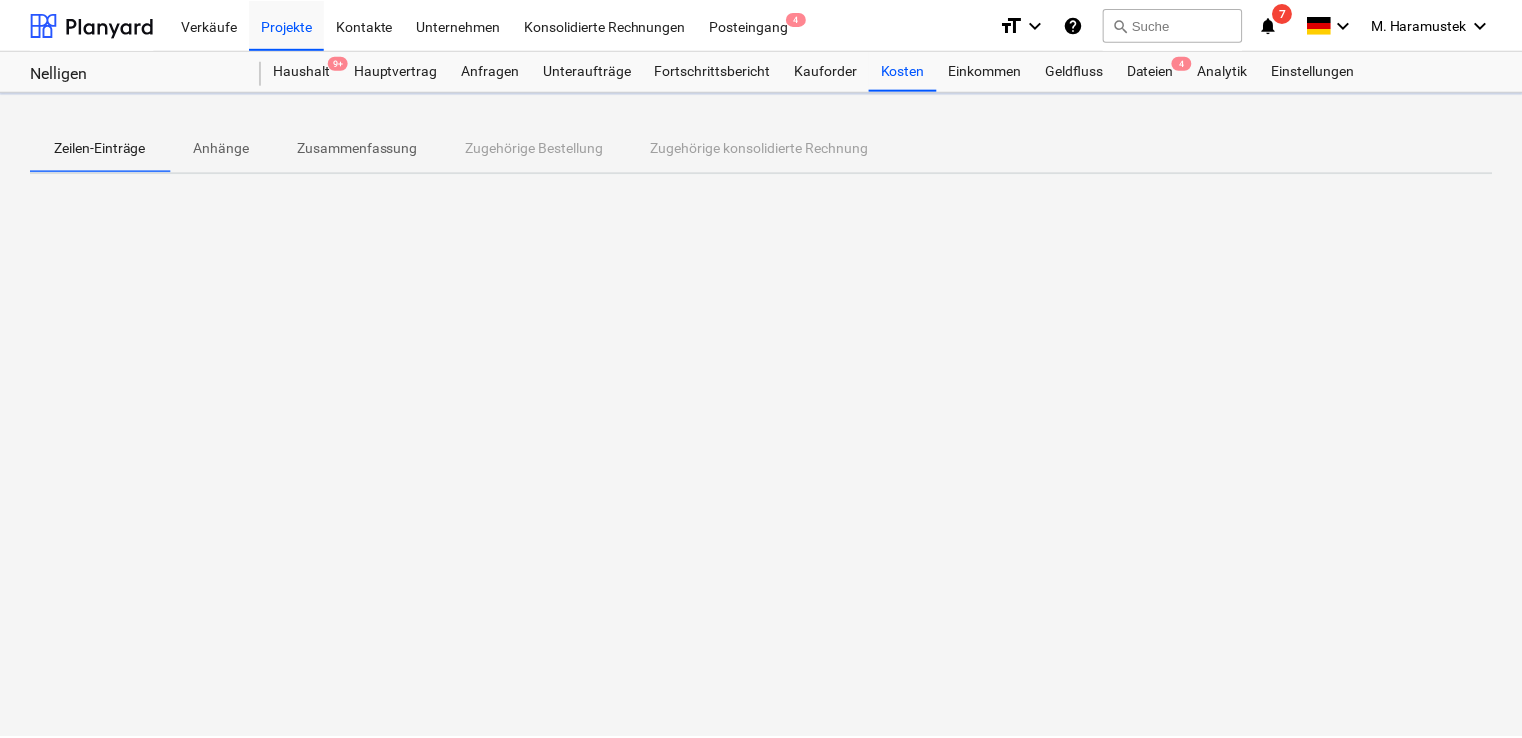 scroll, scrollTop: 0, scrollLeft: 0, axis: both 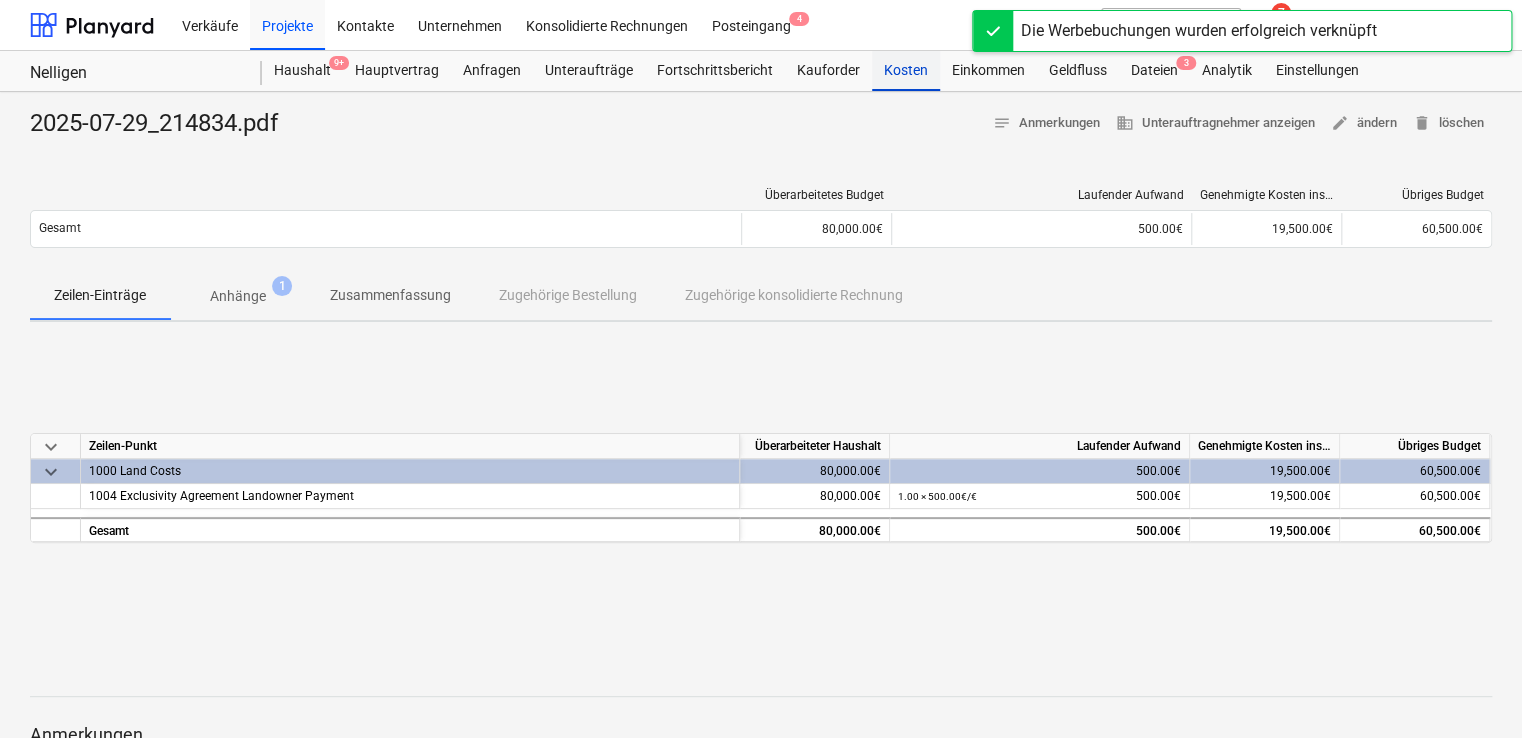 click on "Kosten" at bounding box center [906, 71] 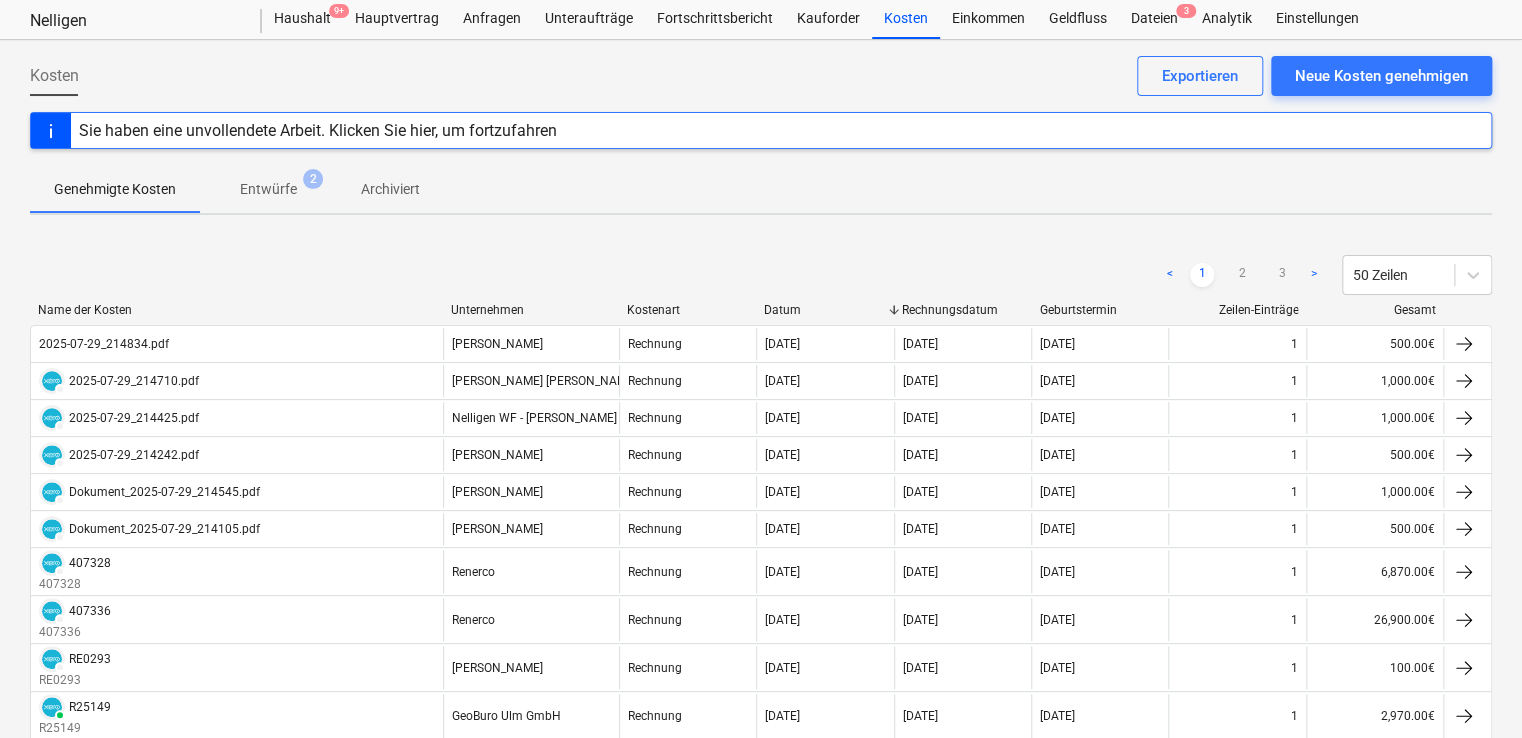 scroll, scrollTop: 51, scrollLeft: 0, axis: vertical 